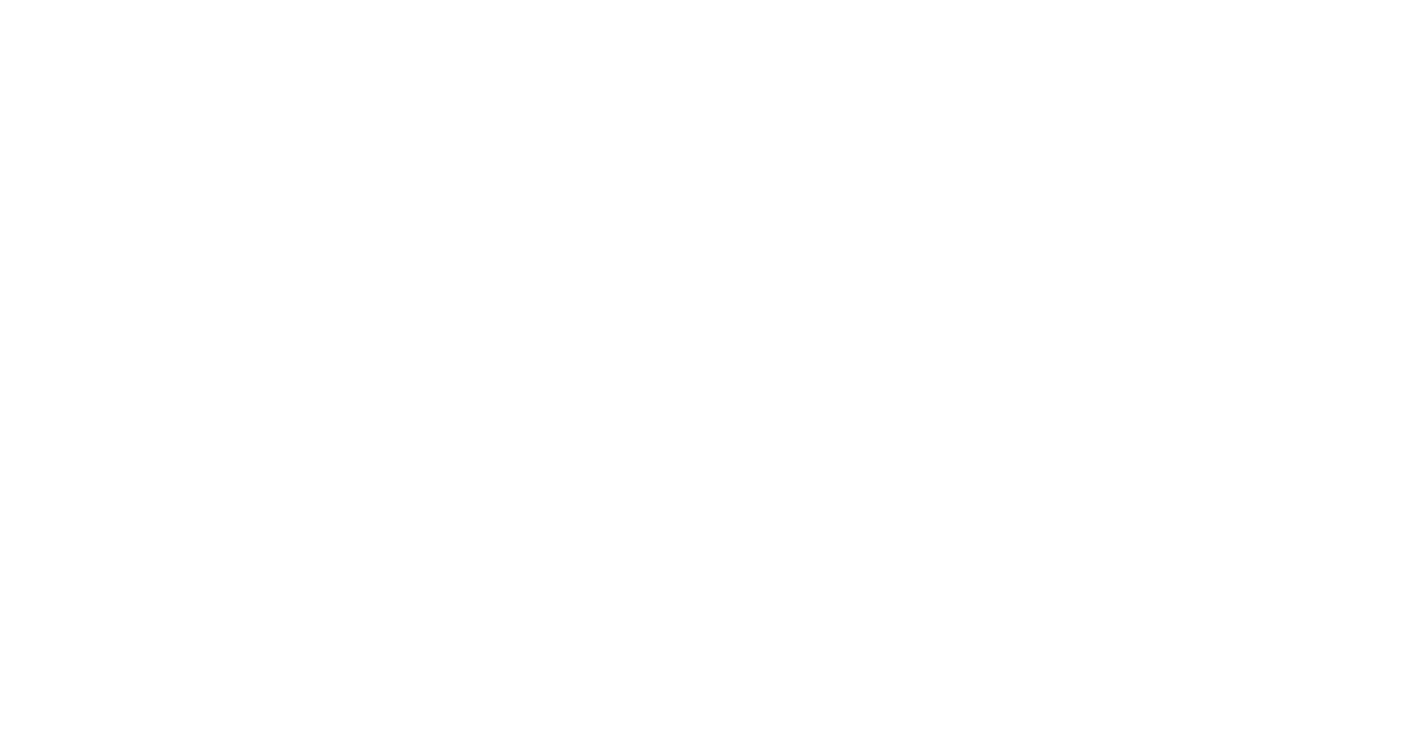 scroll, scrollTop: 0, scrollLeft: 0, axis: both 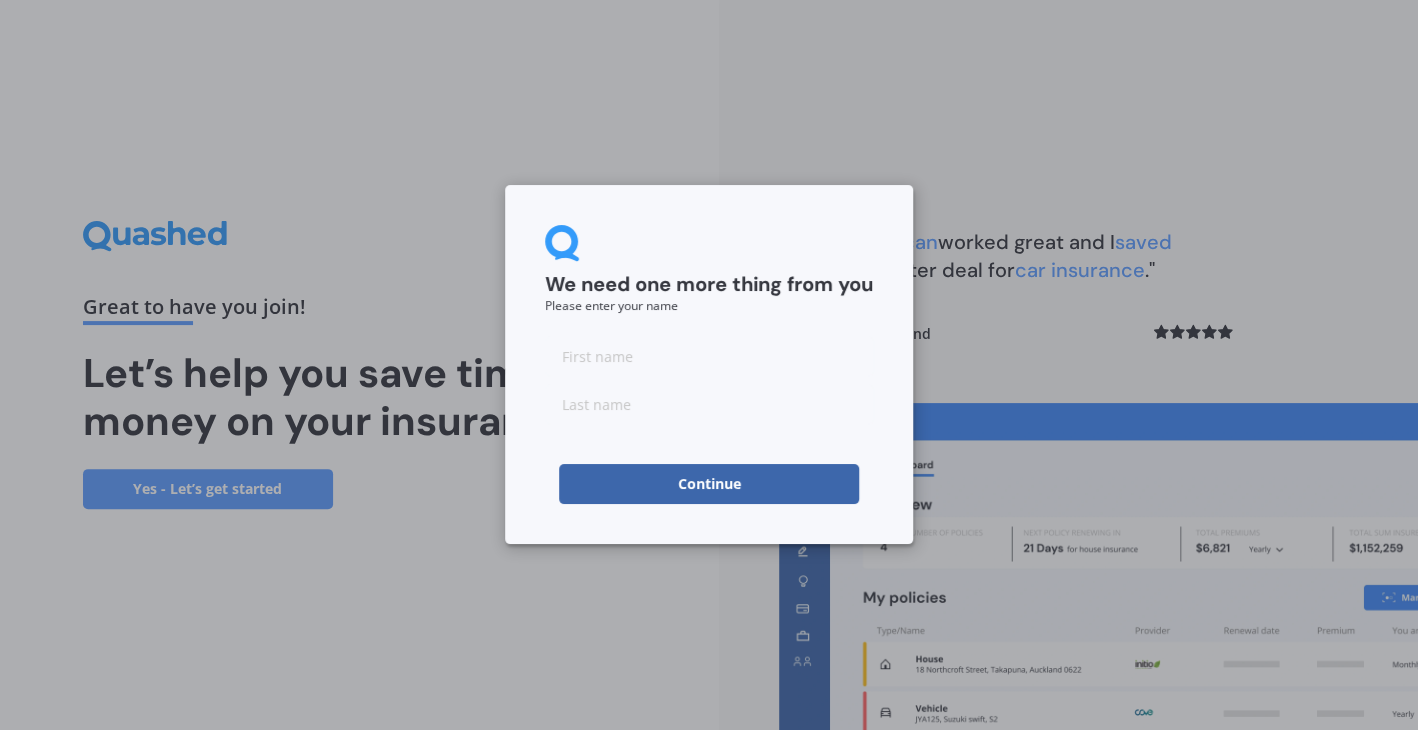 click at bounding box center (709, 380) 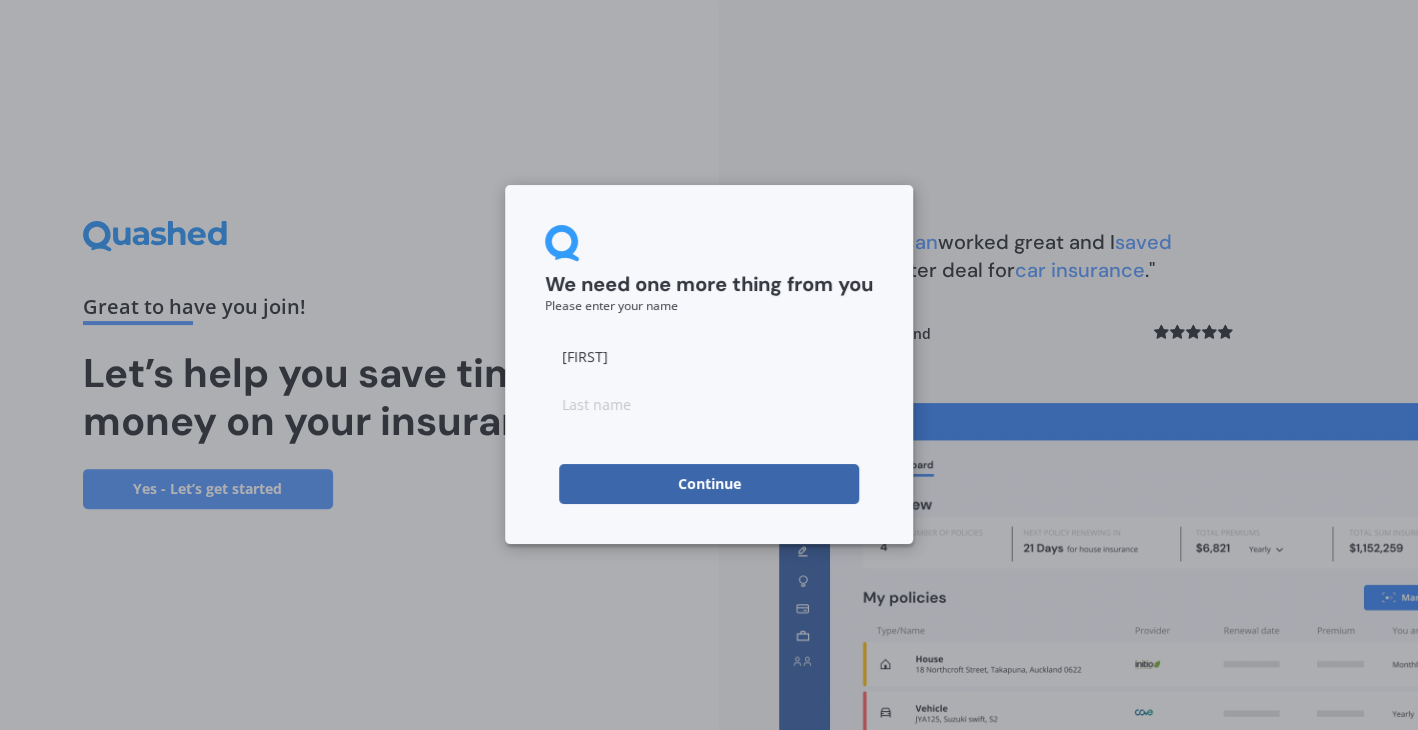 type on "[FIRST]" 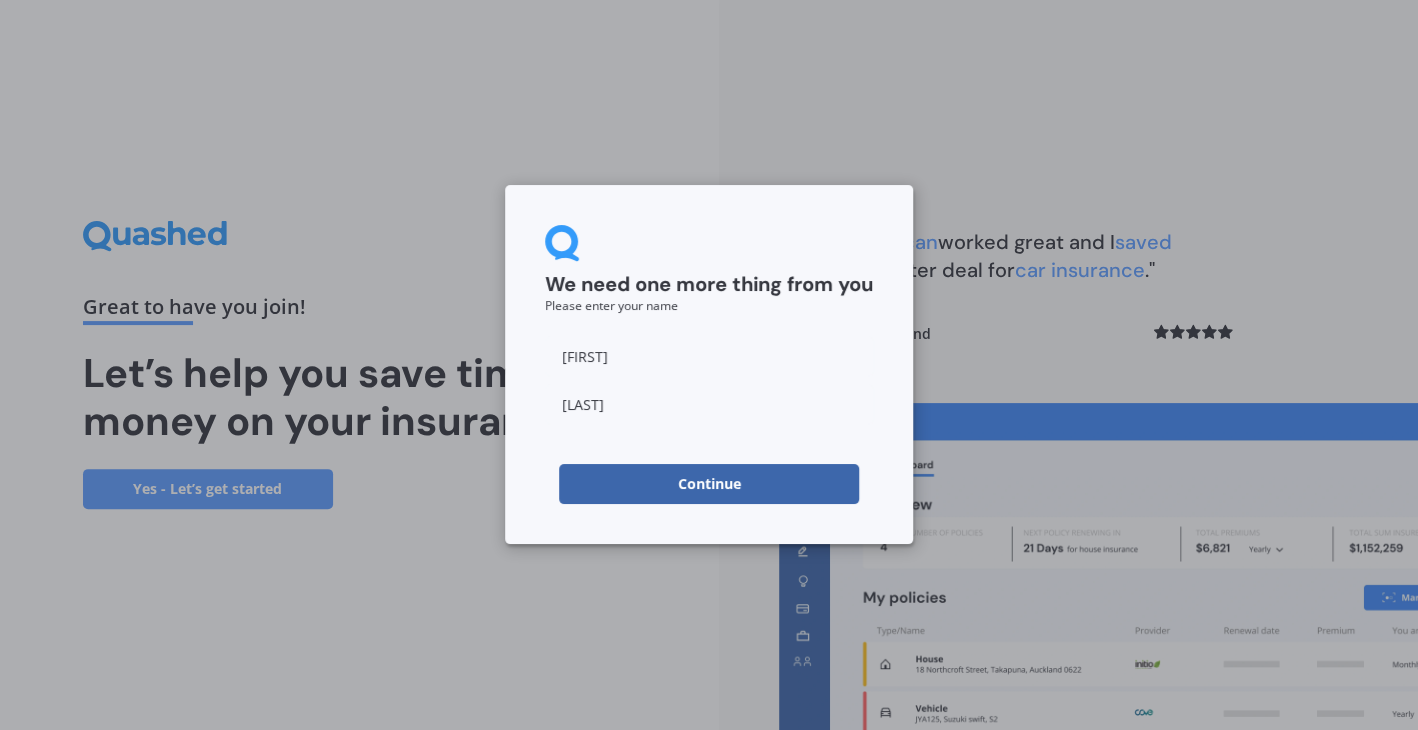type on "[LAST]" 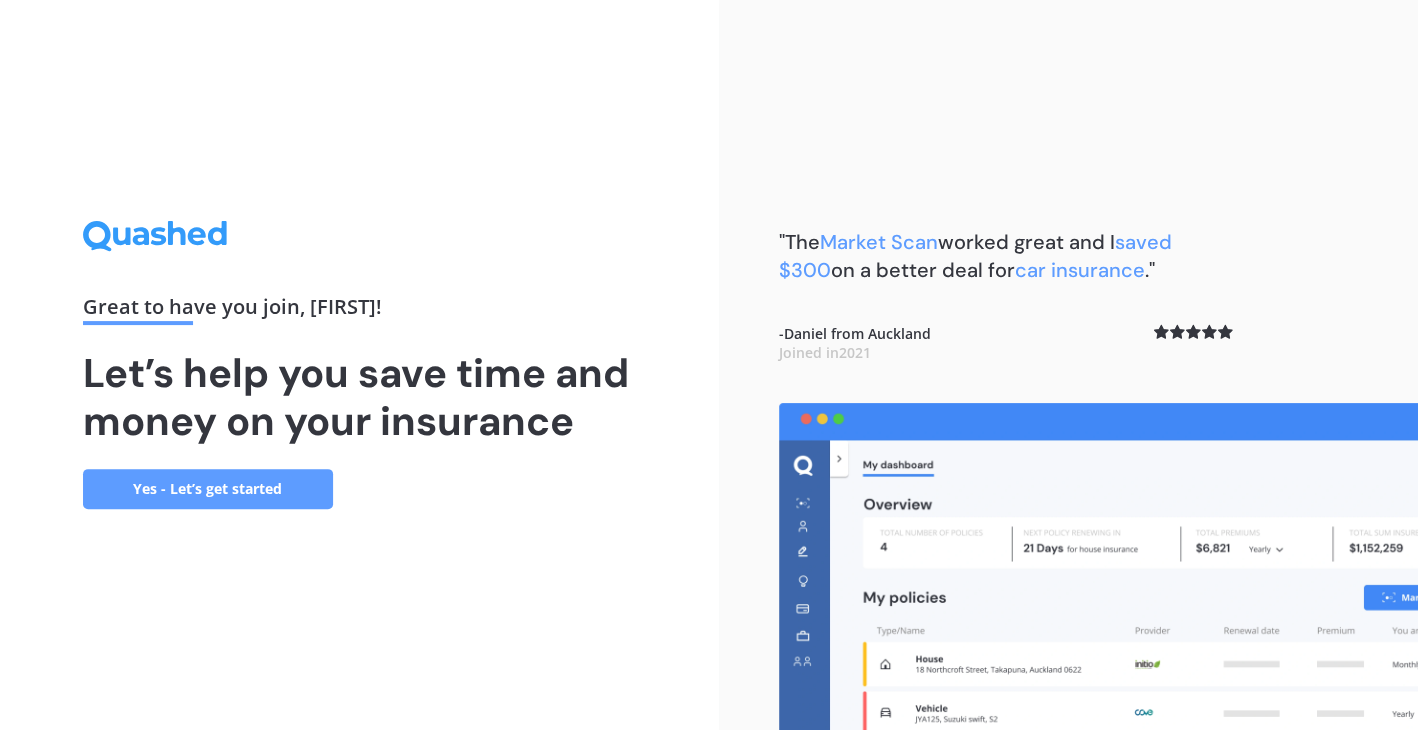 click on "Yes - Let’s get started" at bounding box center (208, 489) 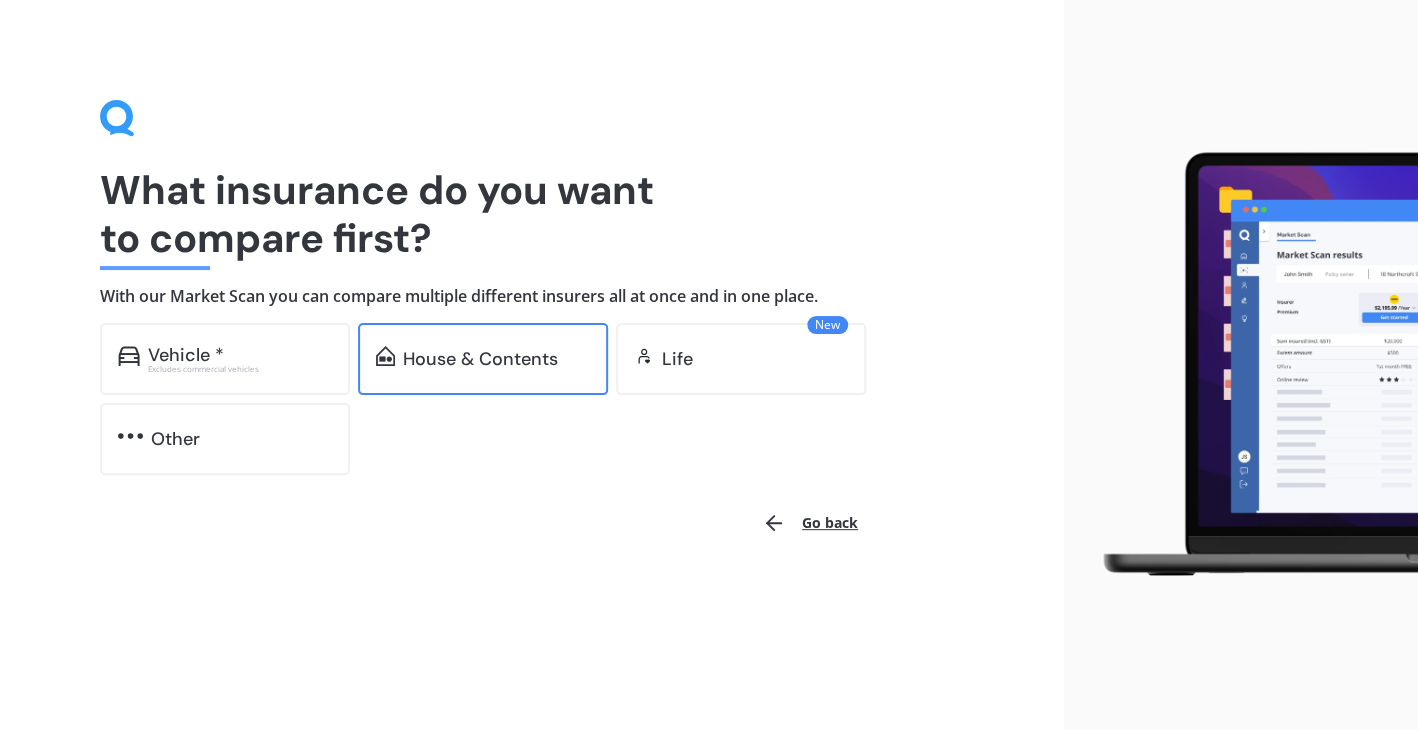 click on "House & Contents" at bounding box center [186, 355] 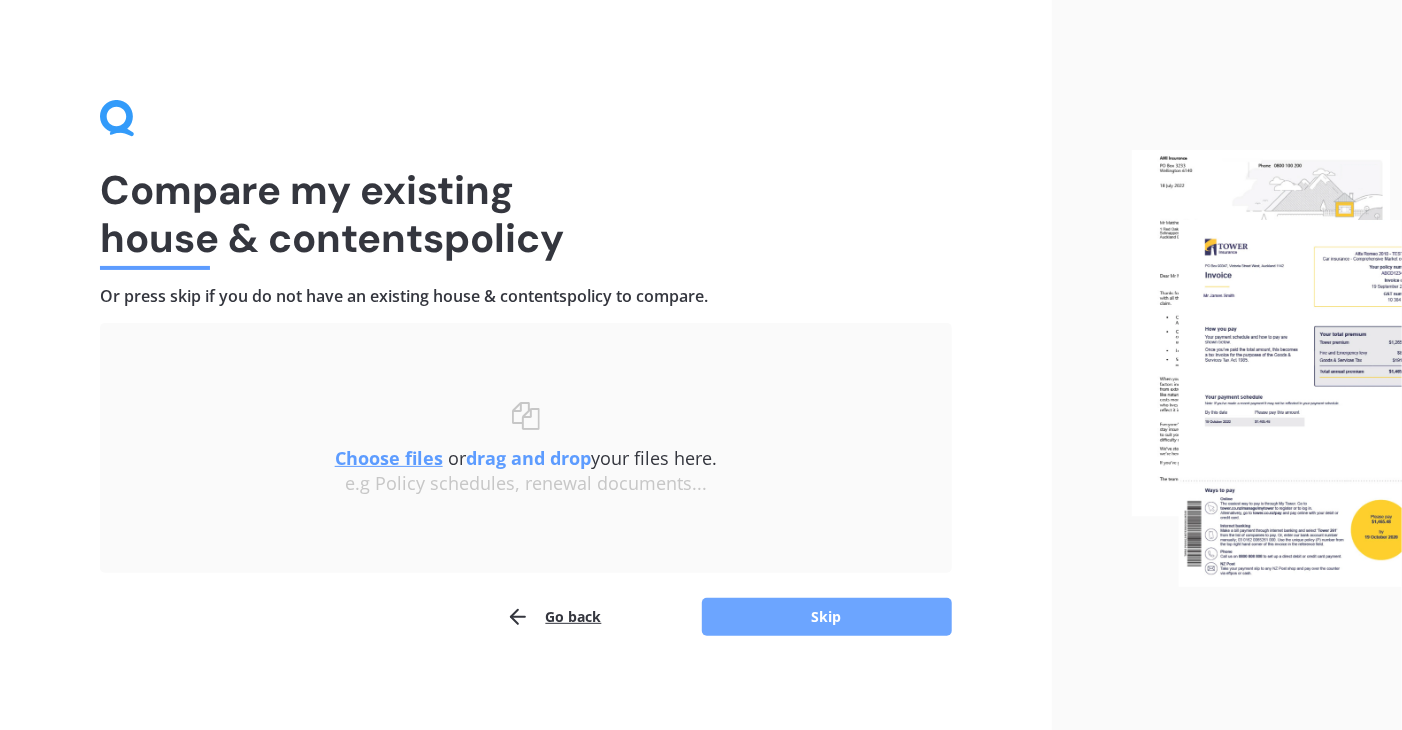click on "Skip" at bounding box center [827, 617] 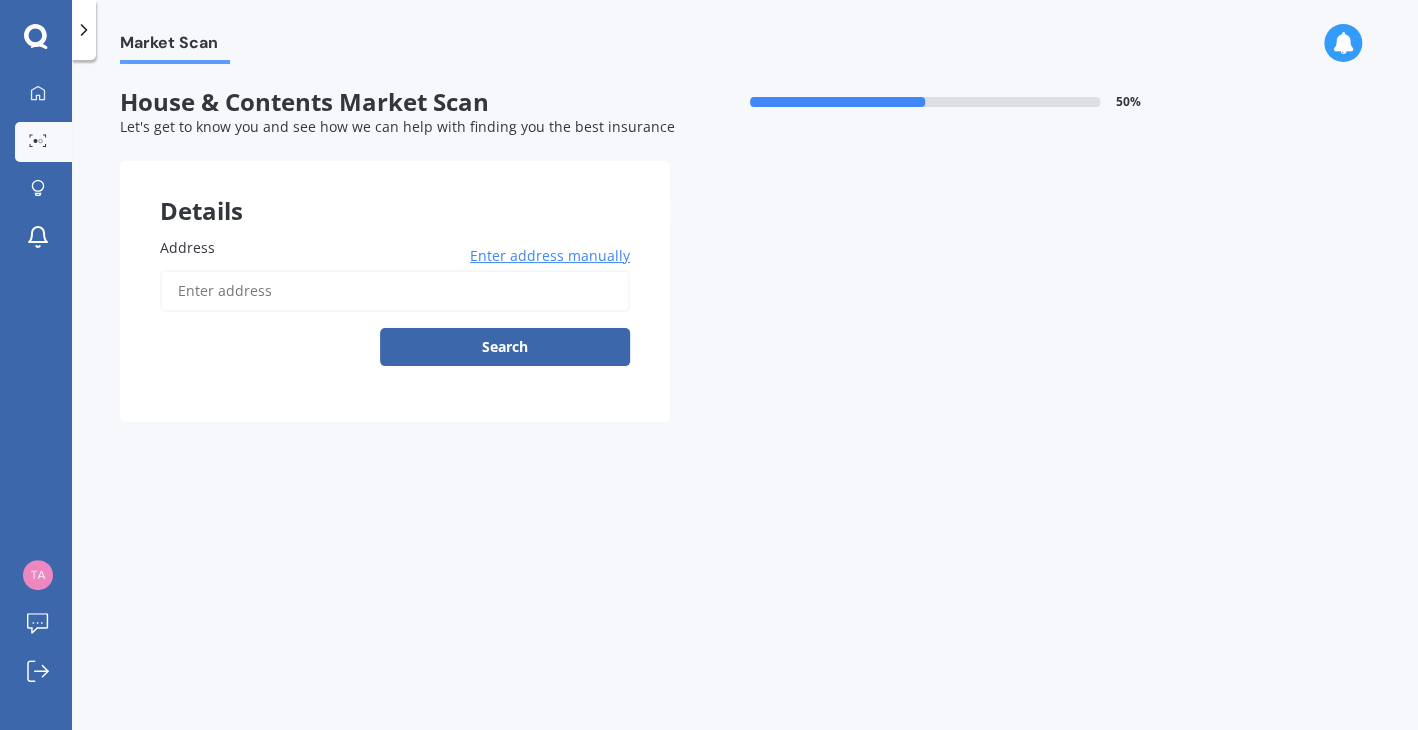 click on "Address" at bounding box center (187, 247) 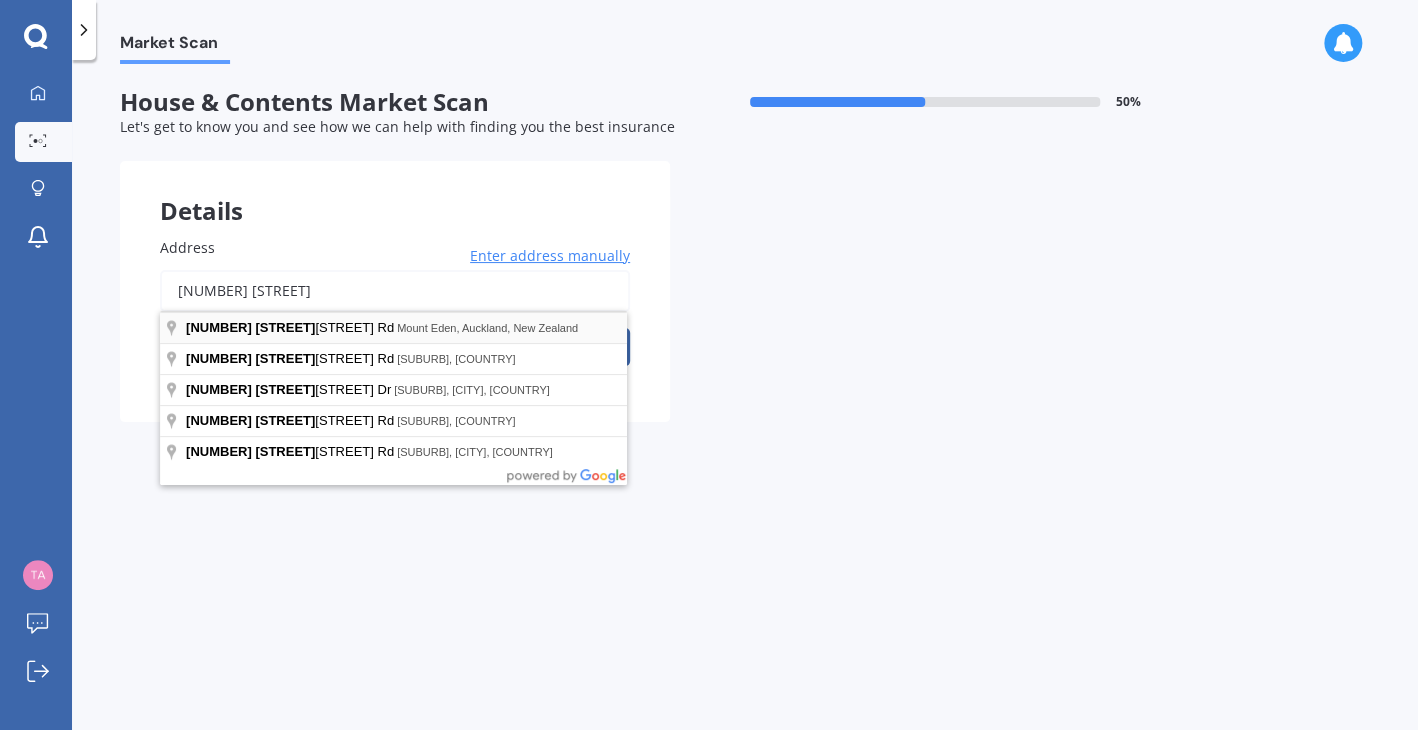 type on "[NUMBER] [STREET]" 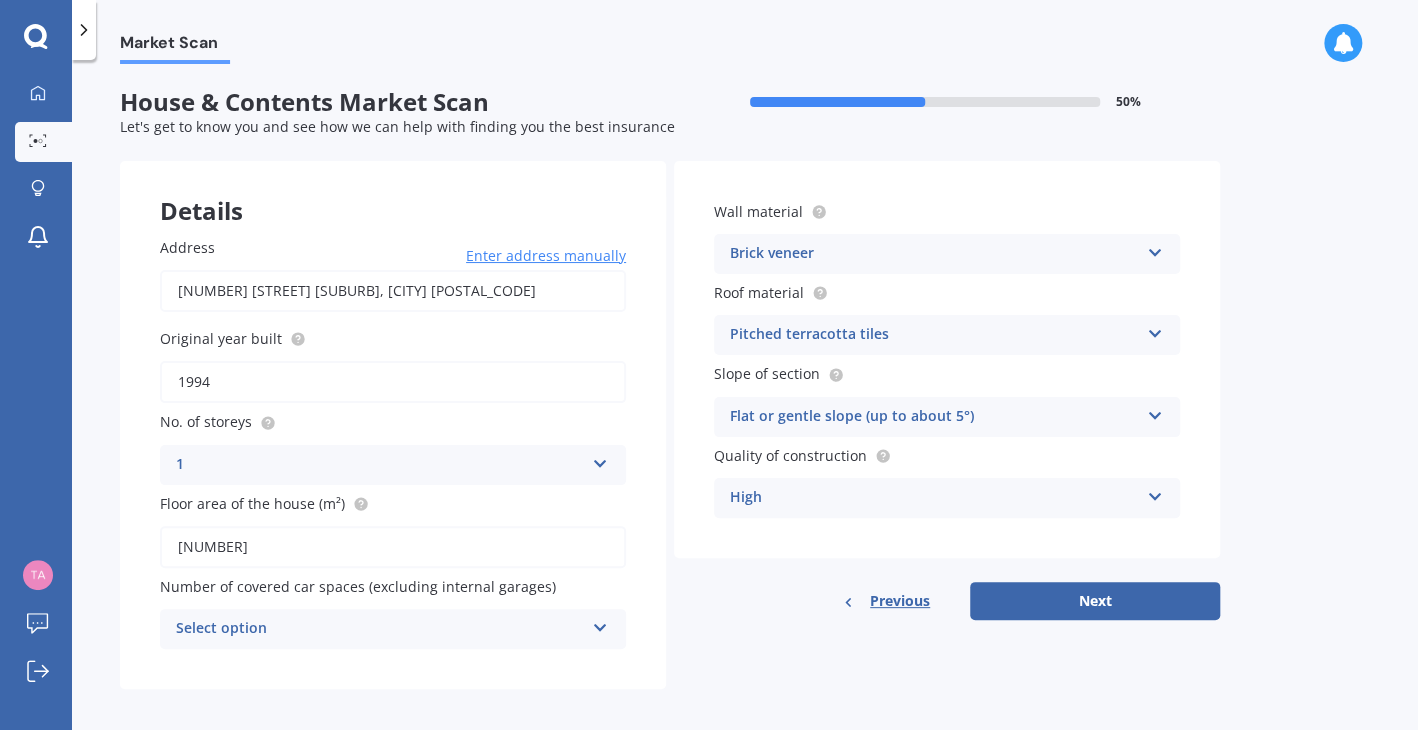 click at bounding box center [600, 460] 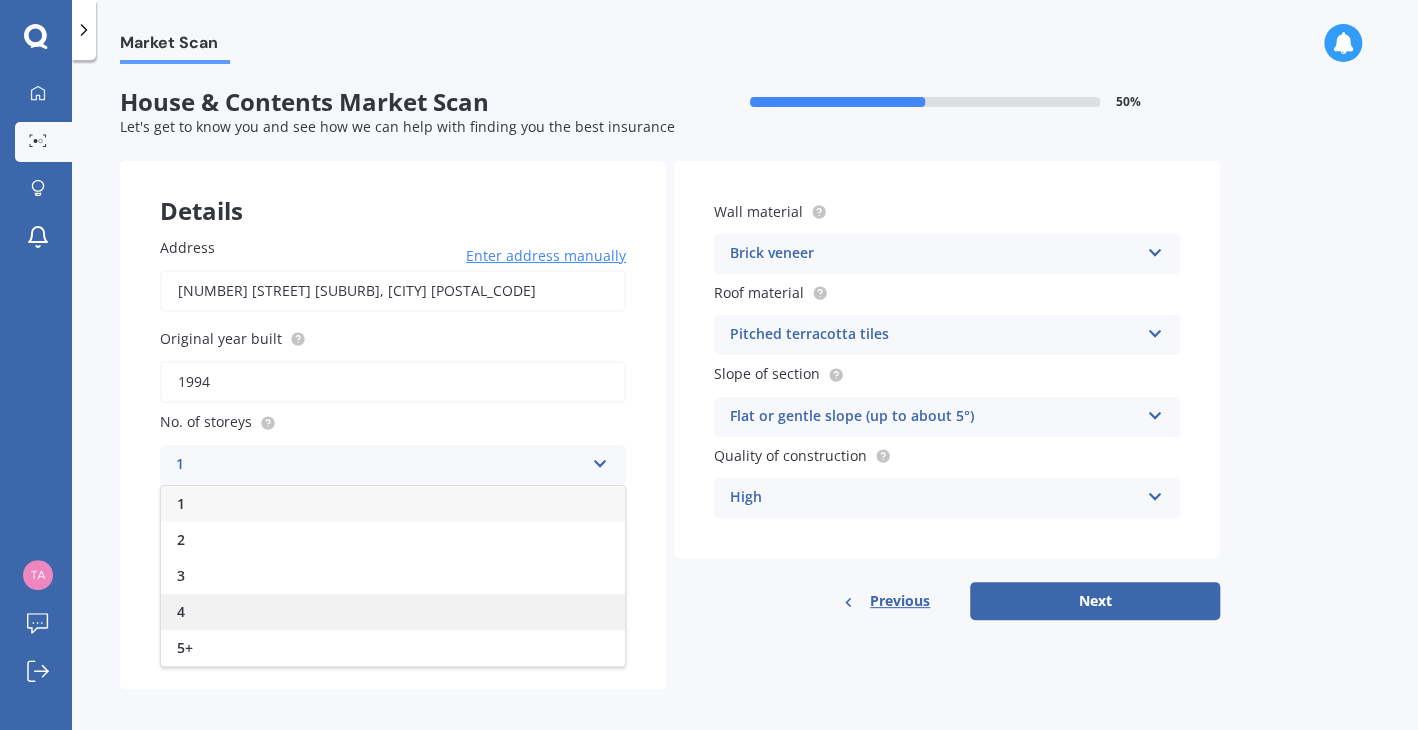 click on "4" at bounding box center (393, 612) 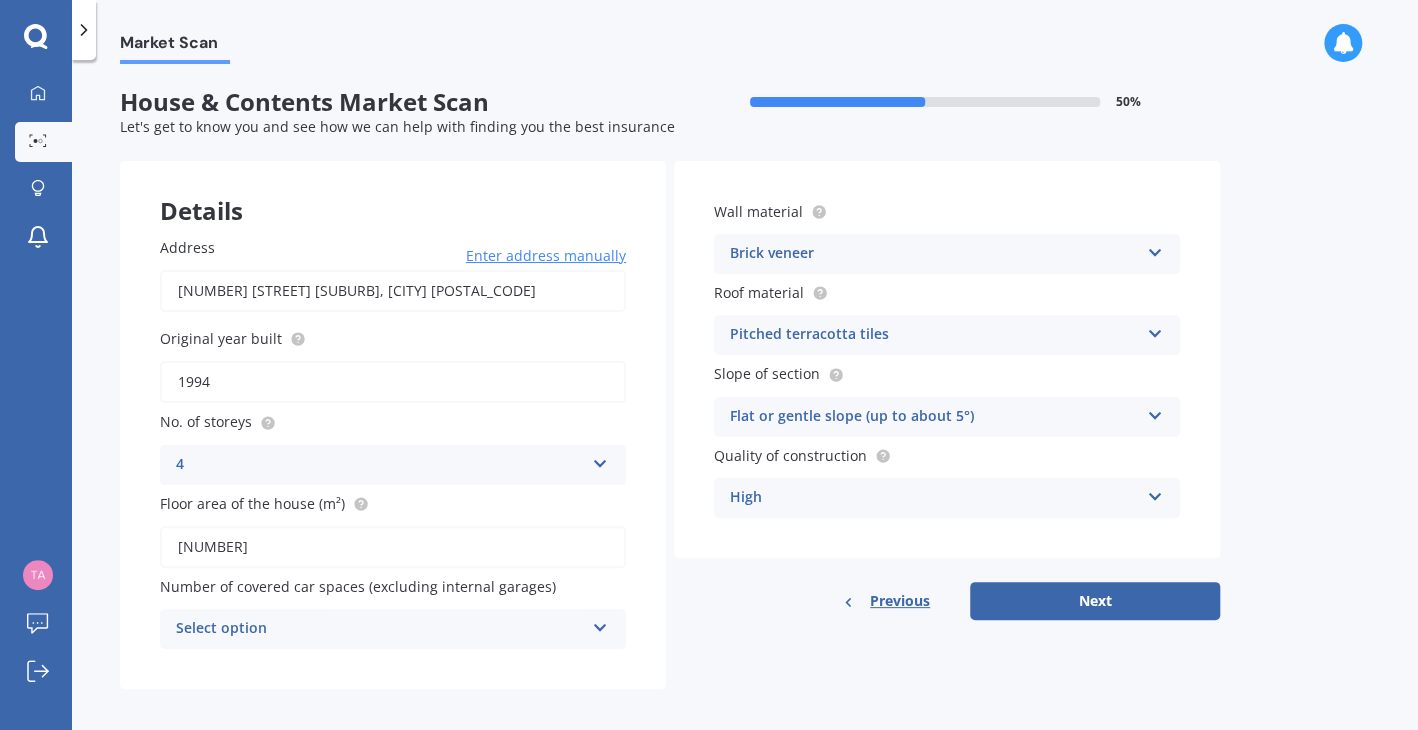 click on "4" at bounding box center (380, 465) 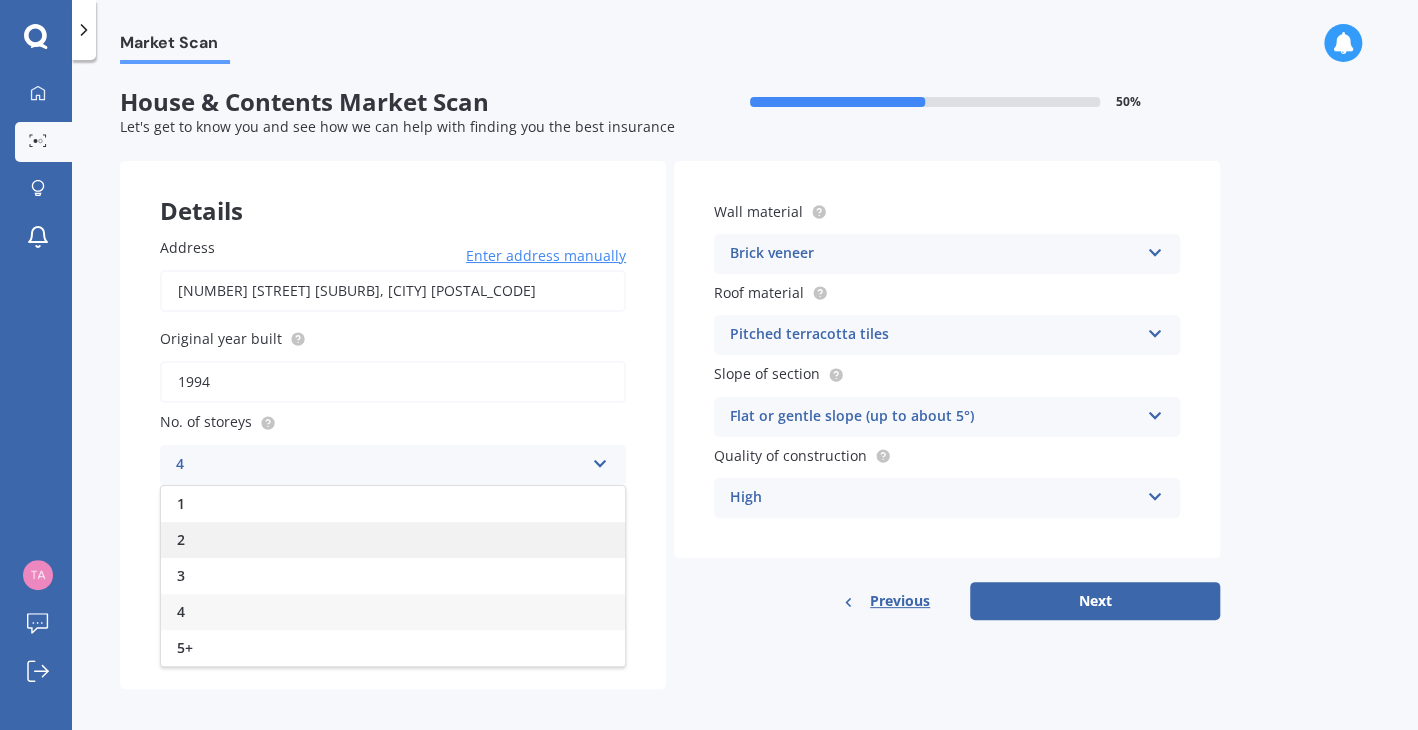 click on "2" at bounding box center [393, 540] 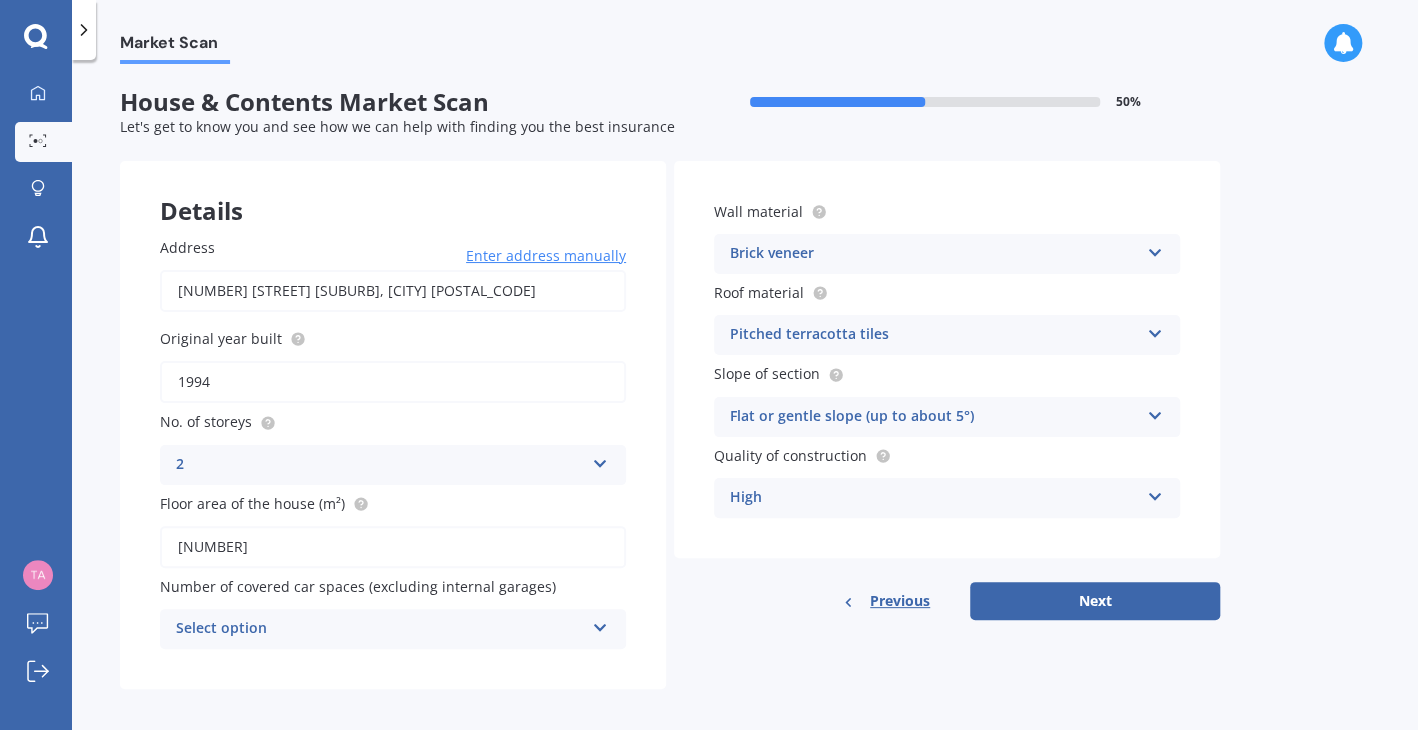 click on "[NUMBER]" at bounding box center (393, 547) 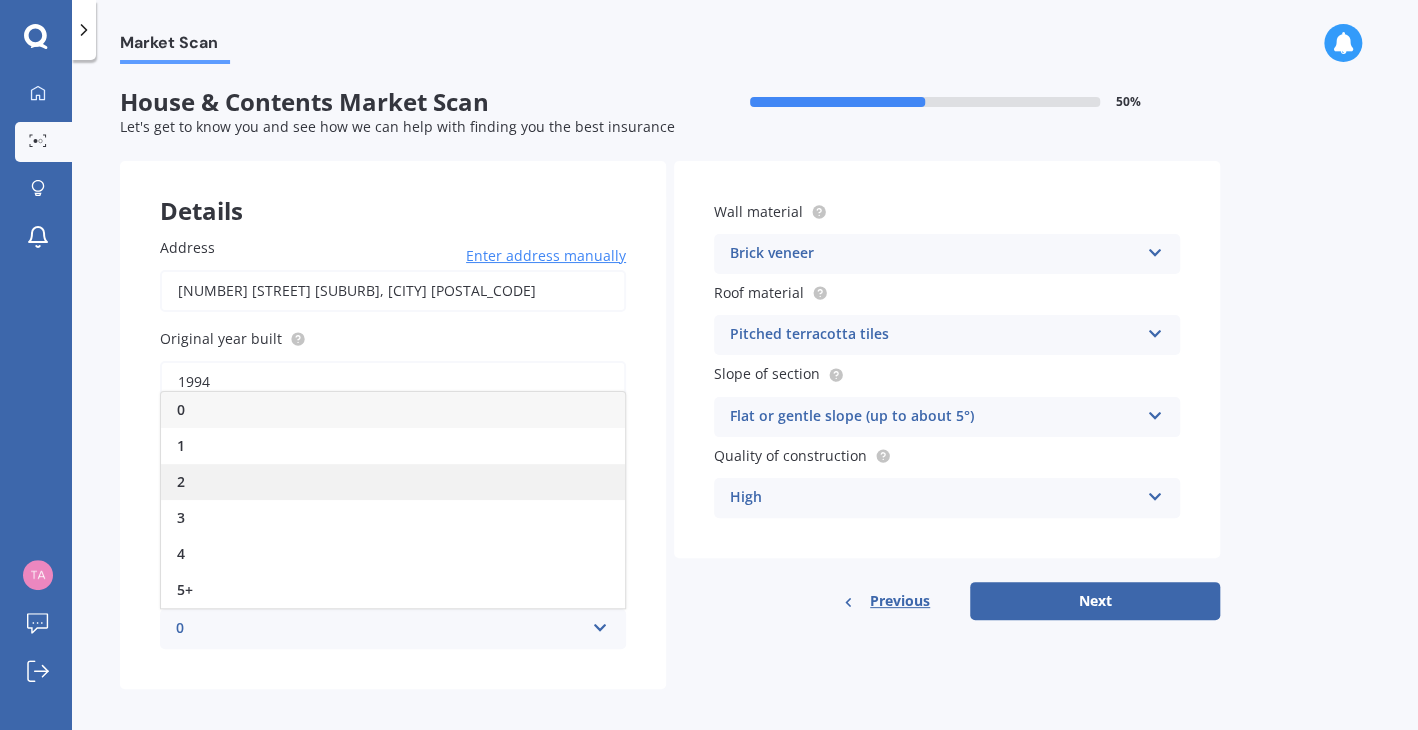 click on "2" at bounding box center [393, 482] 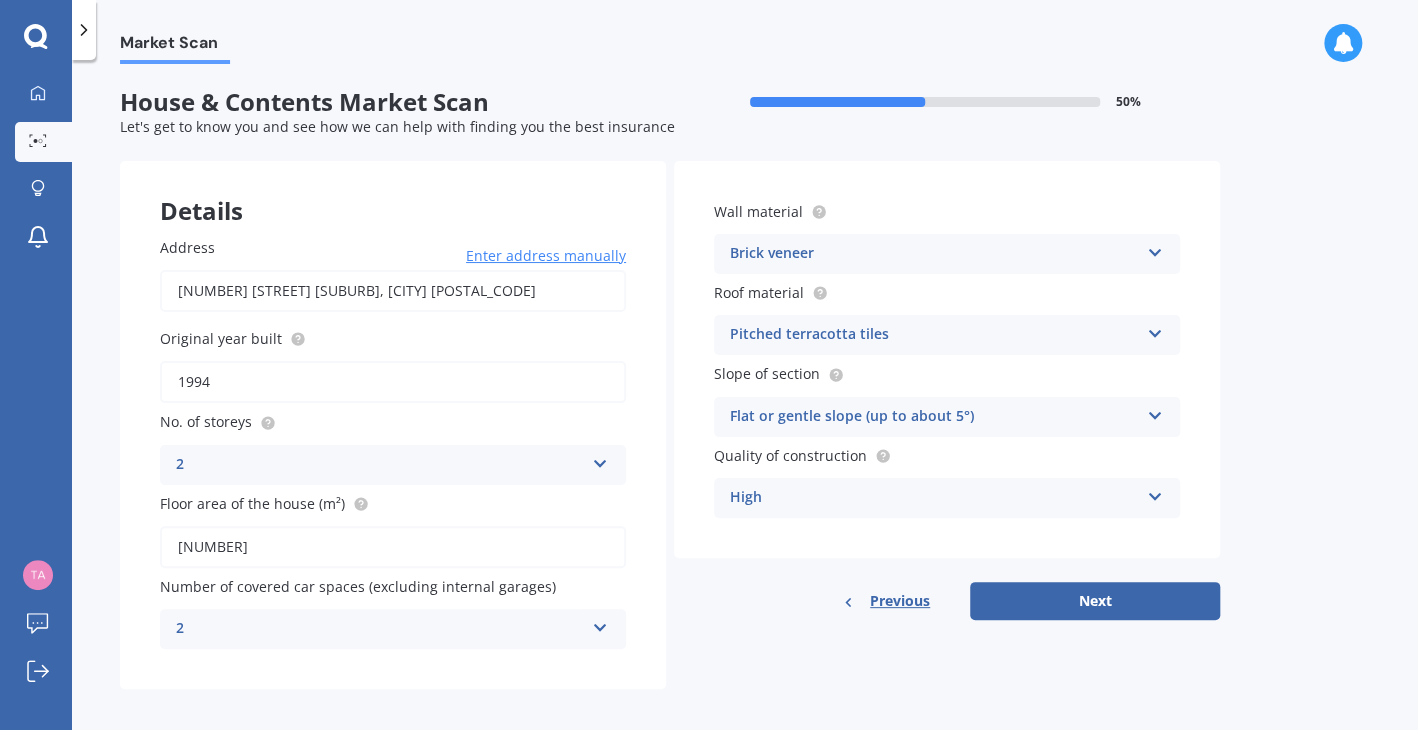 click on "2" at bounding box center (380, 629) 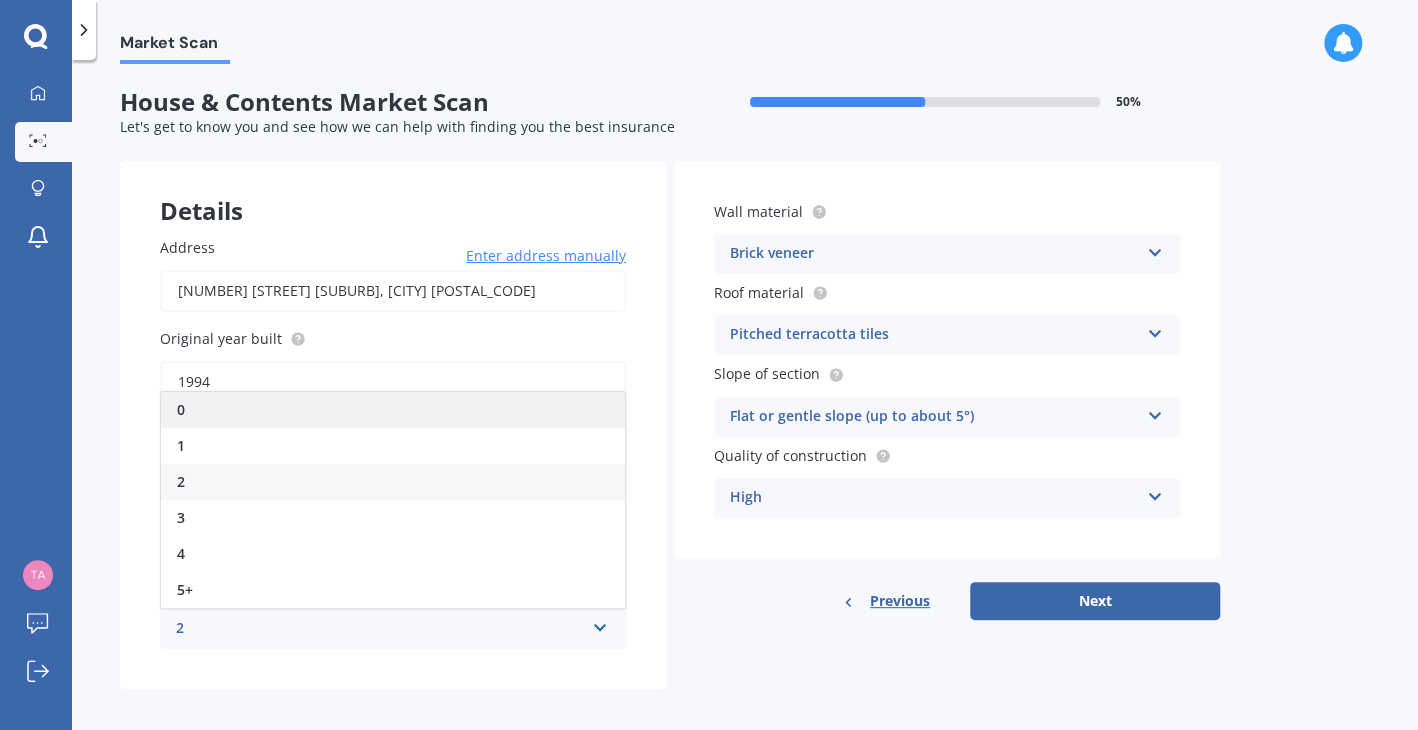 click on "0" at bounding box center [393, 410] 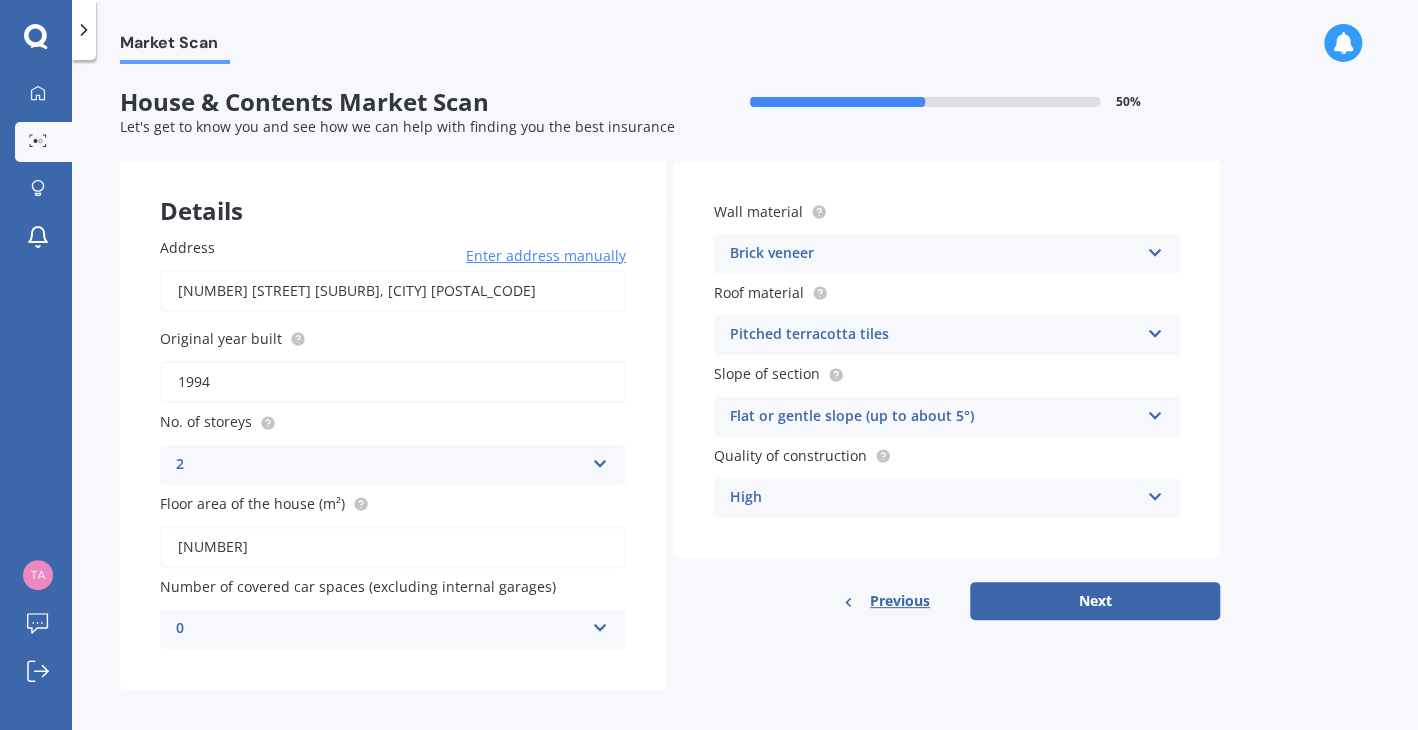click on "Brick veneer" at bounding box center (380, 465) 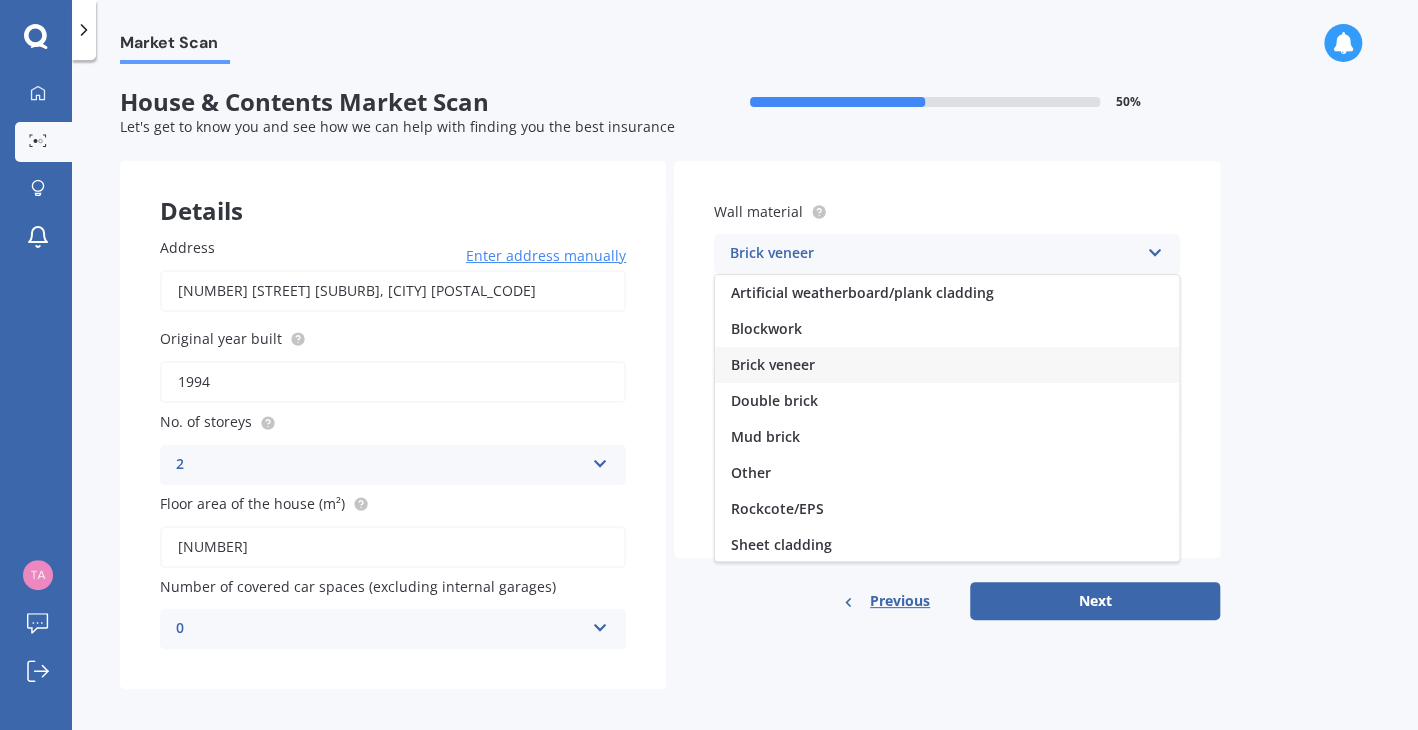 click on "Brick veneer" at bounding box center [934, 254] 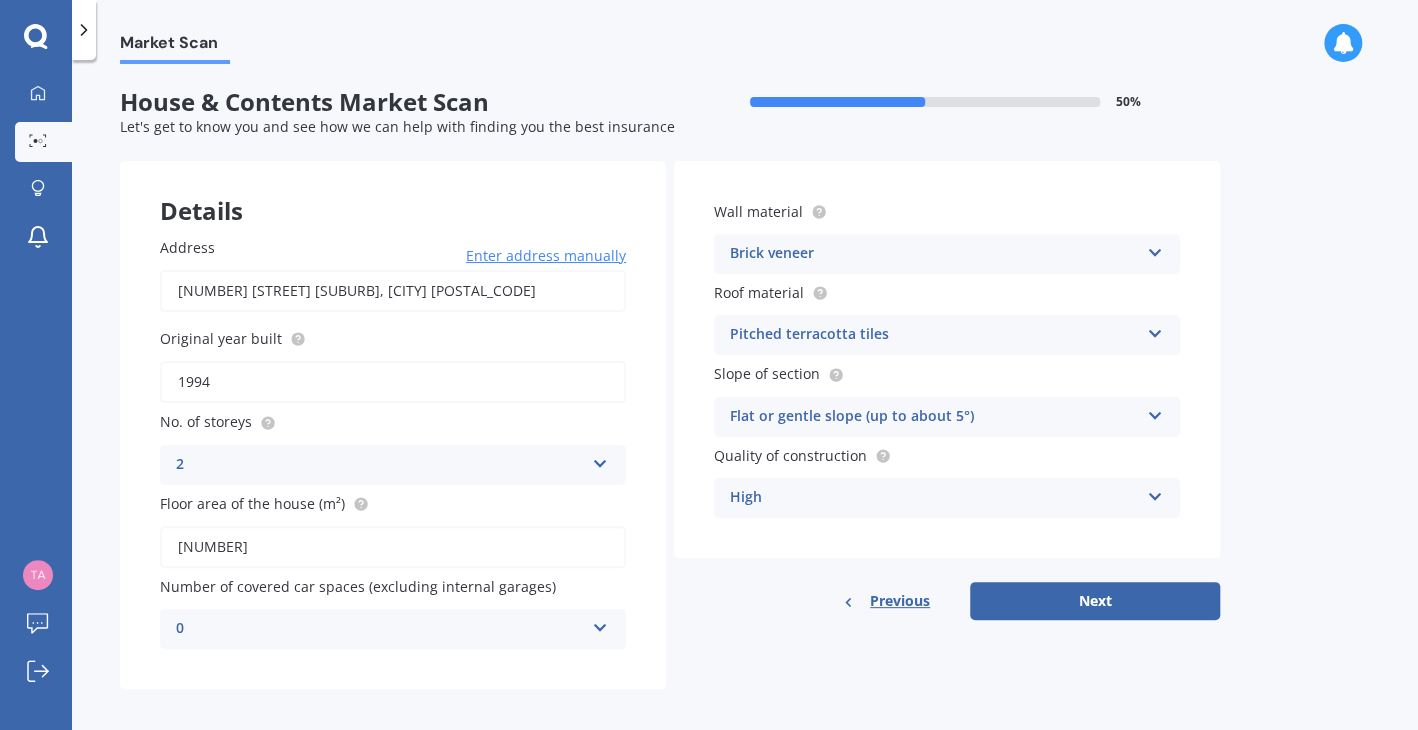 click on "Brick veneer" at bounding box center [380, 465] 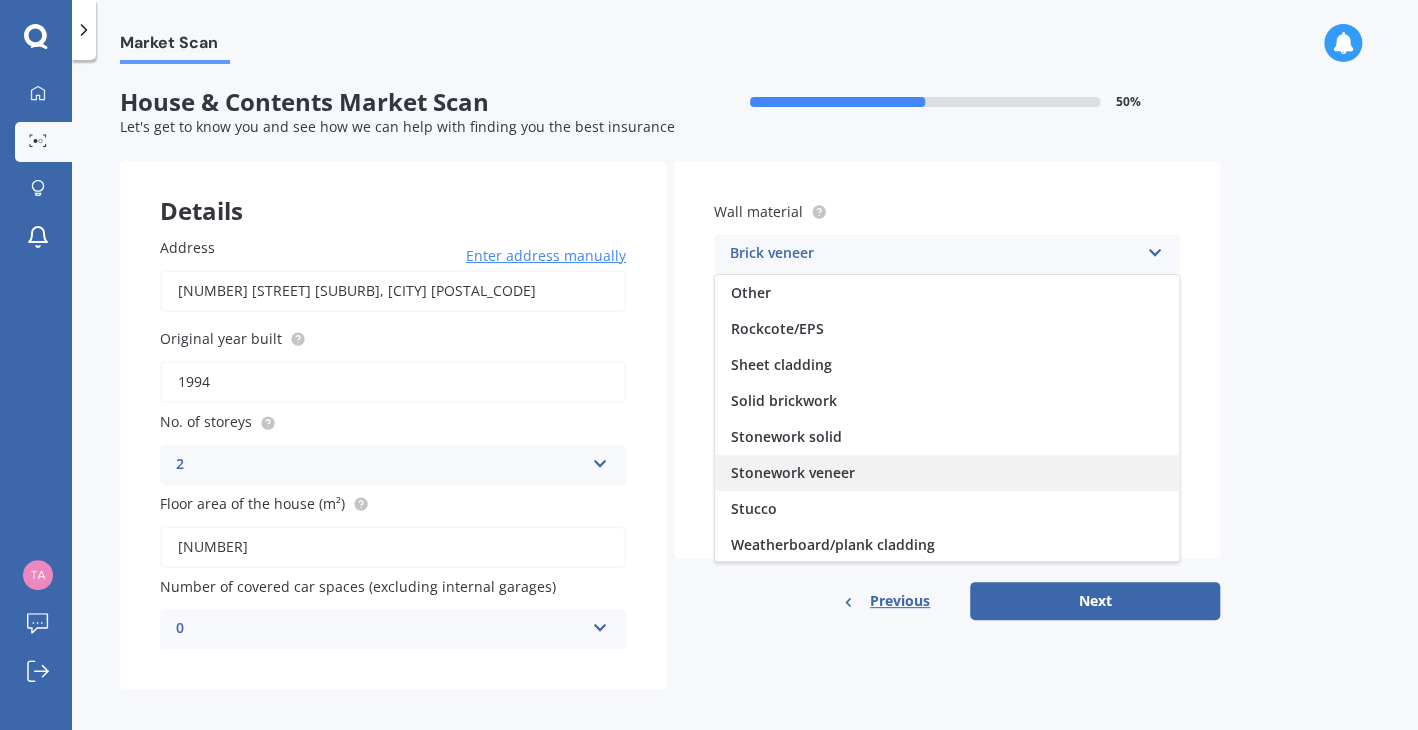 scroll, scrollTop: 181, scrollLeft: 0, axis: vertical 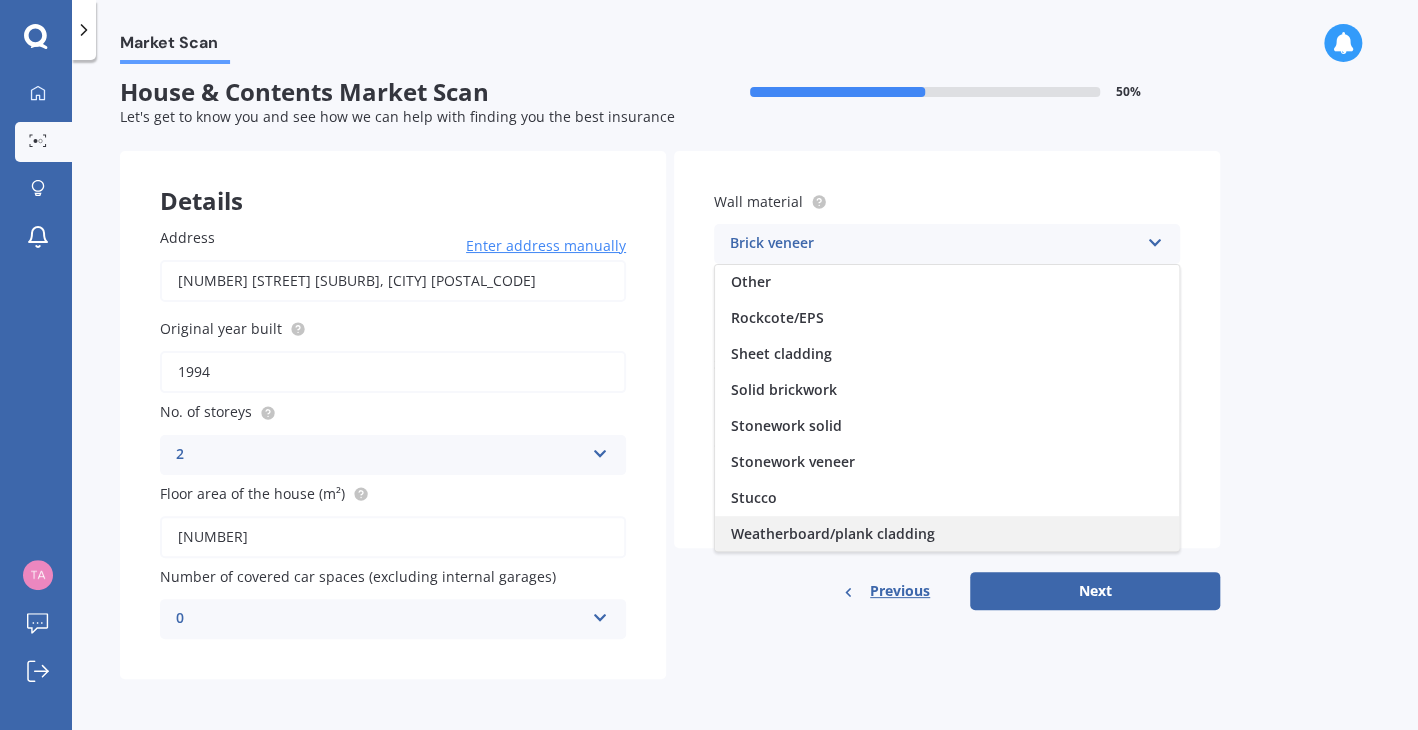 click on "Weatherboard/plank cladding" at bounding box center (862, 101) 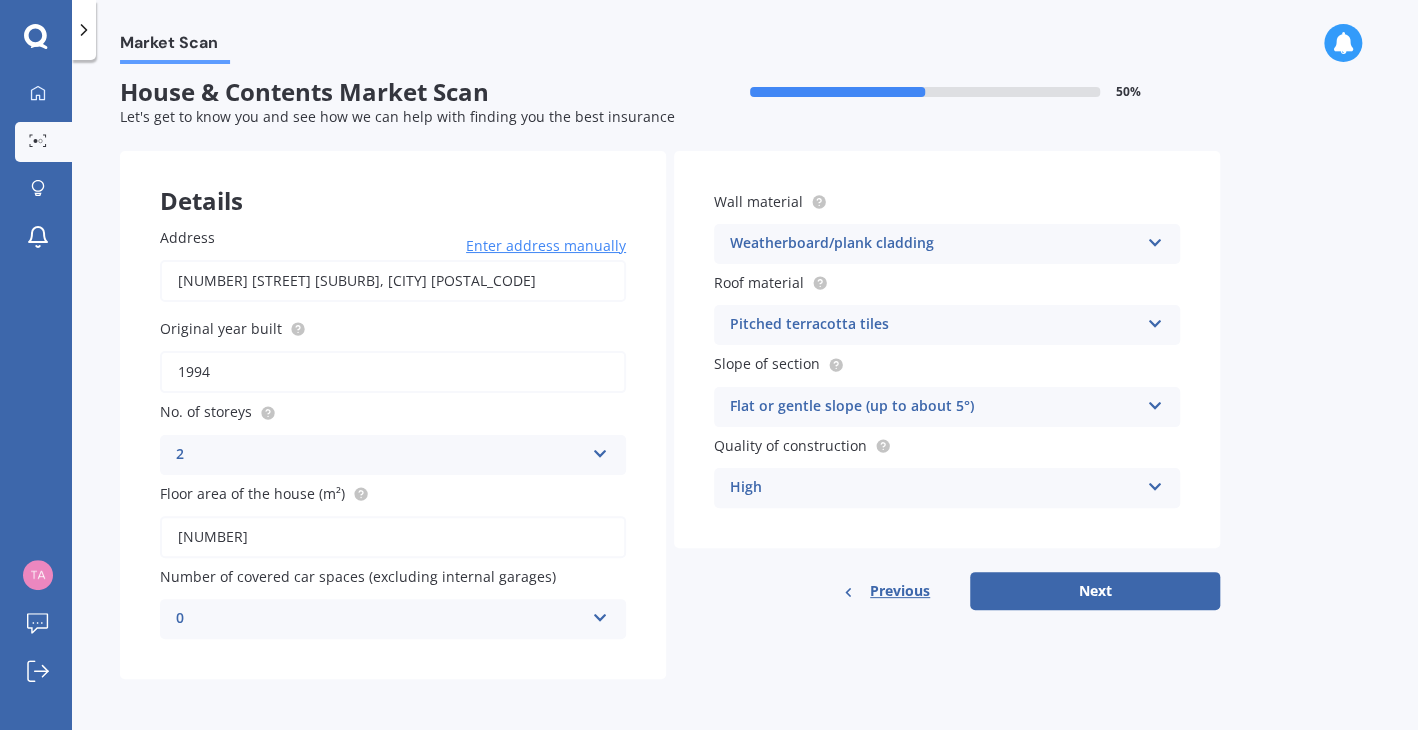 click on "Pitched terracotta tiles" at bounding box center (380, 455) 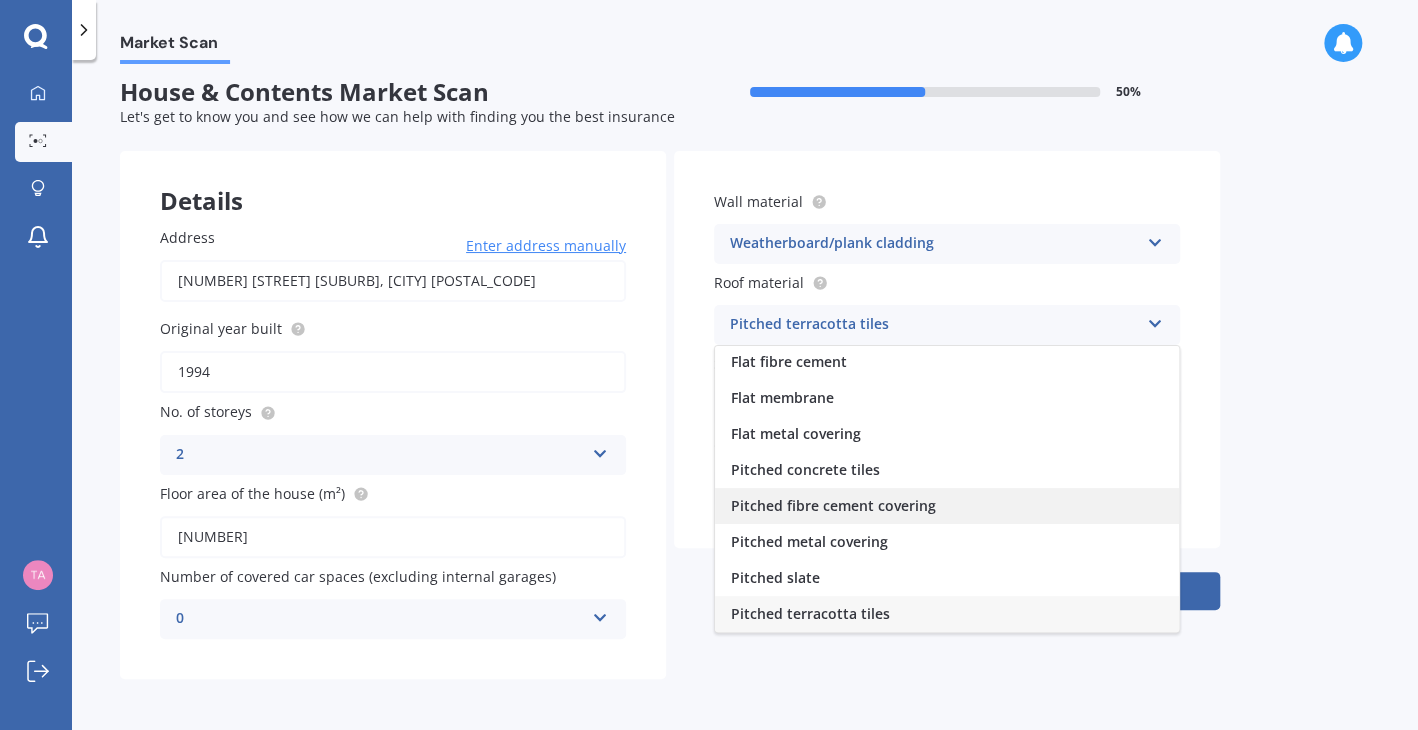 scroll, scrollTop: 0, scrollLeft: 0, axis: both 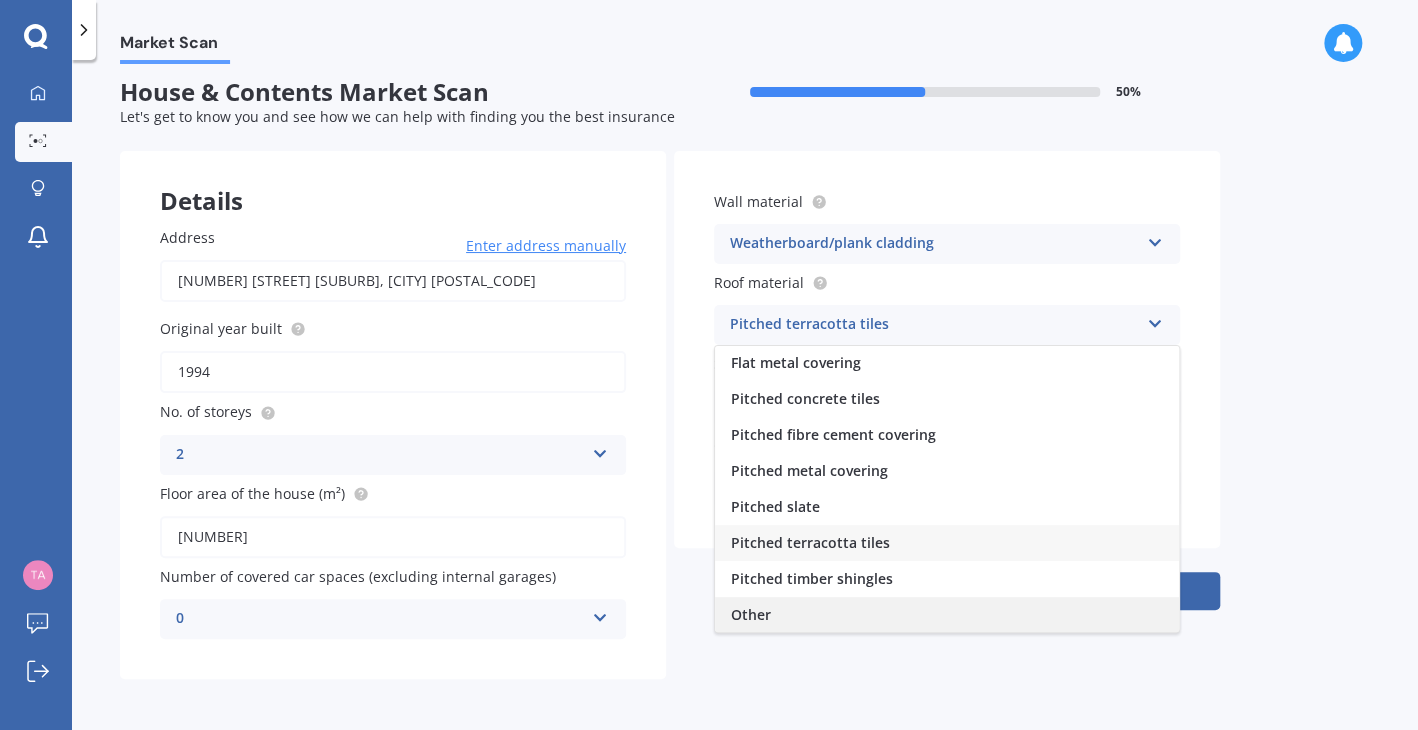 click on "Other" at bounding box center (947, 615) 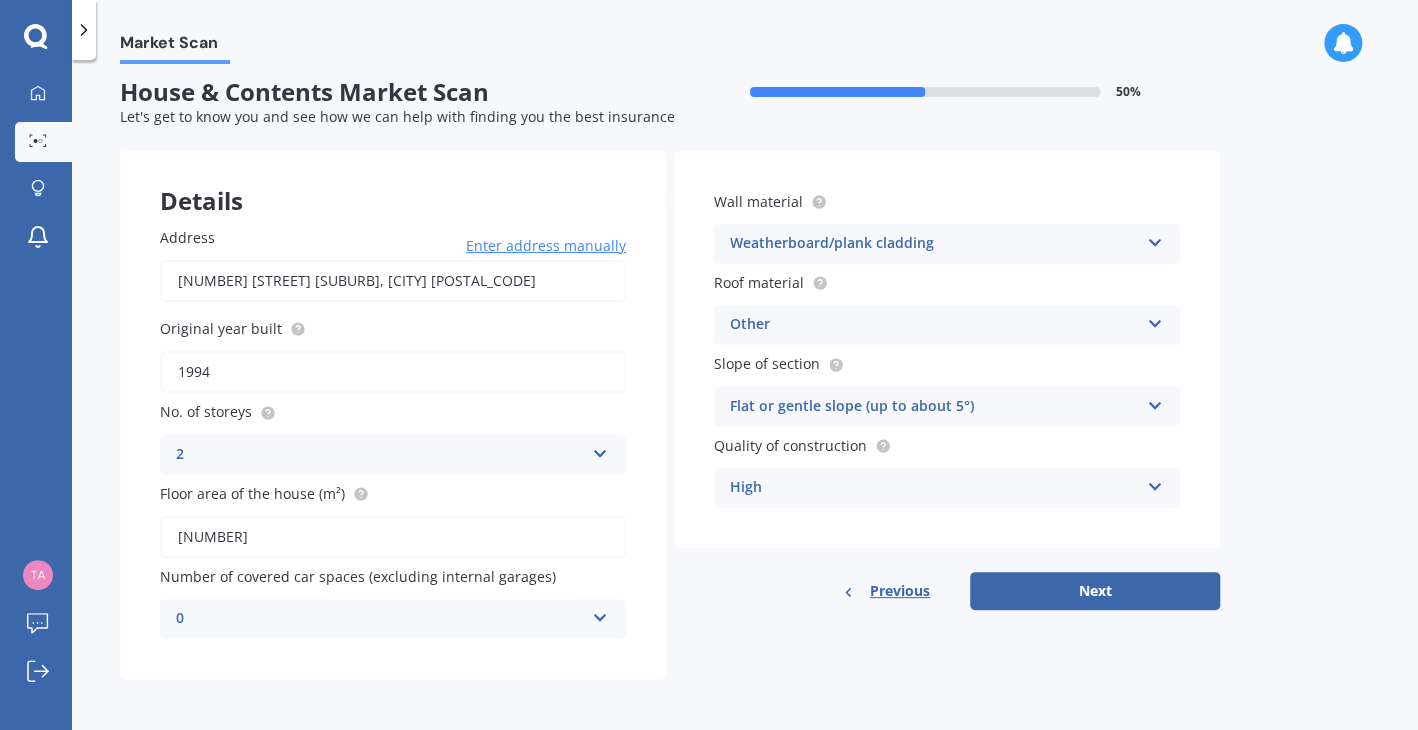 click on "Flat or gentle slope (up to about 5°)" at bounding box center [380, 455] 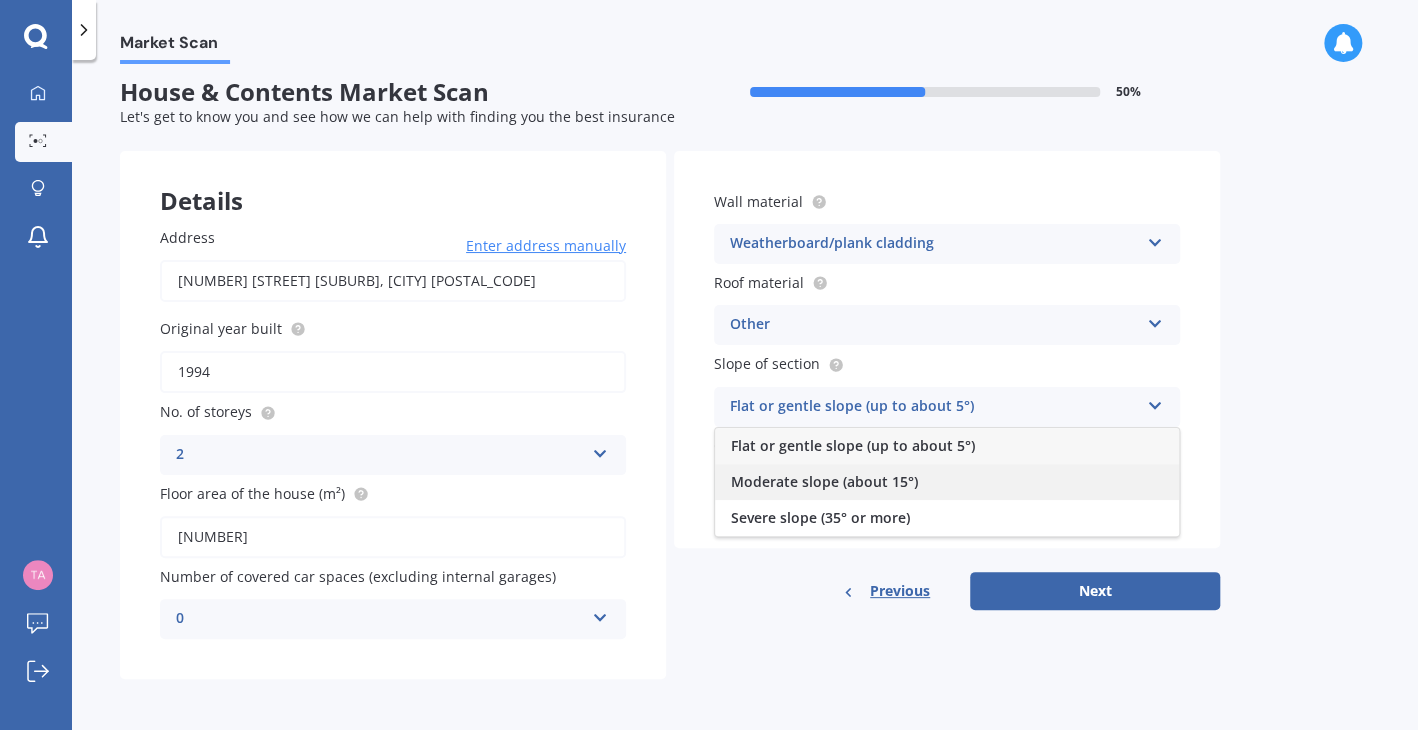 click on "Moderate slope (about 15°)" at bounding box center (853, 445) 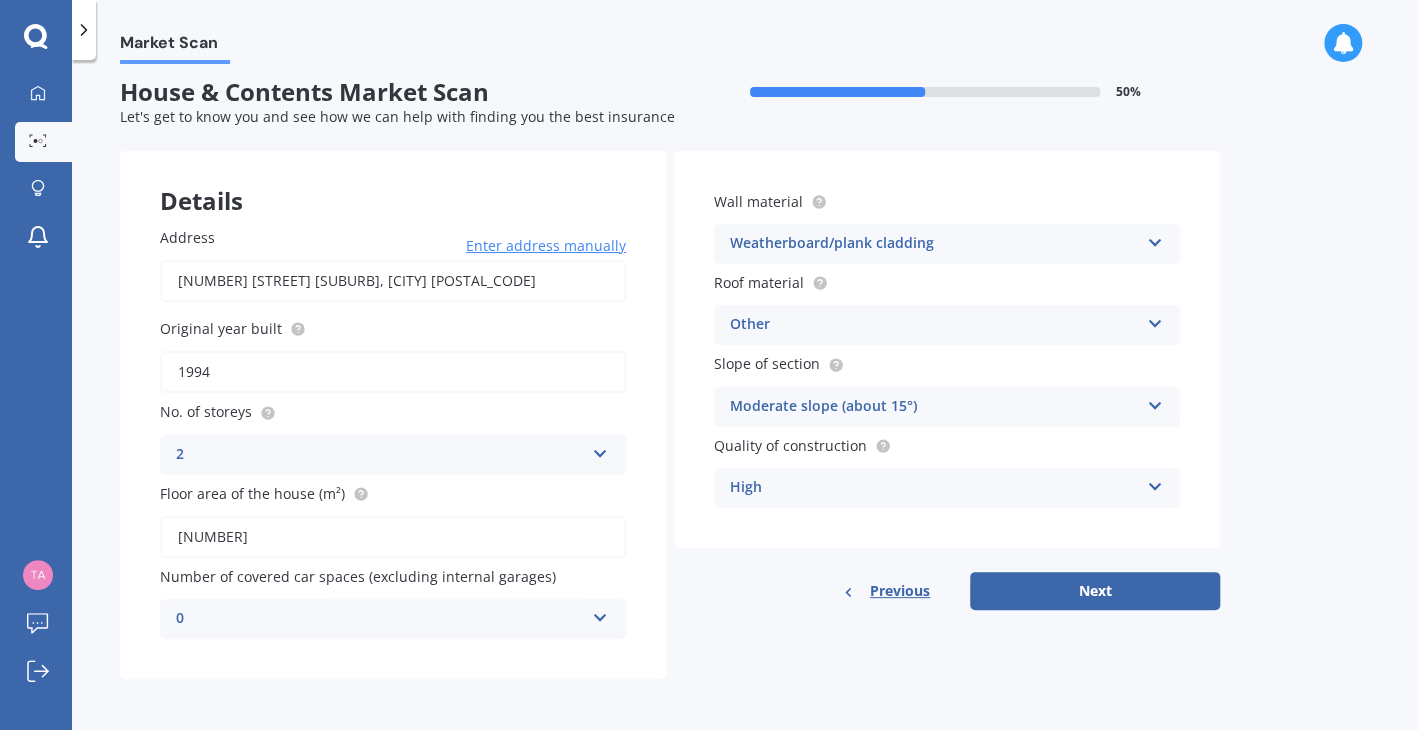 click on "High Standard High Prestige" at bounding box center [393, 455] 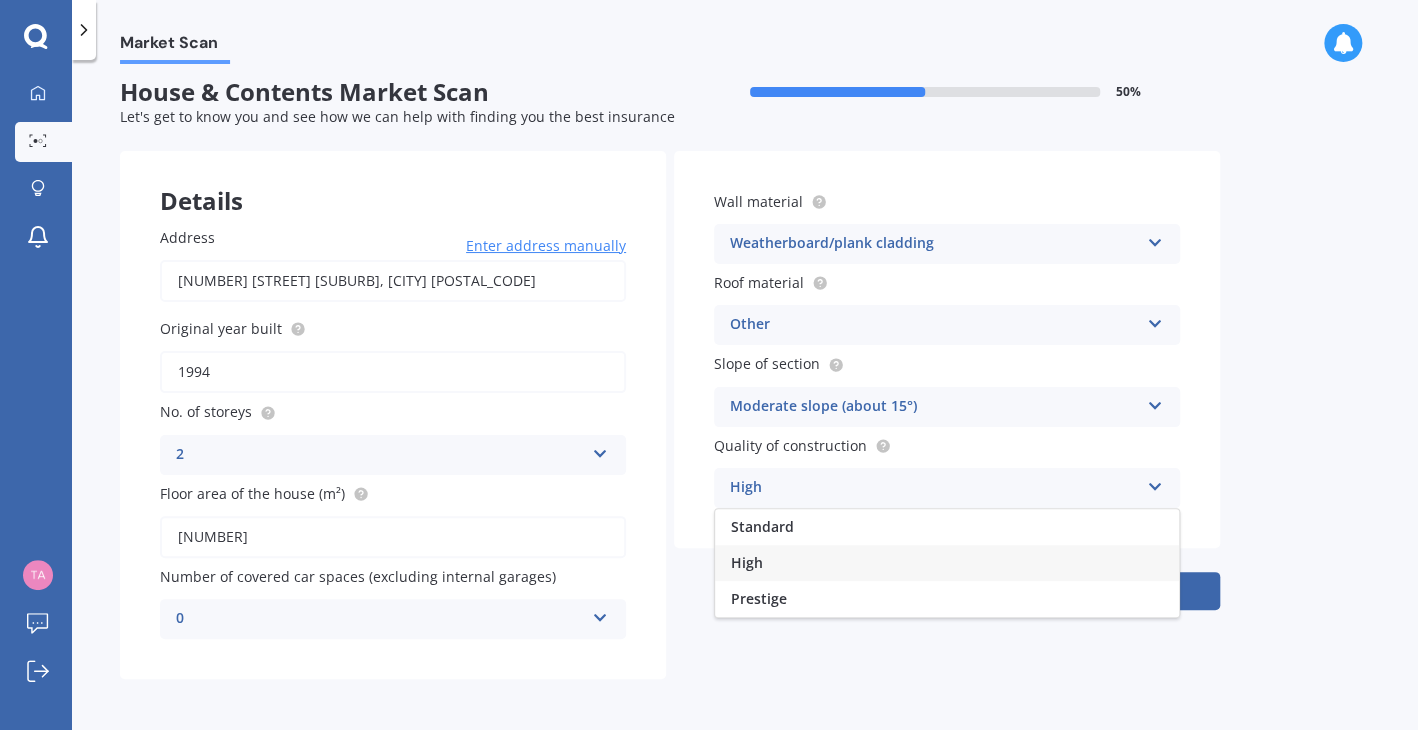 click on "High" at bounding box center [947, 563] 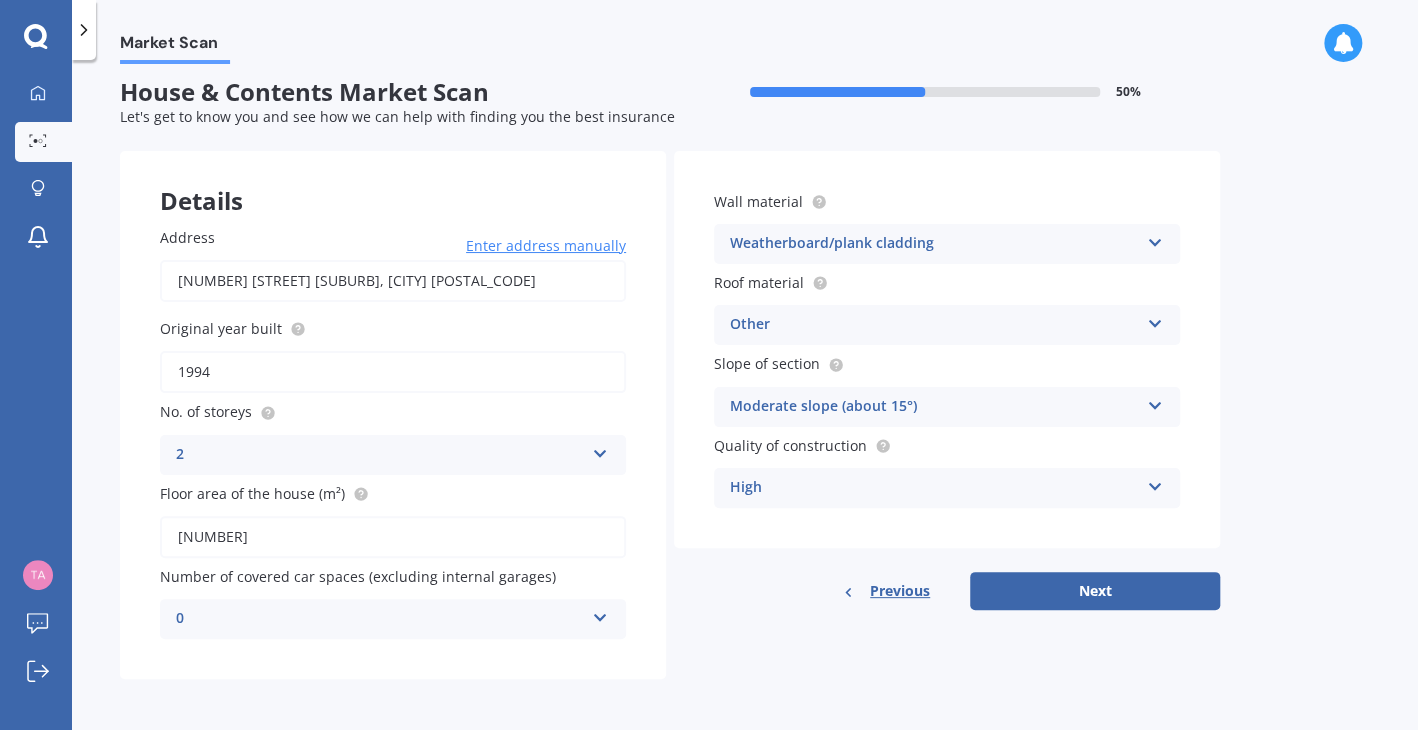 click on "Weatherboard/plank cladding" at bounding box center [380, 455] 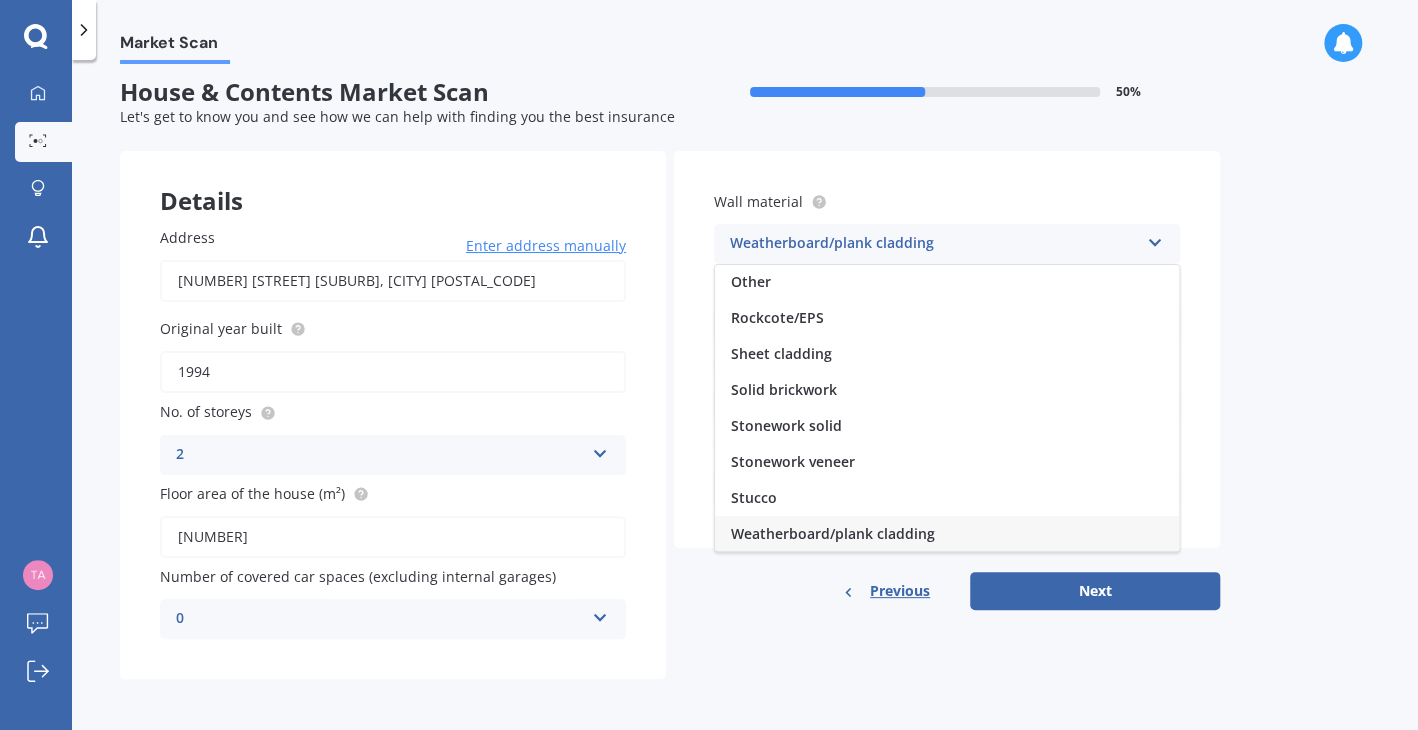 click on "Weatherboard/plank cladding" at bounding box center (934, 244) 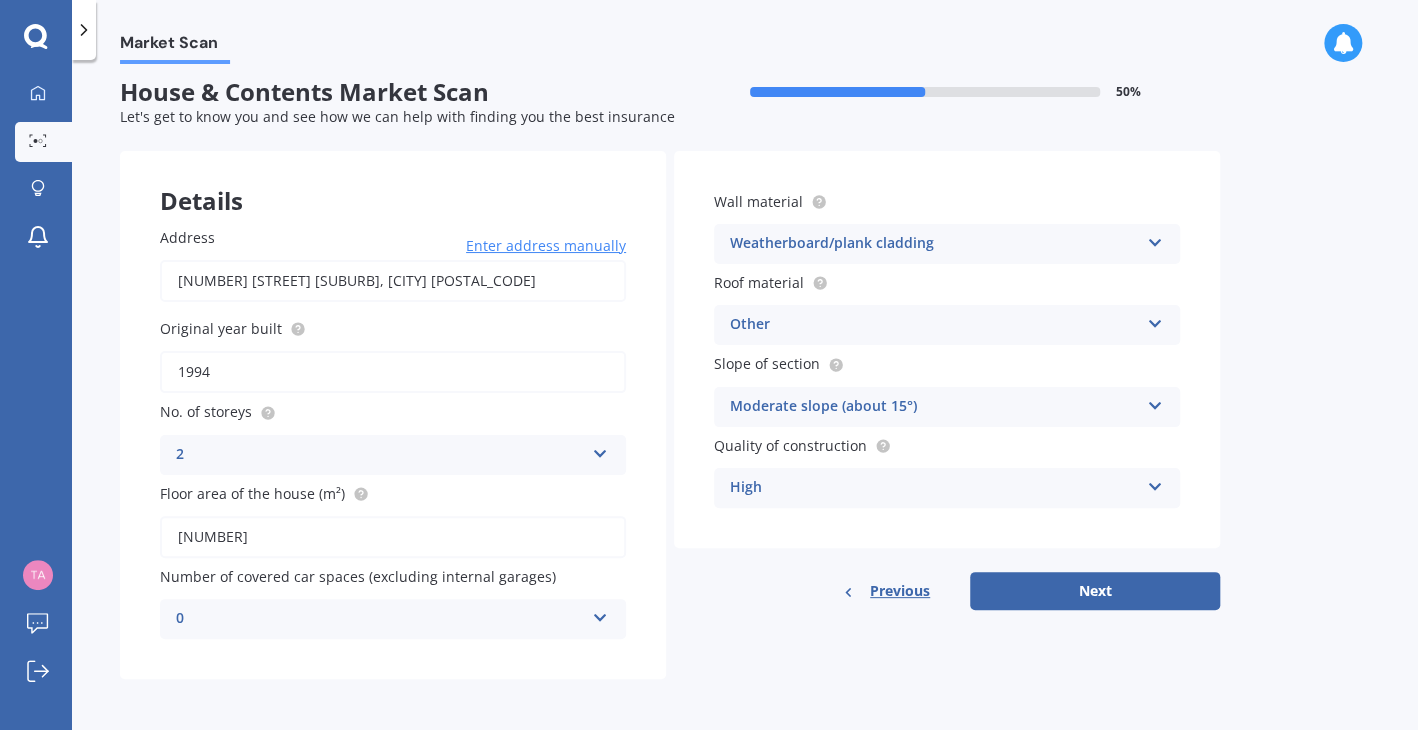 click on "Other" at bounding box center (380, 455) 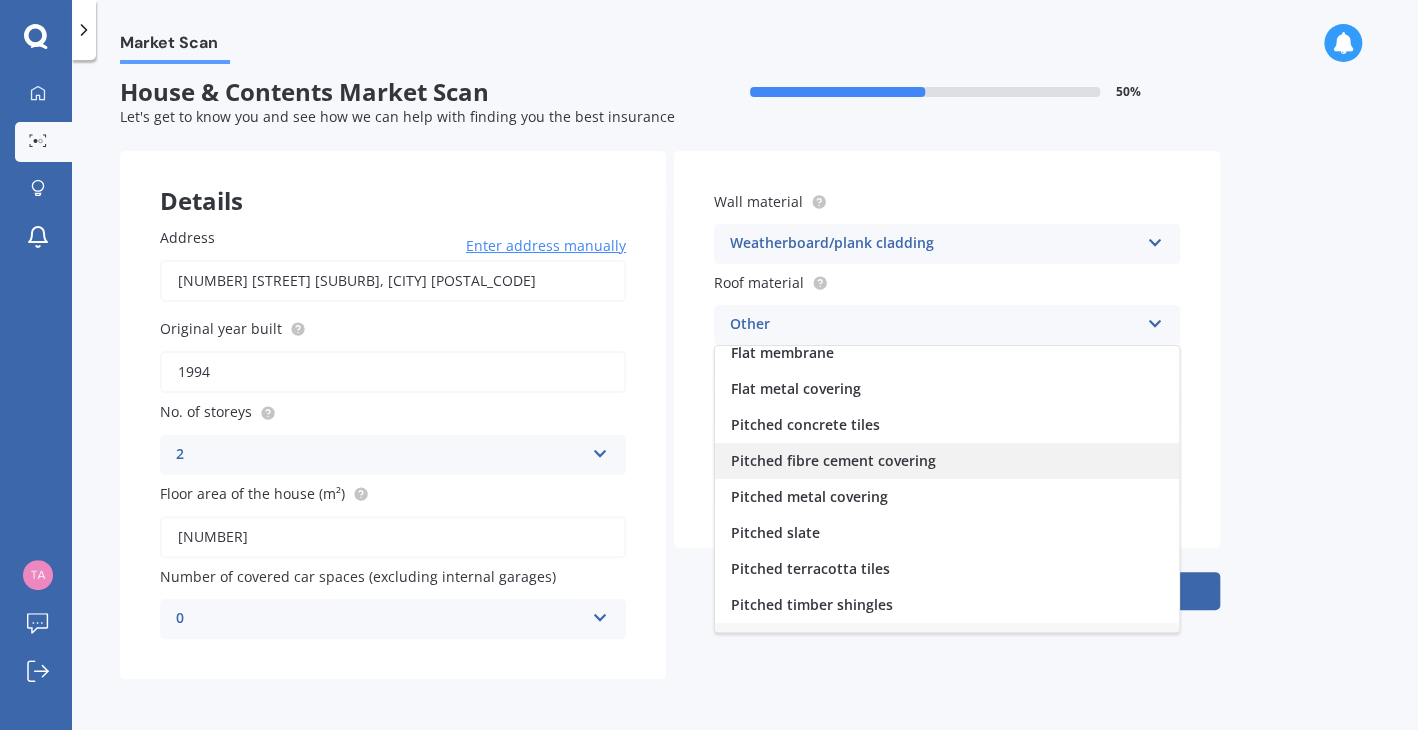 scroll, scrollTop: 73, scrollLeft: 0, axis: vertical 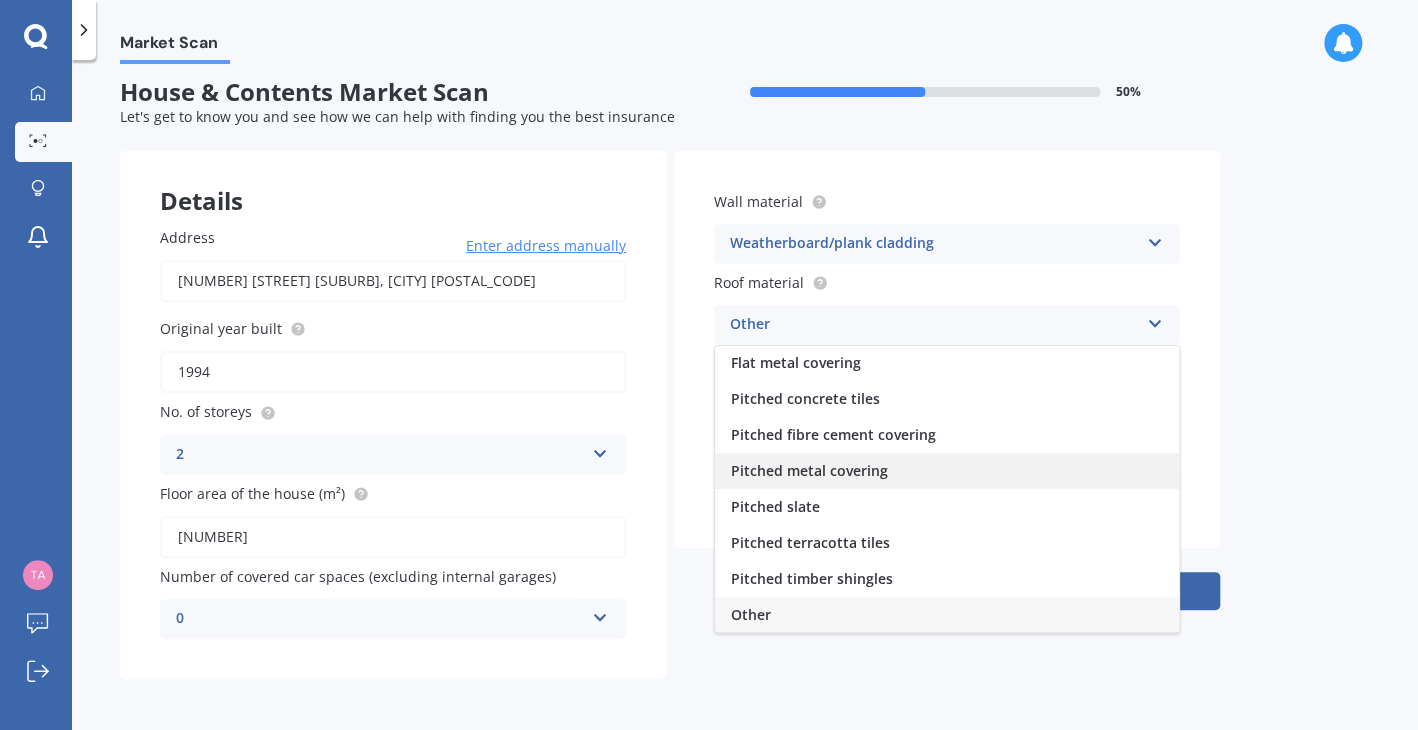 click on "Pitched metal covering" at bounding box center [947, 471] 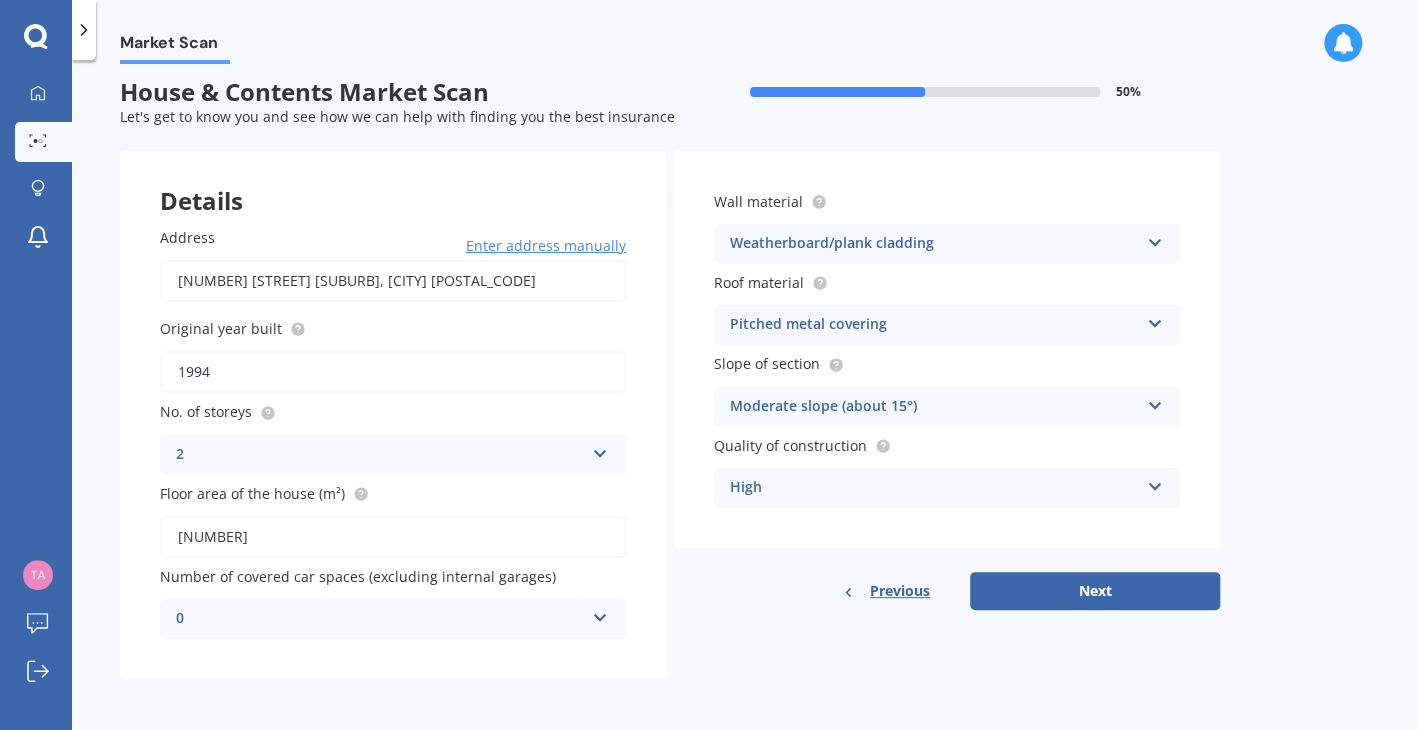 click on "Moderate slope (about 15°)" at bounding box center [380, 455] 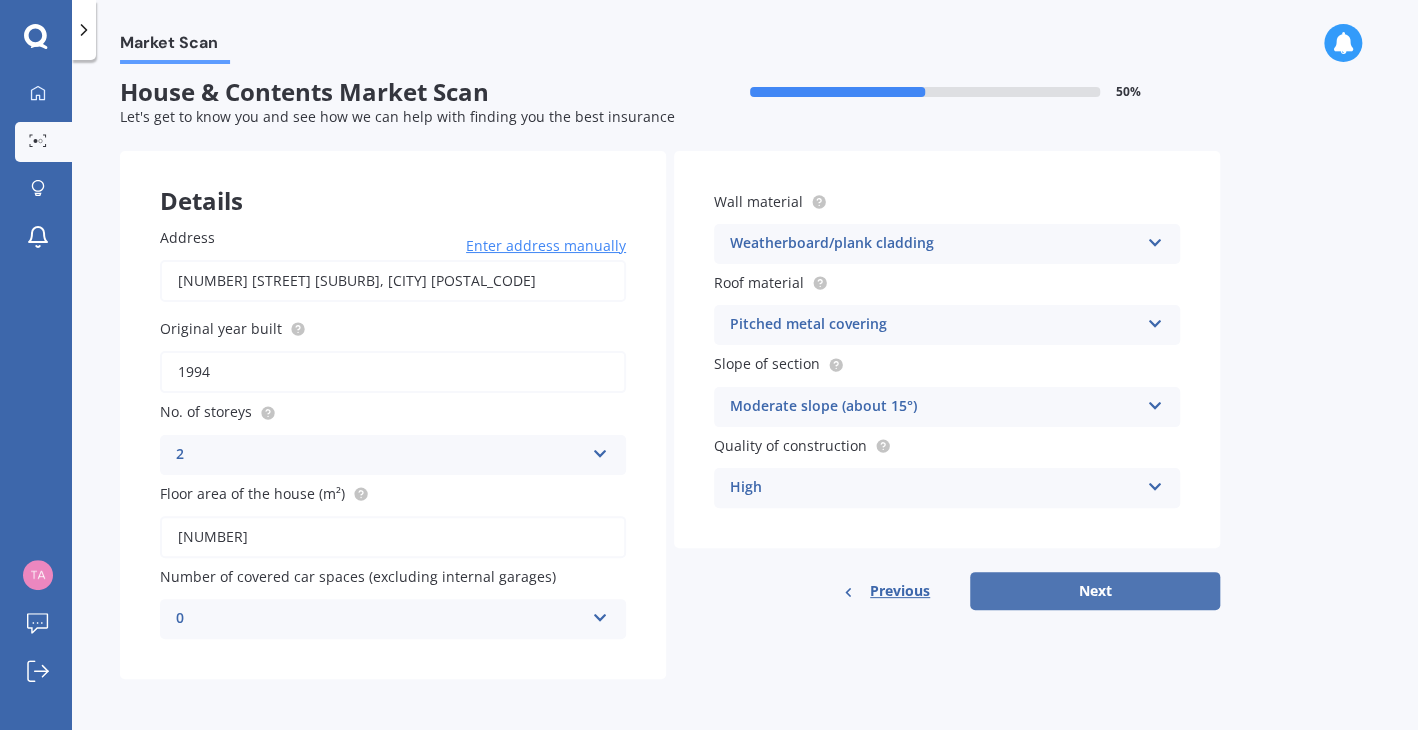 click on "Next" at bounding box center (1095, 591) 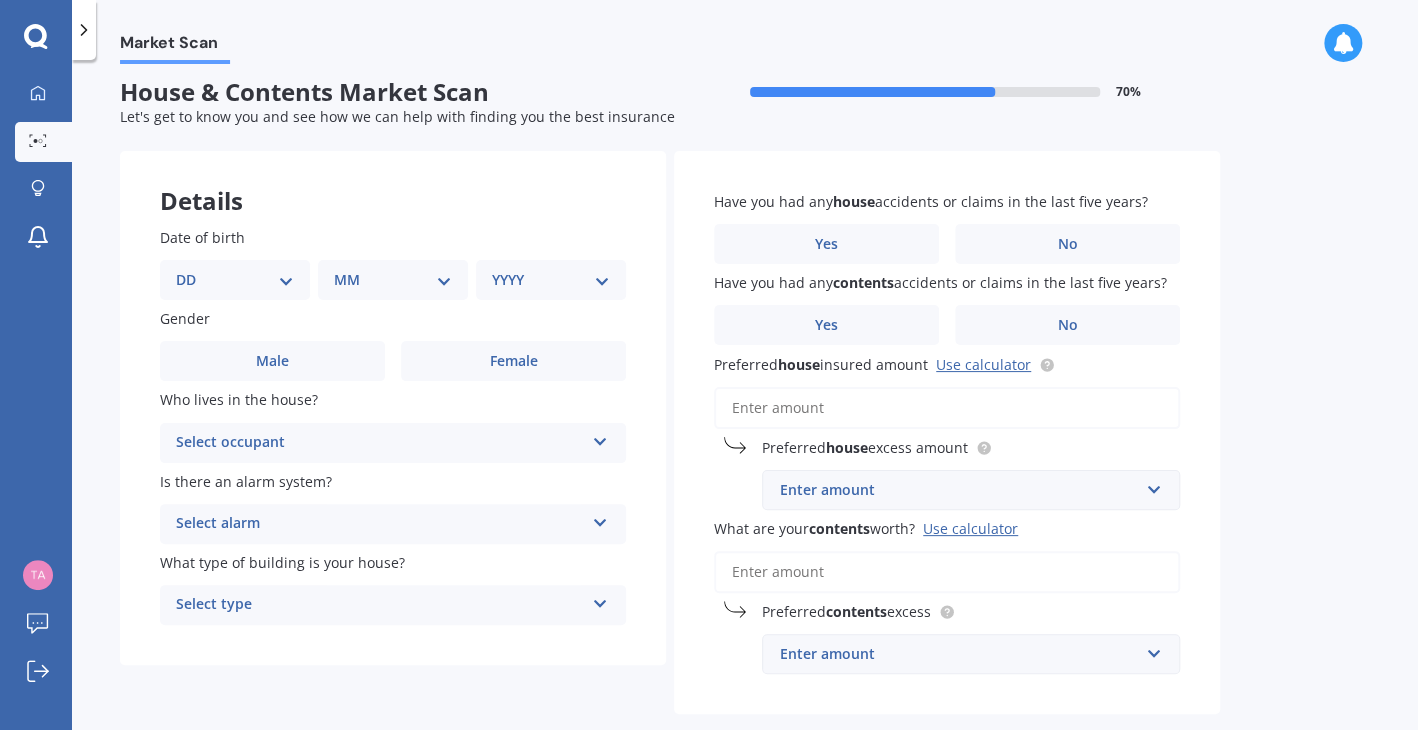 scroll, scrollTop: 0, scrollLeft: 0, axis: both 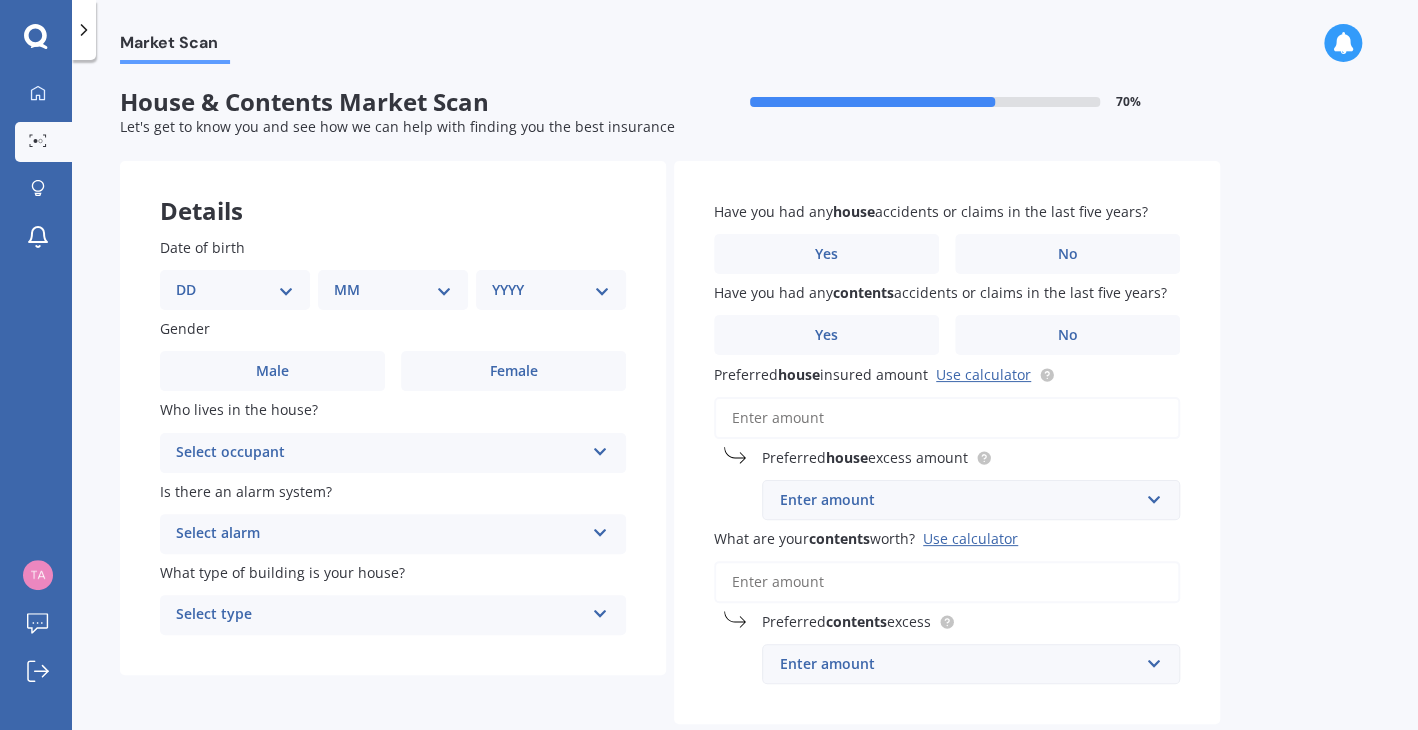 click on "DD 01 02 03 04 05 06 07 08 09 10 11 12 13 14 15 16 17 18 19 20 21 22 23 24 25 26 27 28 29 30 31" at bounding box center [235, 290] 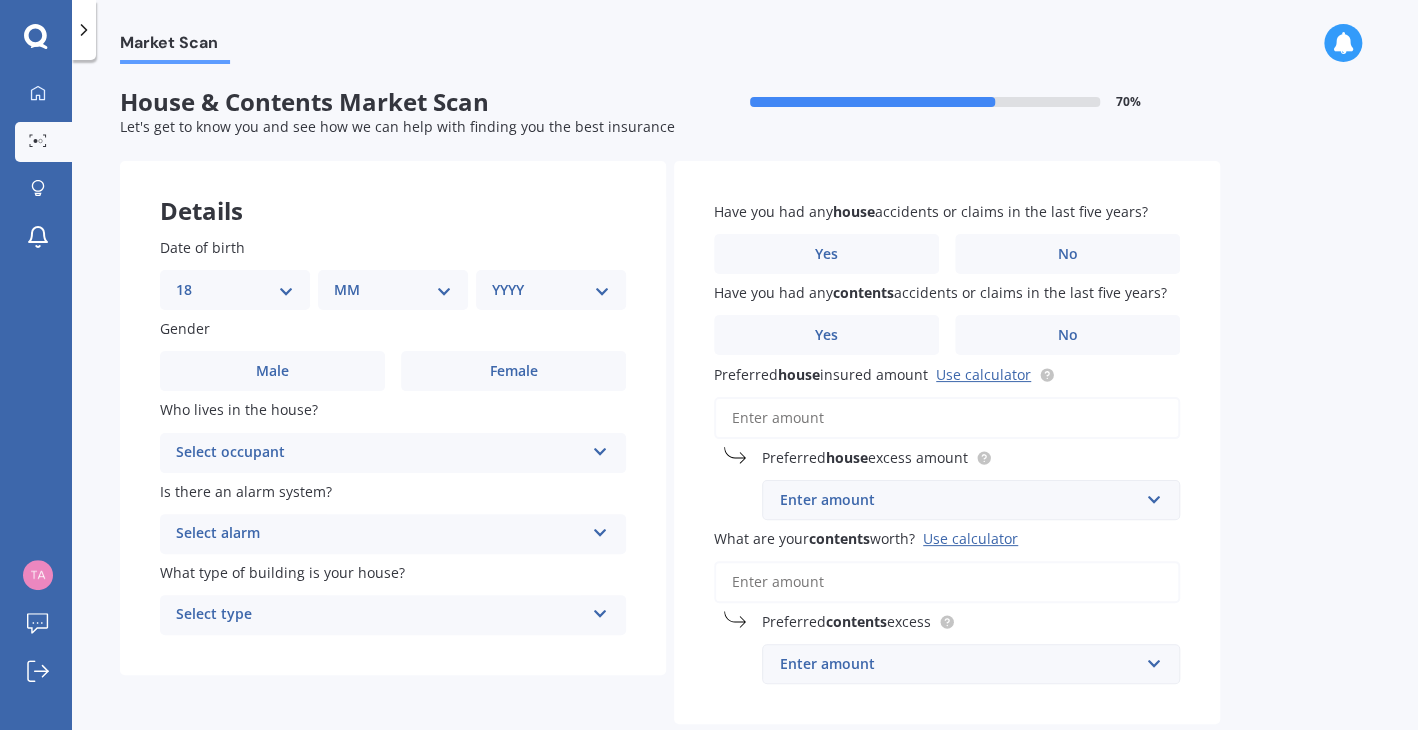 click on "DD 01 02 03 04 05 06 07 08 09 10 11 12 13 14 15 16 17 18 19 20 21 22 23 24 25 26 27 28 29 30 31" at bounding box center (235, 290) 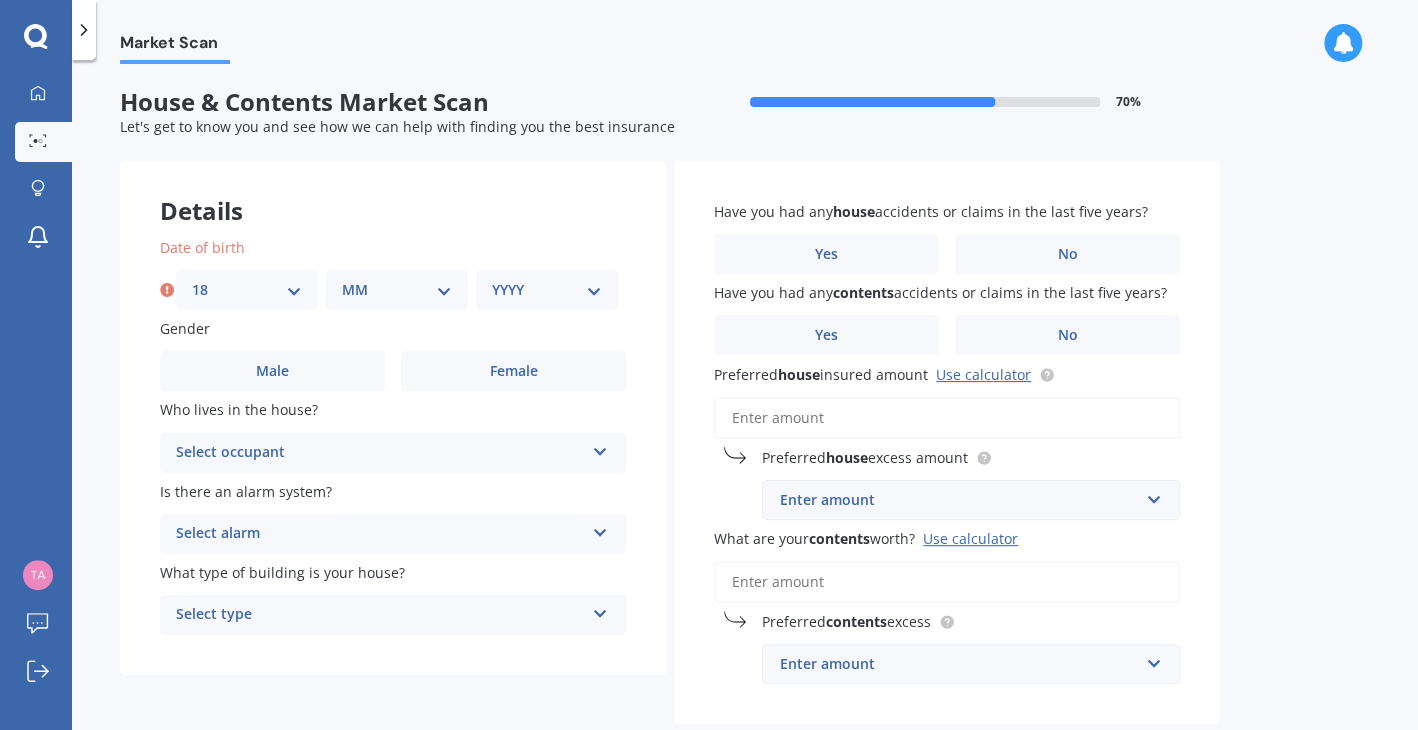 click on "MM 01 02 03 04 05 06 07 08 09 10 11 12" at bounding box center [397, 290] 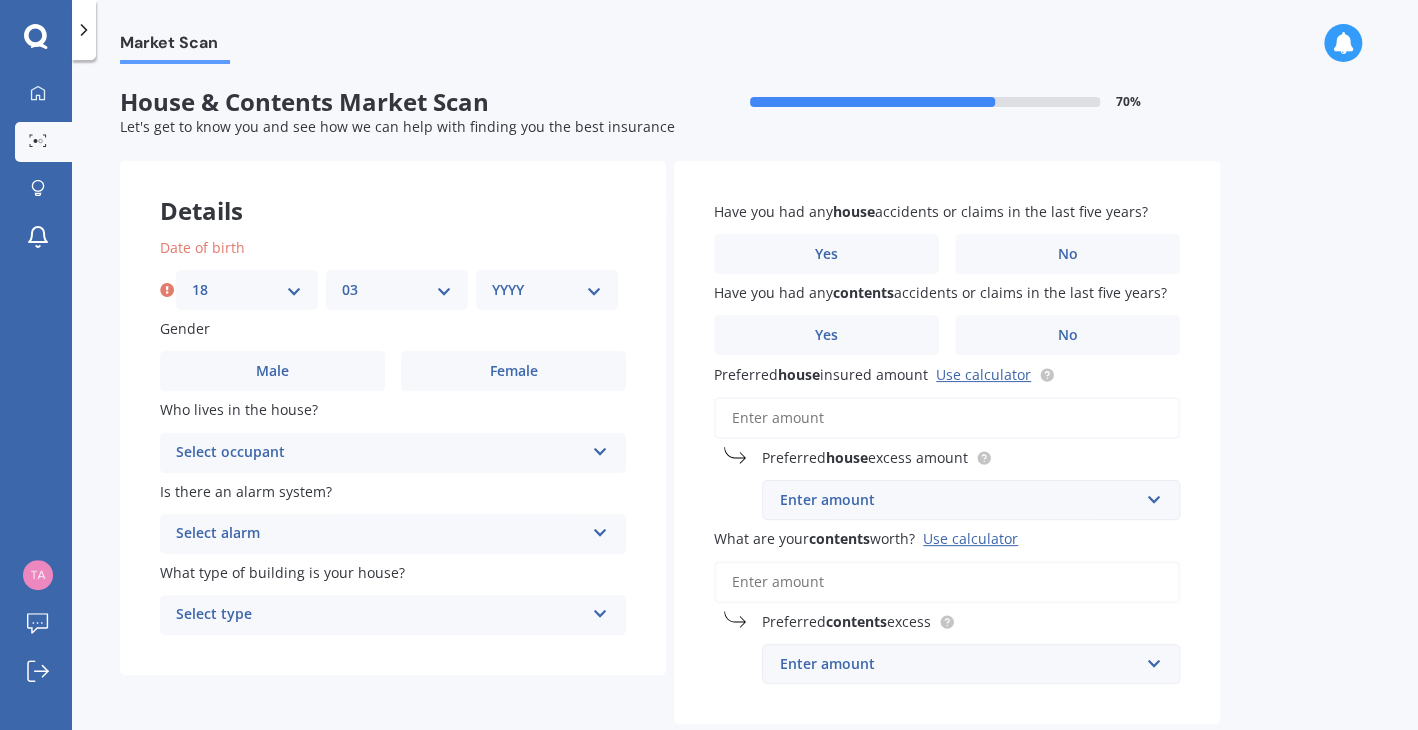 click on "MM 01 02 03 04 05 06 07 08 09 10 11 12" at bounding box center (397, 290) 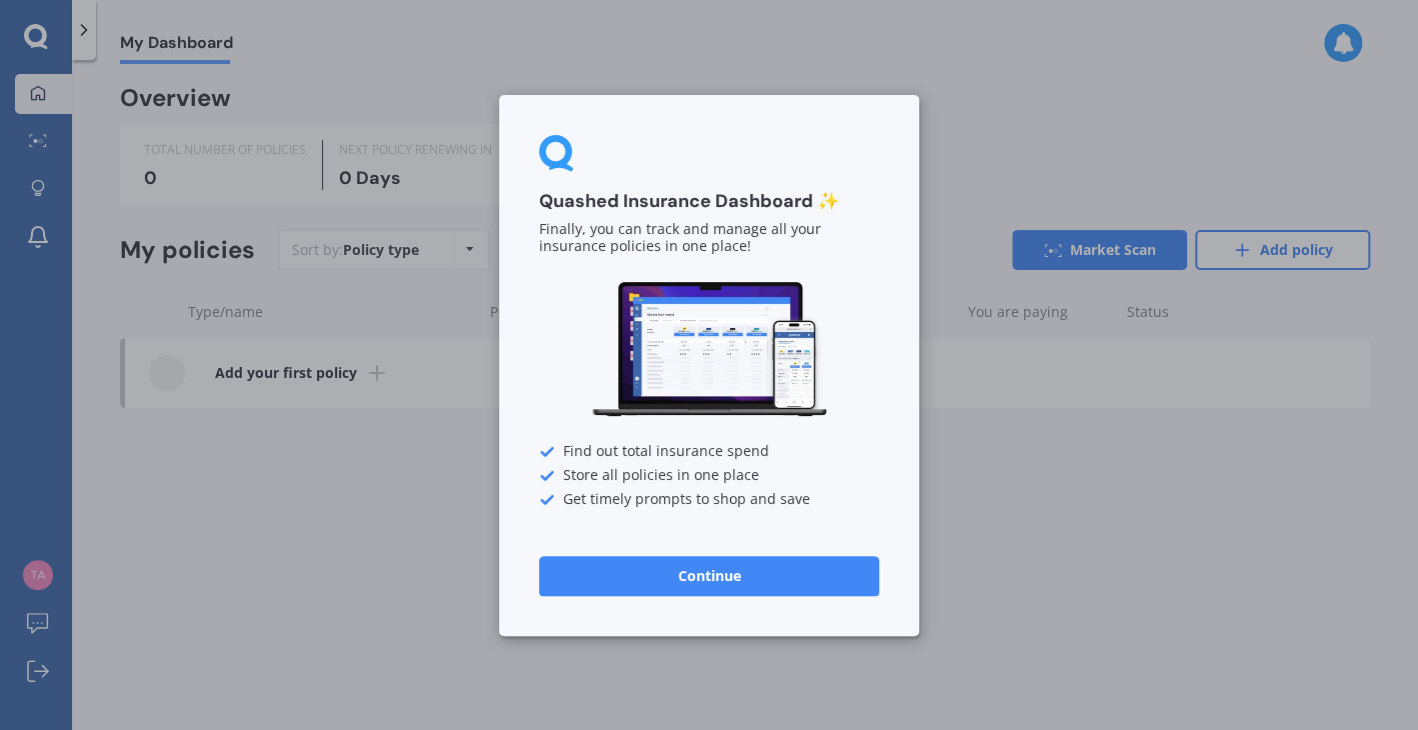 click on "Continue" at bounding box center (709, 575) 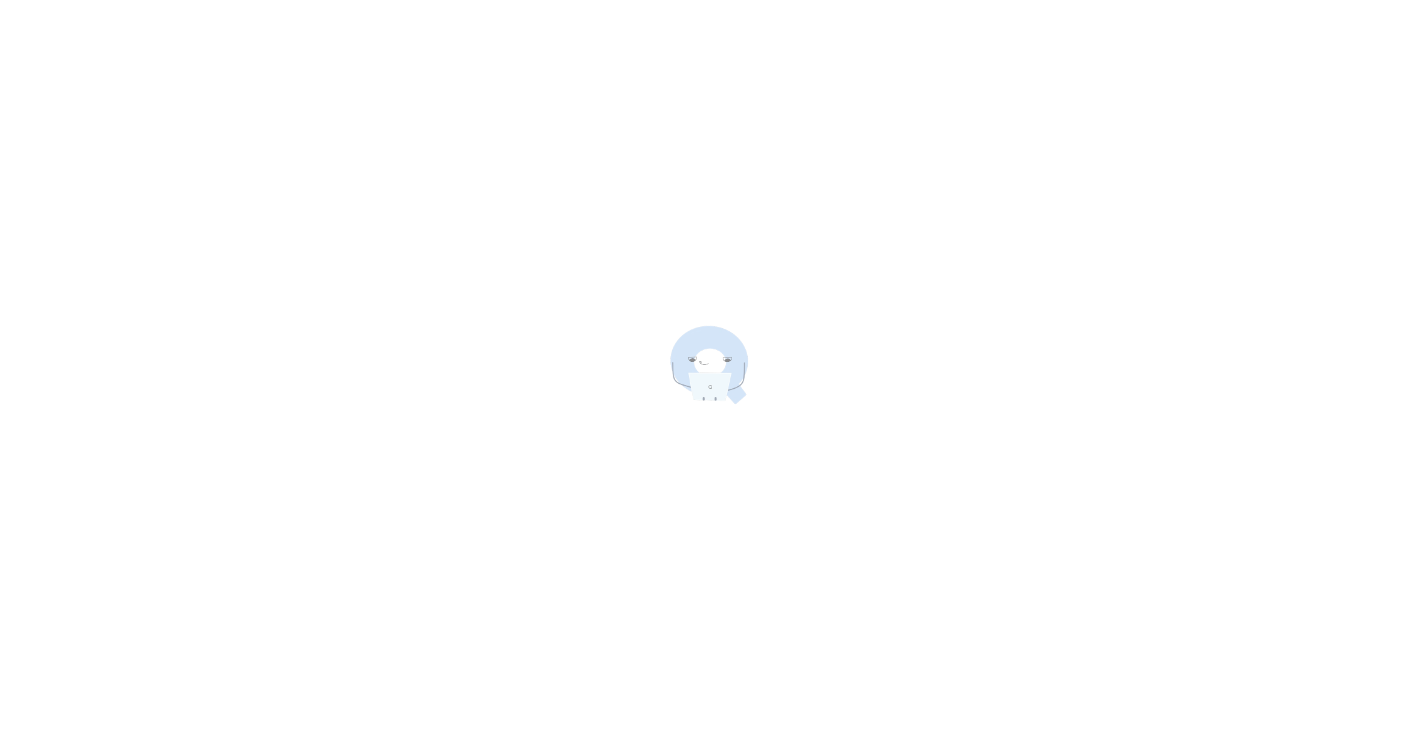 scroll, scrollTop: 0, scrollLeft: 0, axis: both 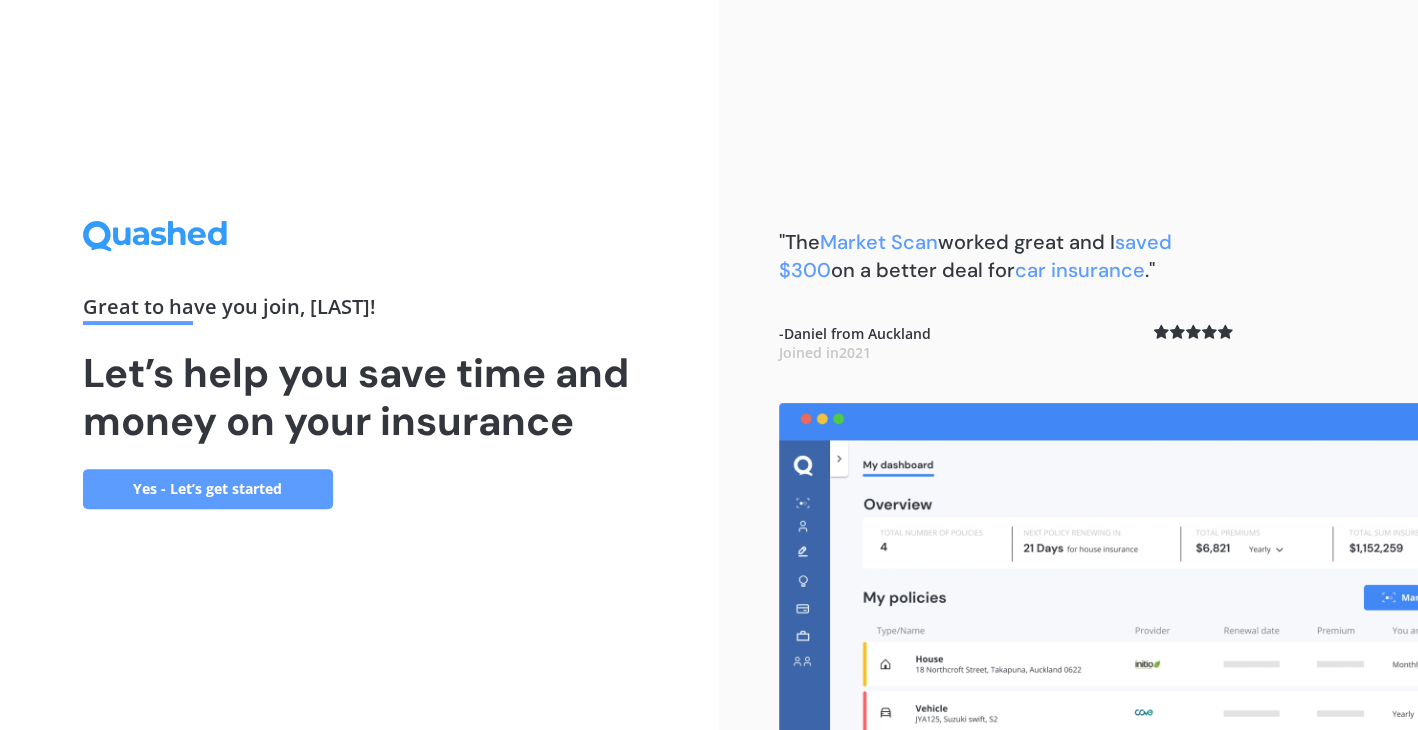 click on "Yes - Let’s get started" at bounding box center [208, 489] 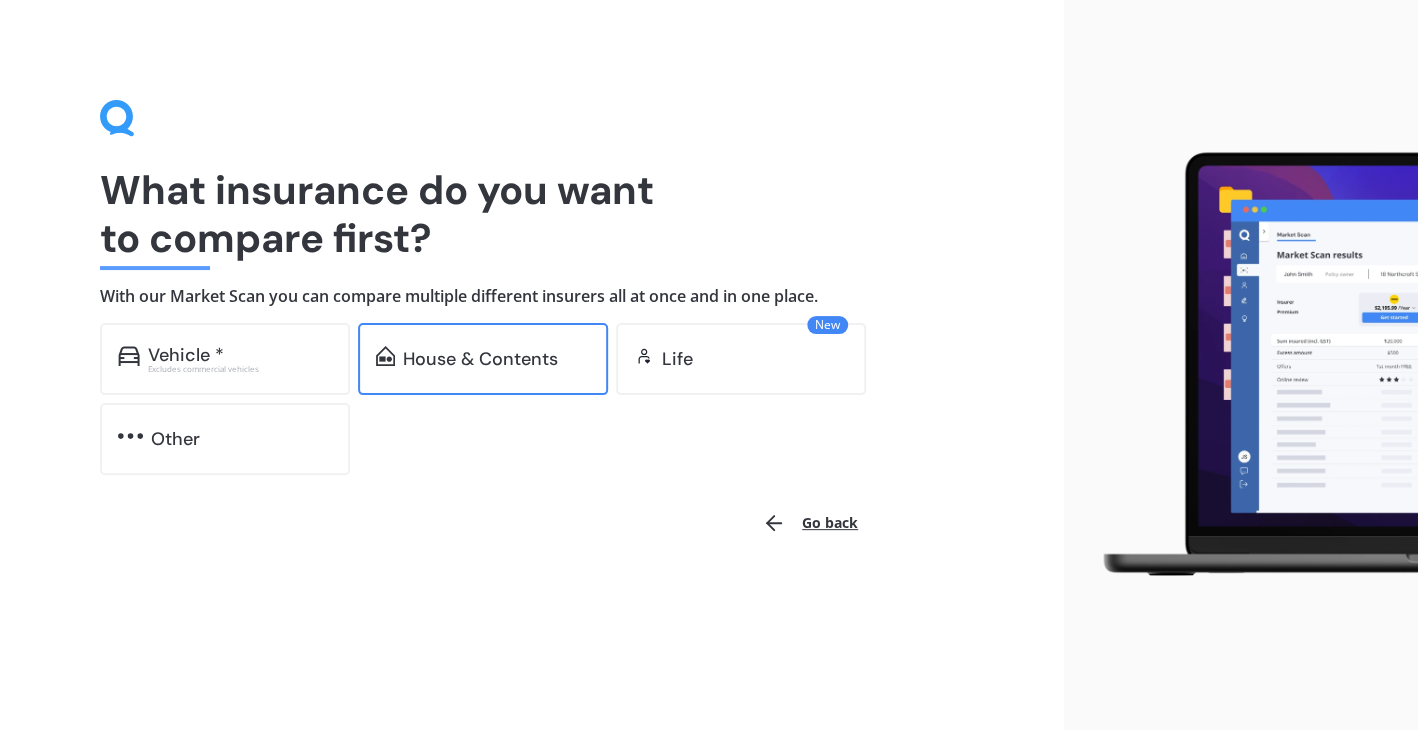 click on "House & Contents" at bounding box center [186, 355] 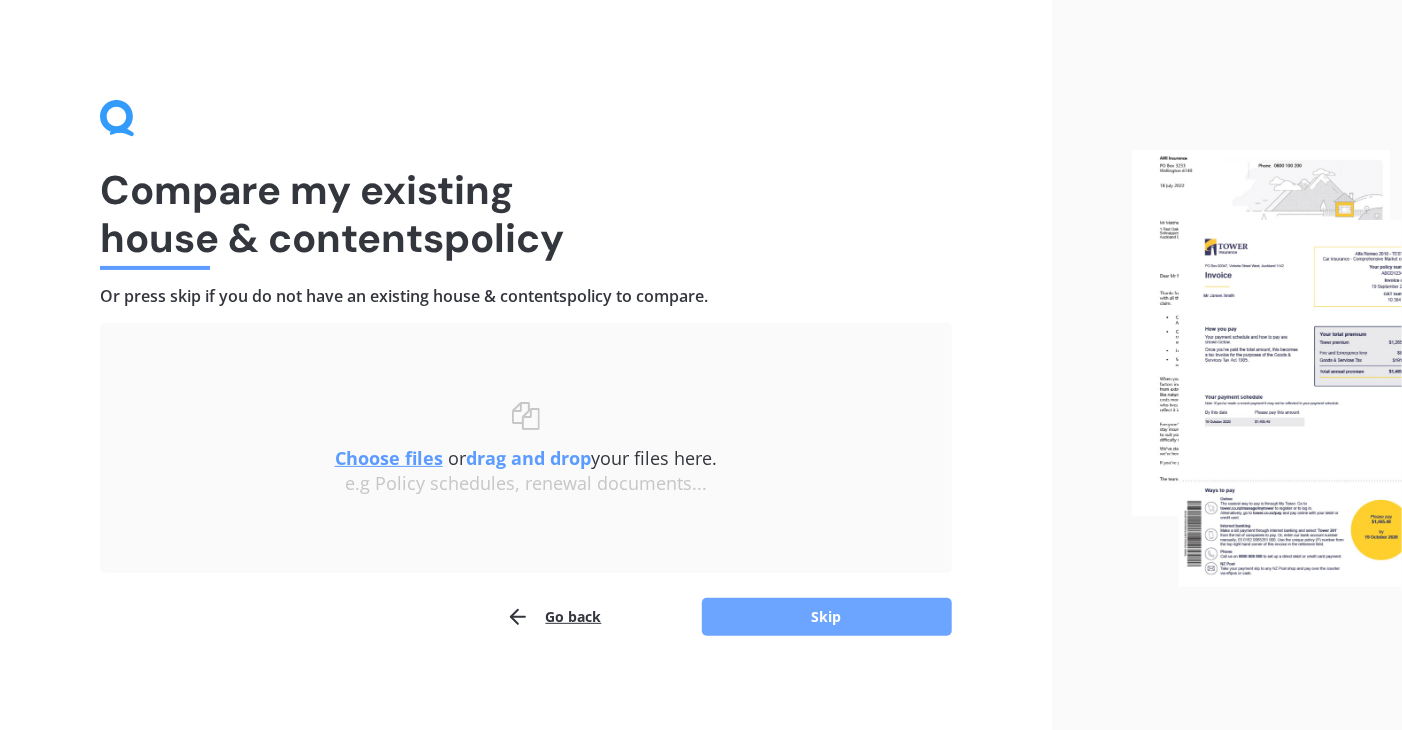 click on "Skip" at bounding box center [827, 617] 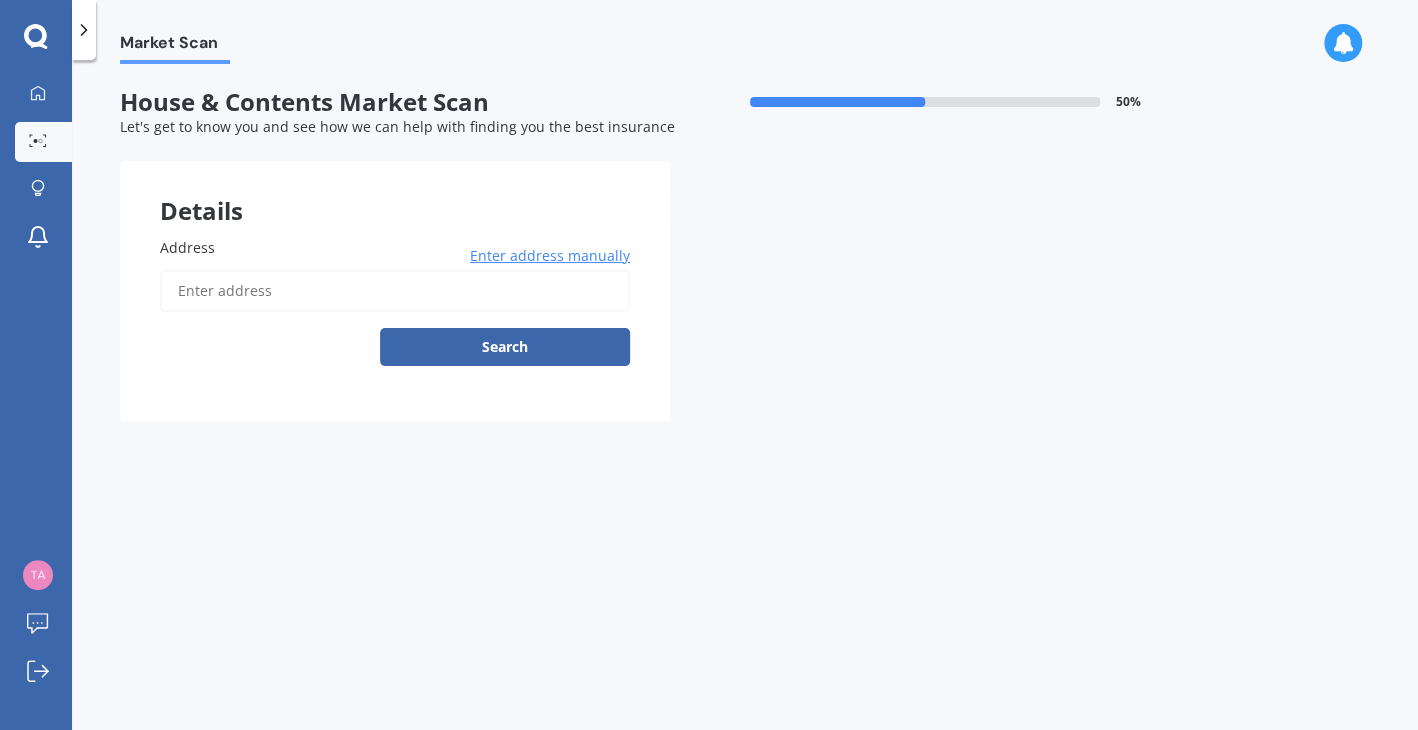 click on "Address" at bounding box center [391, 247] 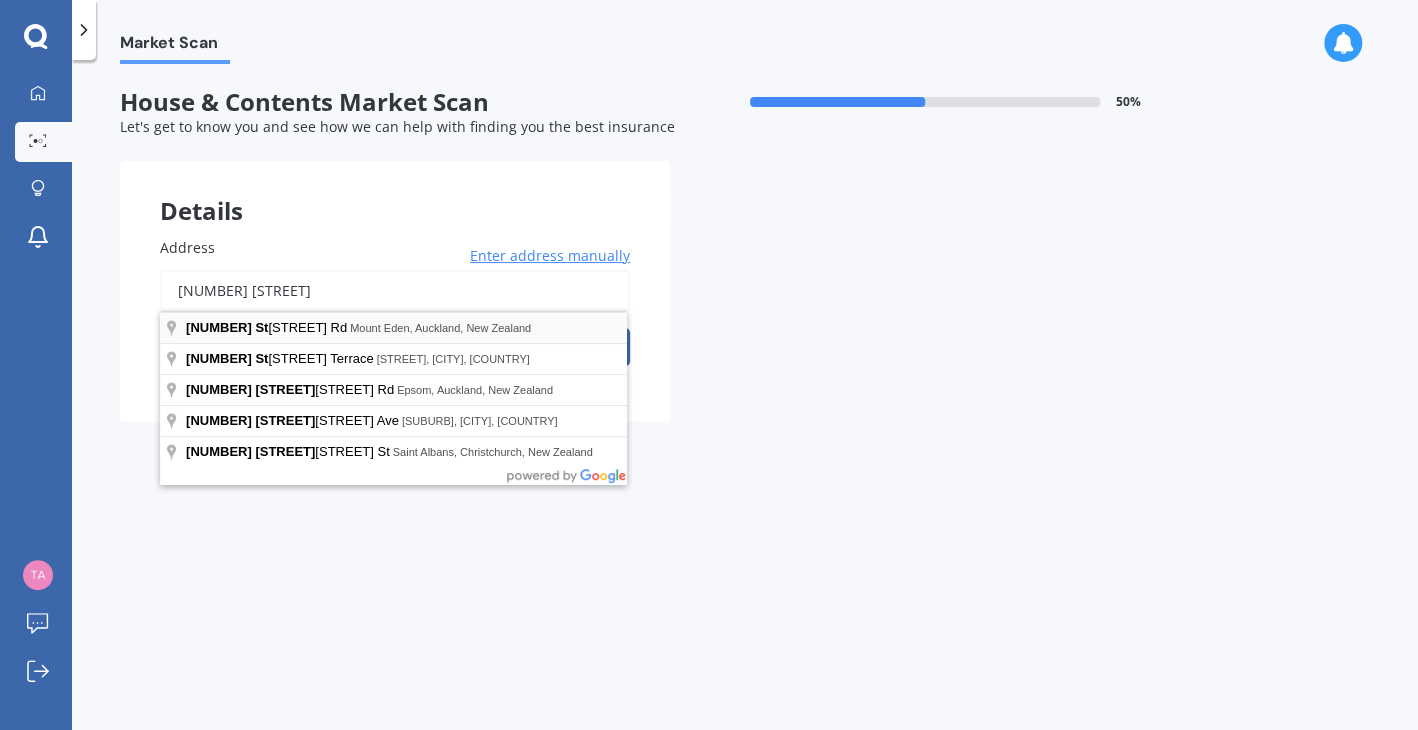 type on "[NUMBER] [STREET]" 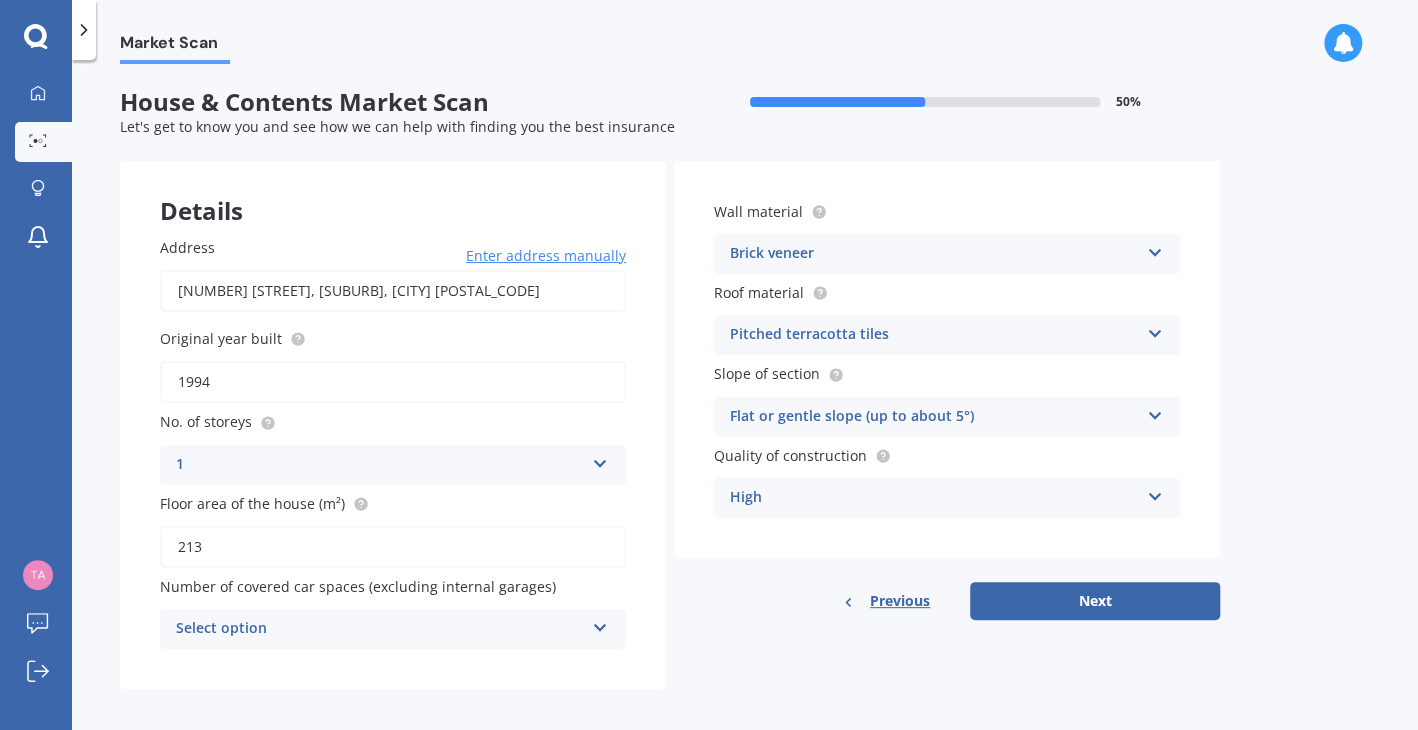 click on "Pitched terracotta tiles Flat fibre cement Flat membrane Flat metal covering Pitched concrete tiles Pitched fibre cement covering Pitched metal covering Pitched slate Pitched terracotta tiles Pitched timber shingles Other" at bounding box center [393, 465] 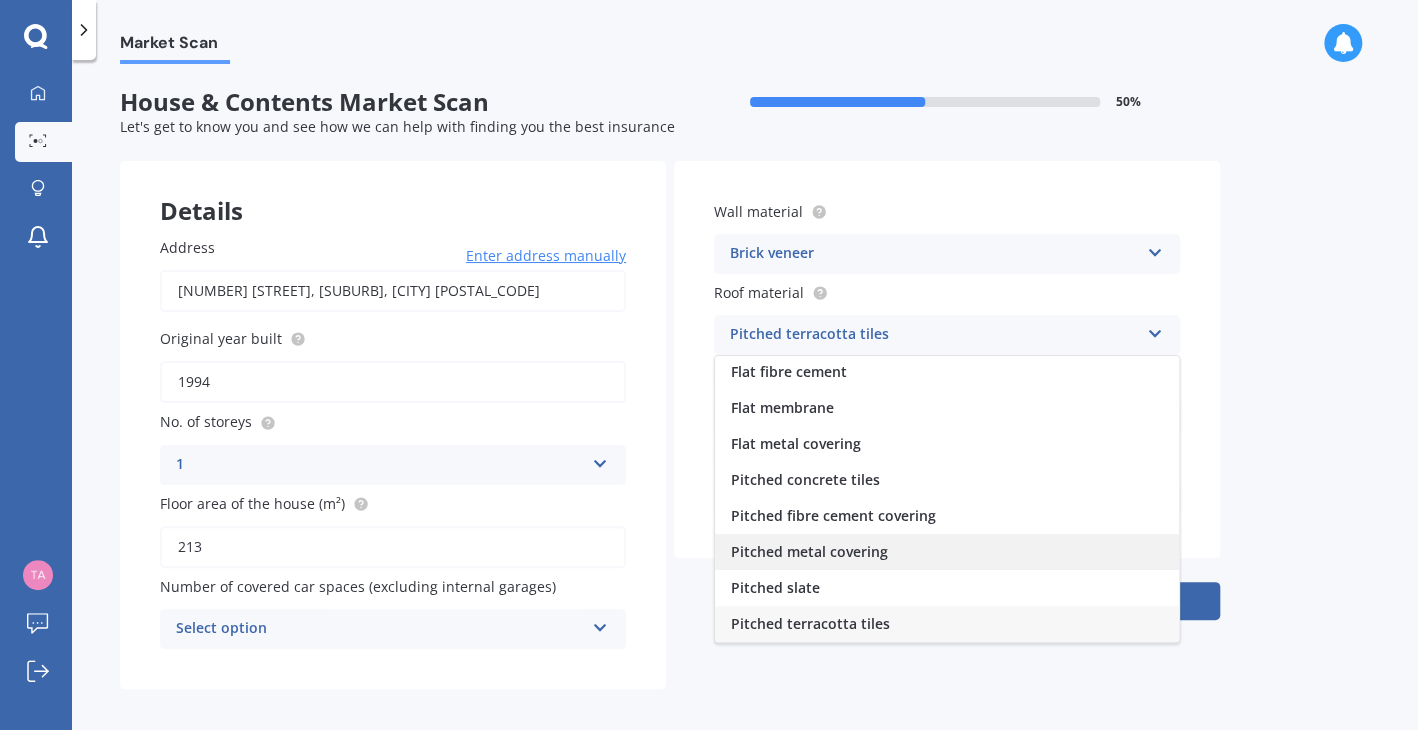 click on "Pitched metal covering" at bounding box center (789, 371) 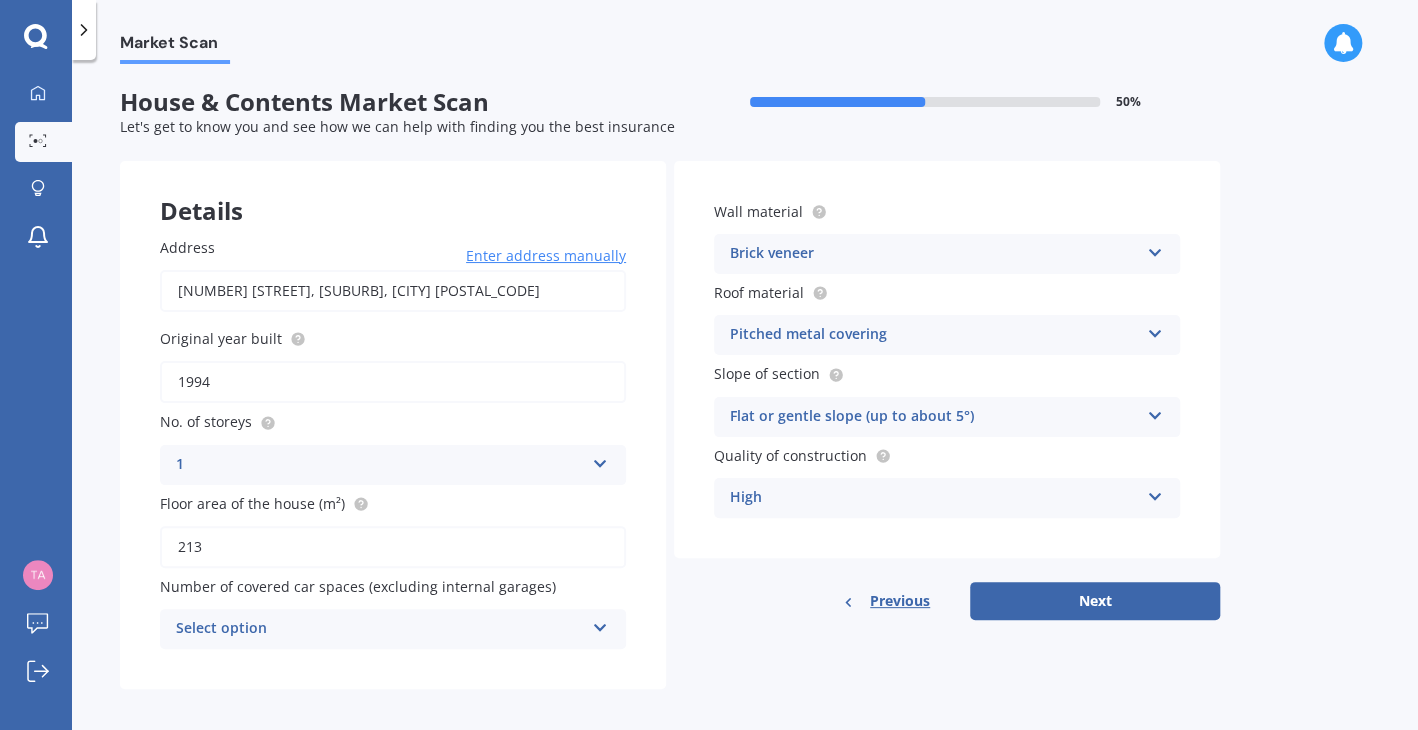 click on "Flat or gentle slope (up to about 5°)" at bounding box center [380, 465] 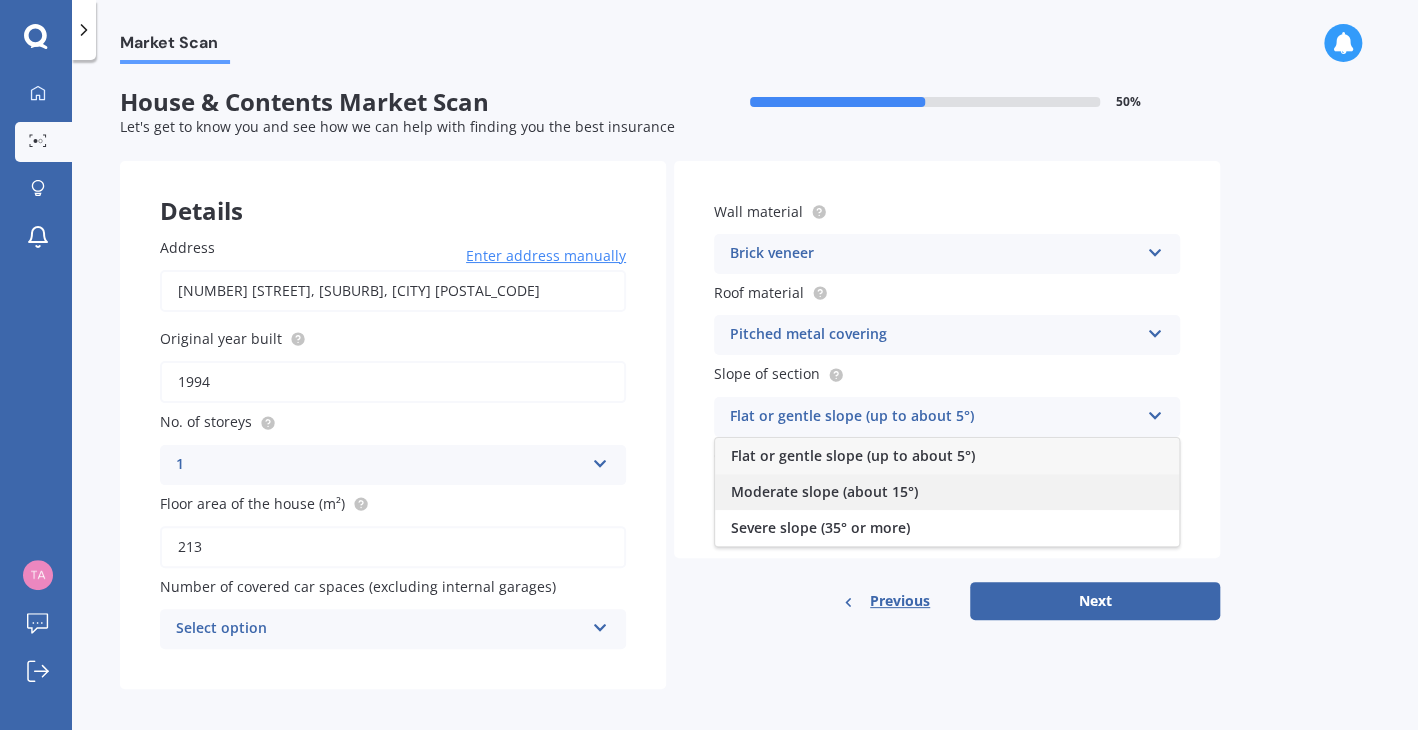 click on "Moderate slope (about 15°)" at bounding box center (947, 492) 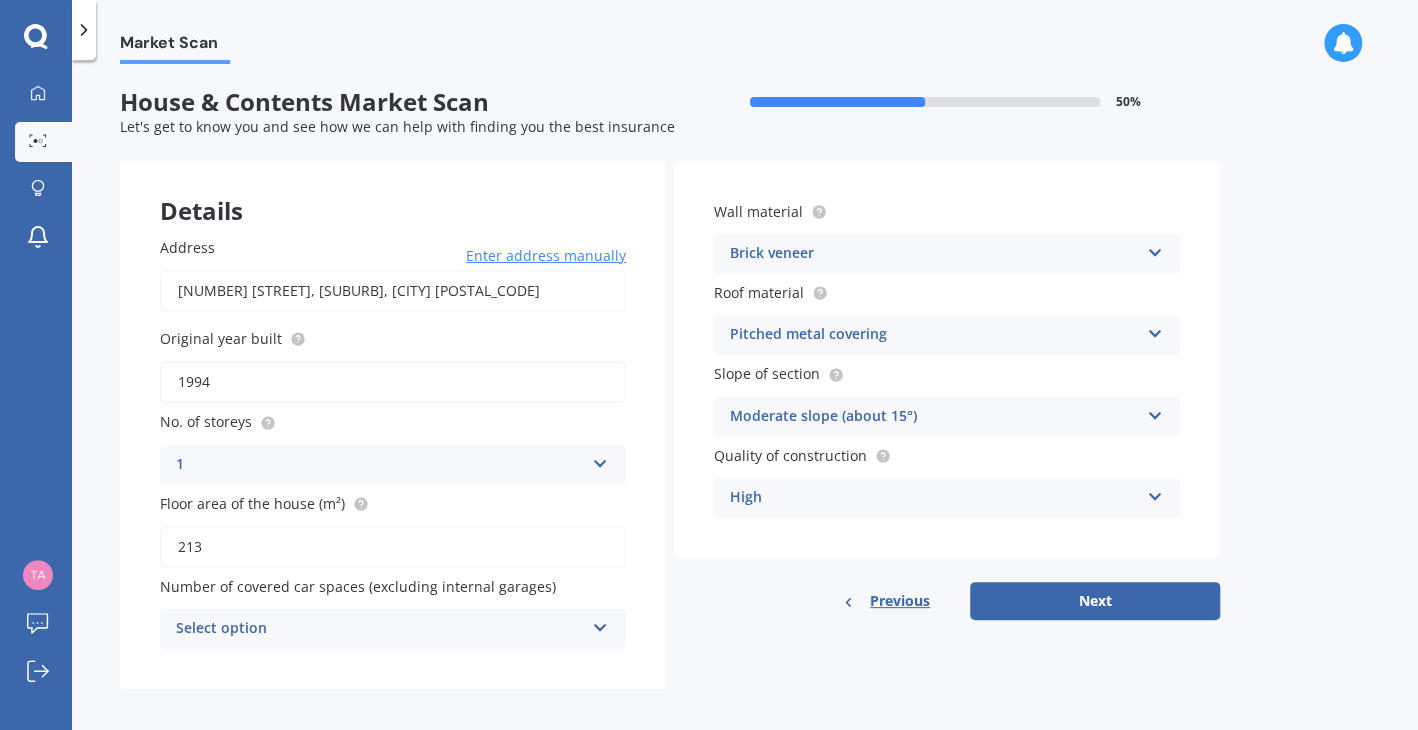 click on "Quality of construction High Standard High Prestige" at bounding box center [393, 530] 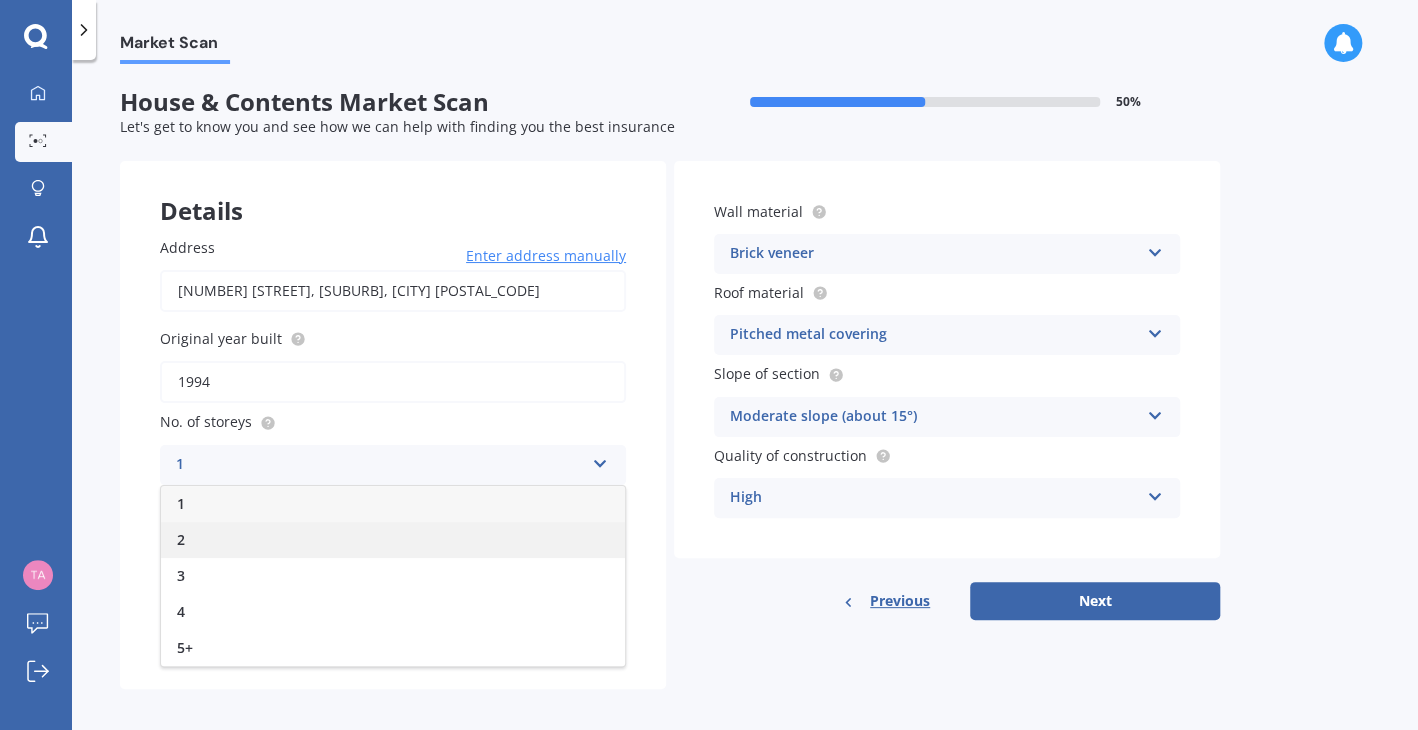 click on "2" at bounding box center (393, 540) 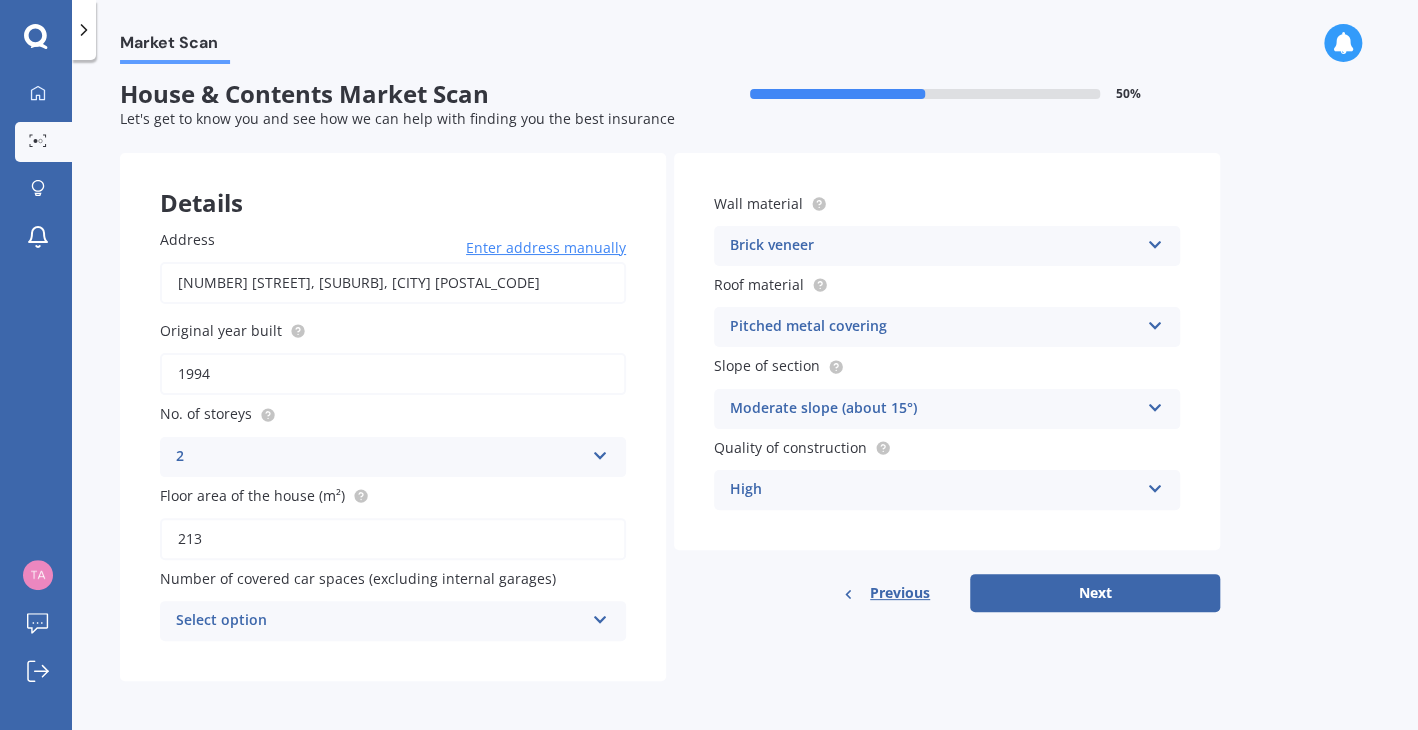 scroll, scrollTop: 10, scrollLeft: 0, axis: vertical 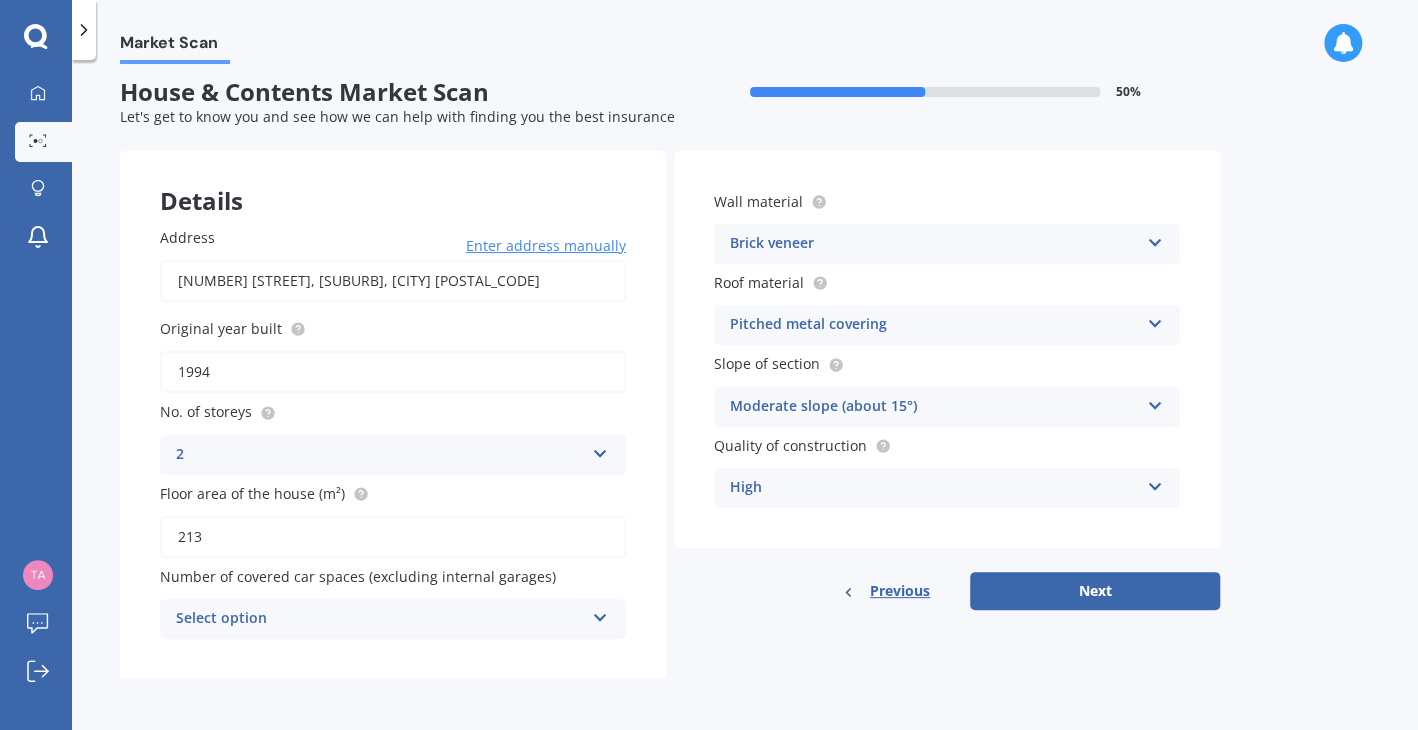 click on "Select option" at bounding box center [380, 619] 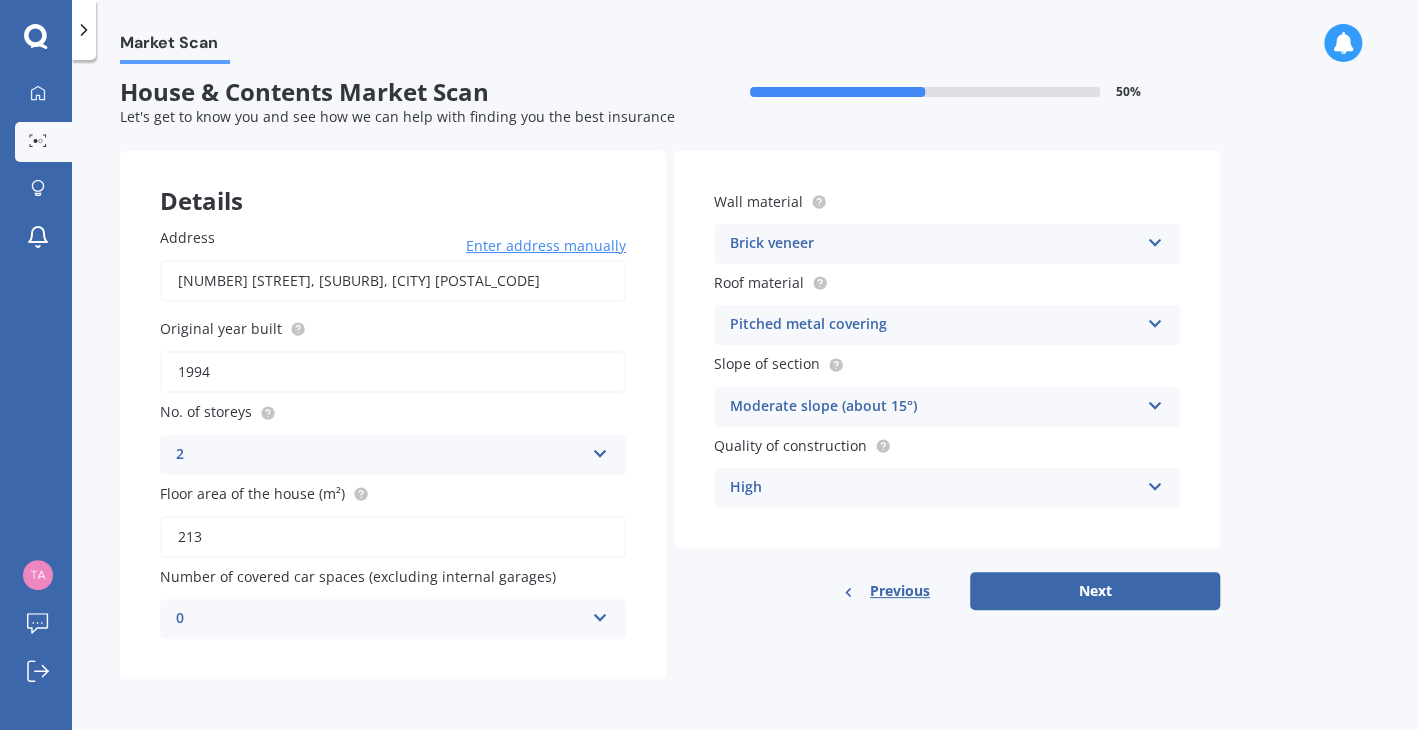 drag, startPoint x: 681, startPoint y: 608, endPoint x: 753, endPoint y: 608, distance: 72 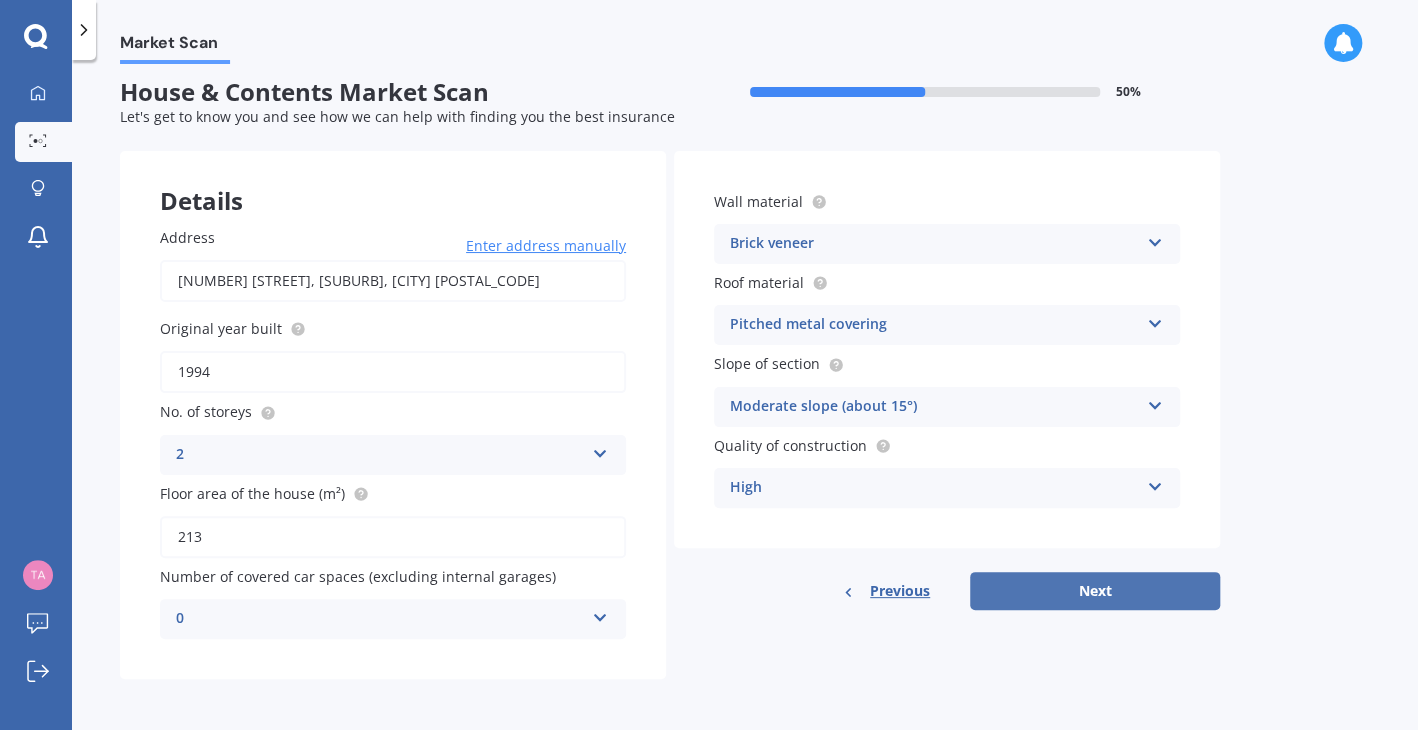 click on "Next" at bounding box center (1095, 591) 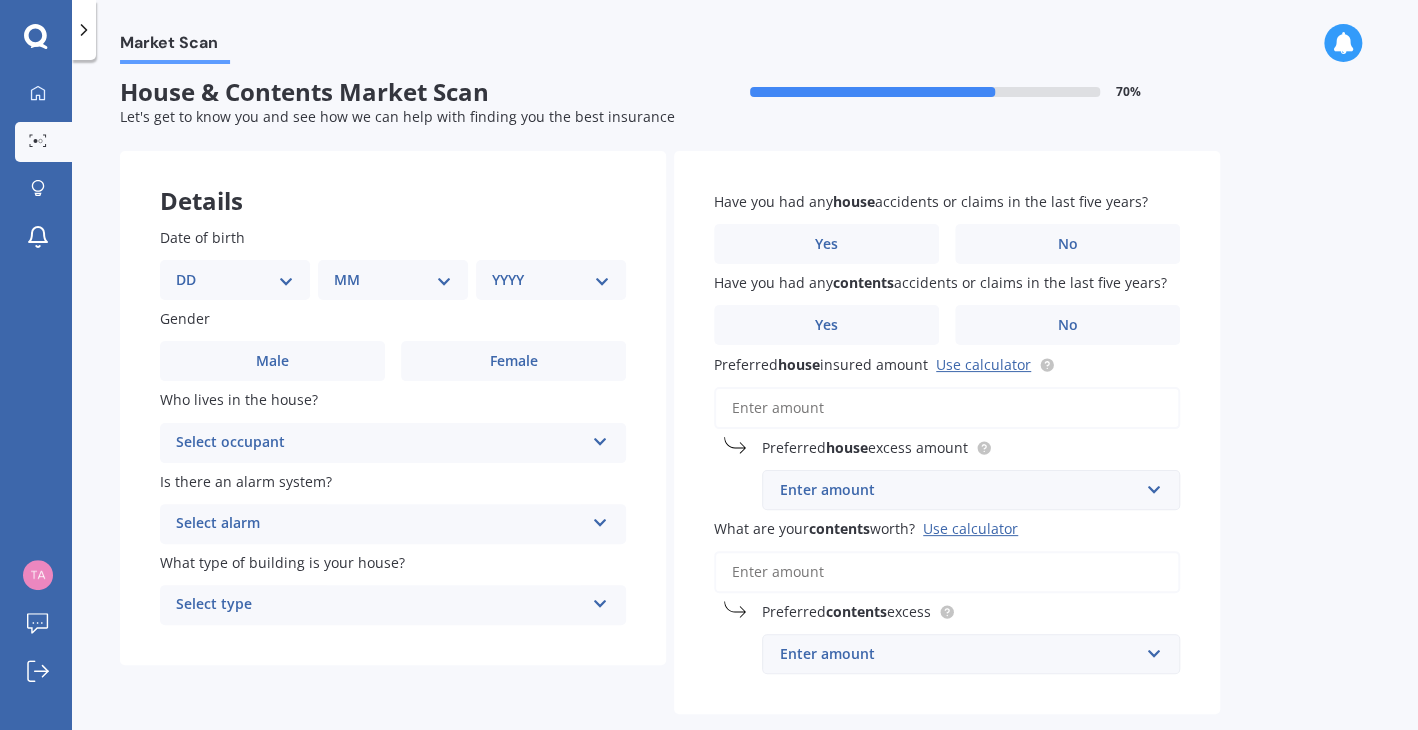 scroll, scrollTop: 0, scrollLeft: 0, axis: both 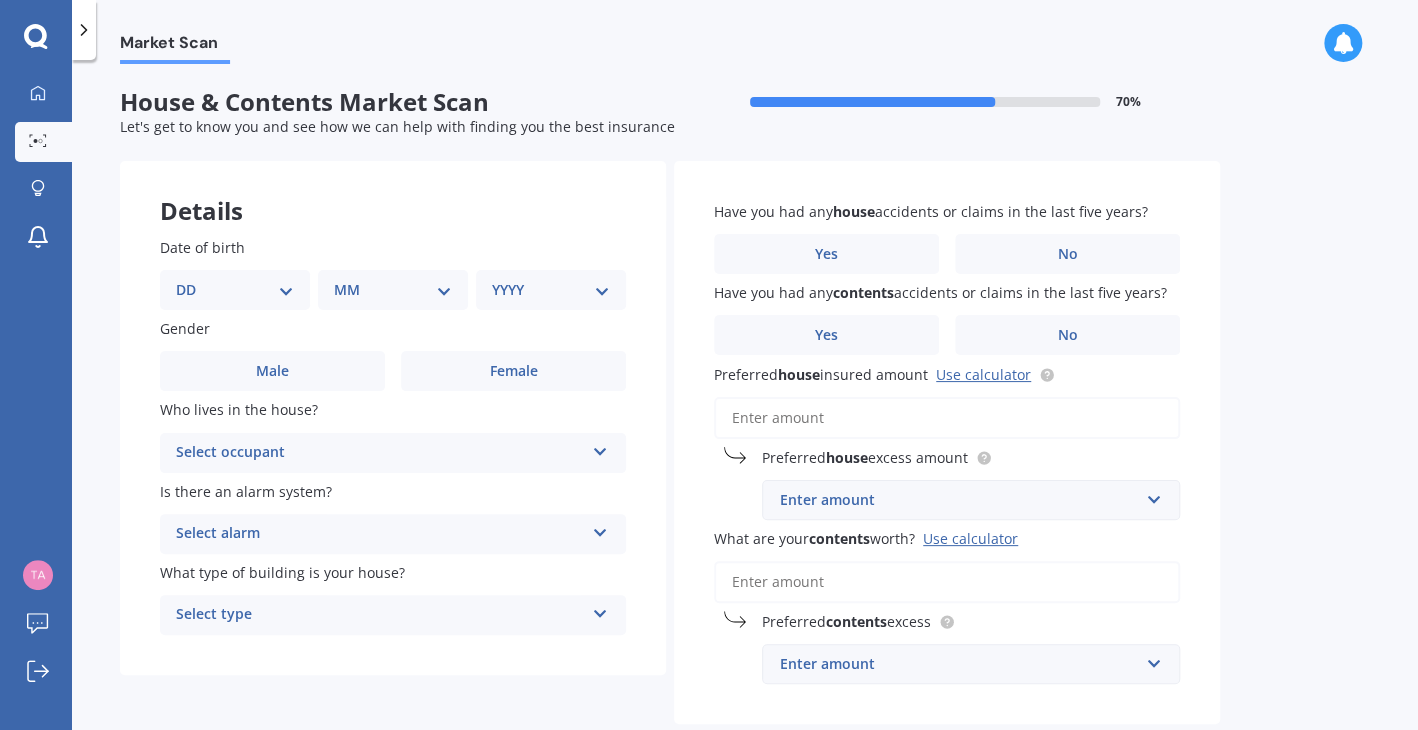 click on "DD 01 02 03 04 05 06 07 08 09 10 11 12 13 14 15 16 17 18 19 20 21 22 23 24 25 26 27 28 29 30 31" at bounding box center (235, 290) 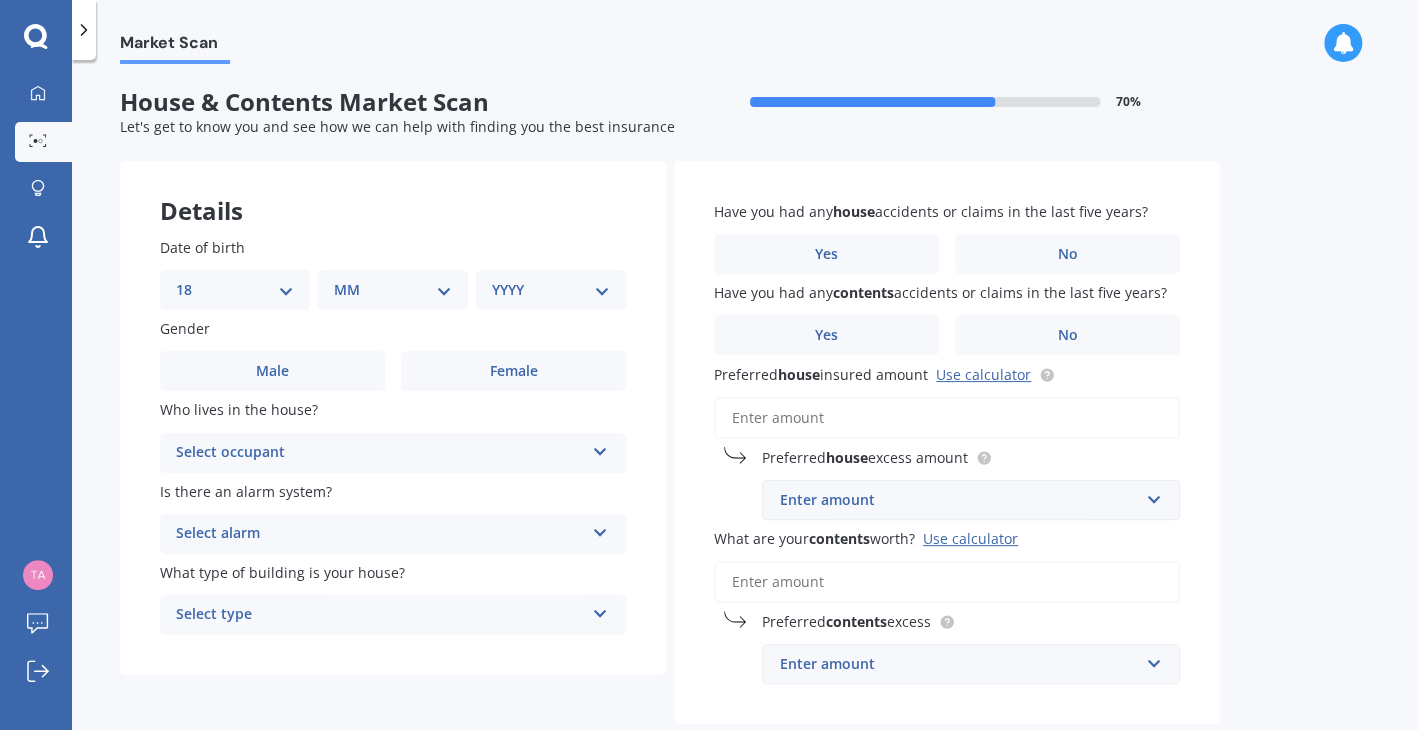 click on "DD 01 02 03 04 05 06 07 08 09 10 11 12 13 14 15 16 17 18 19 20 21 22 23 24 25 26 27 28 29 30 31" at bounding box center (235, 290) 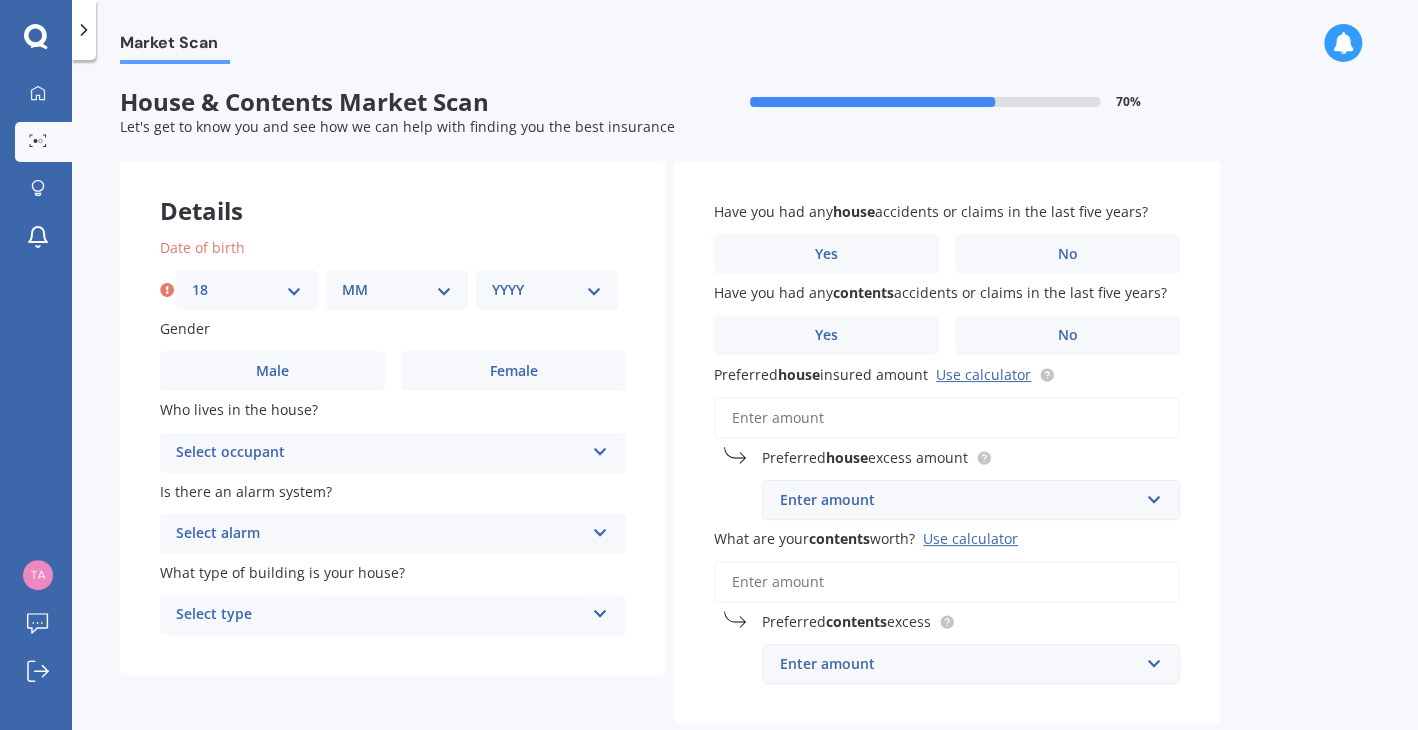 click on "MM 01 02 03 04 05 06 07 08 09 10 11 12" at bounding box center [397, 290] 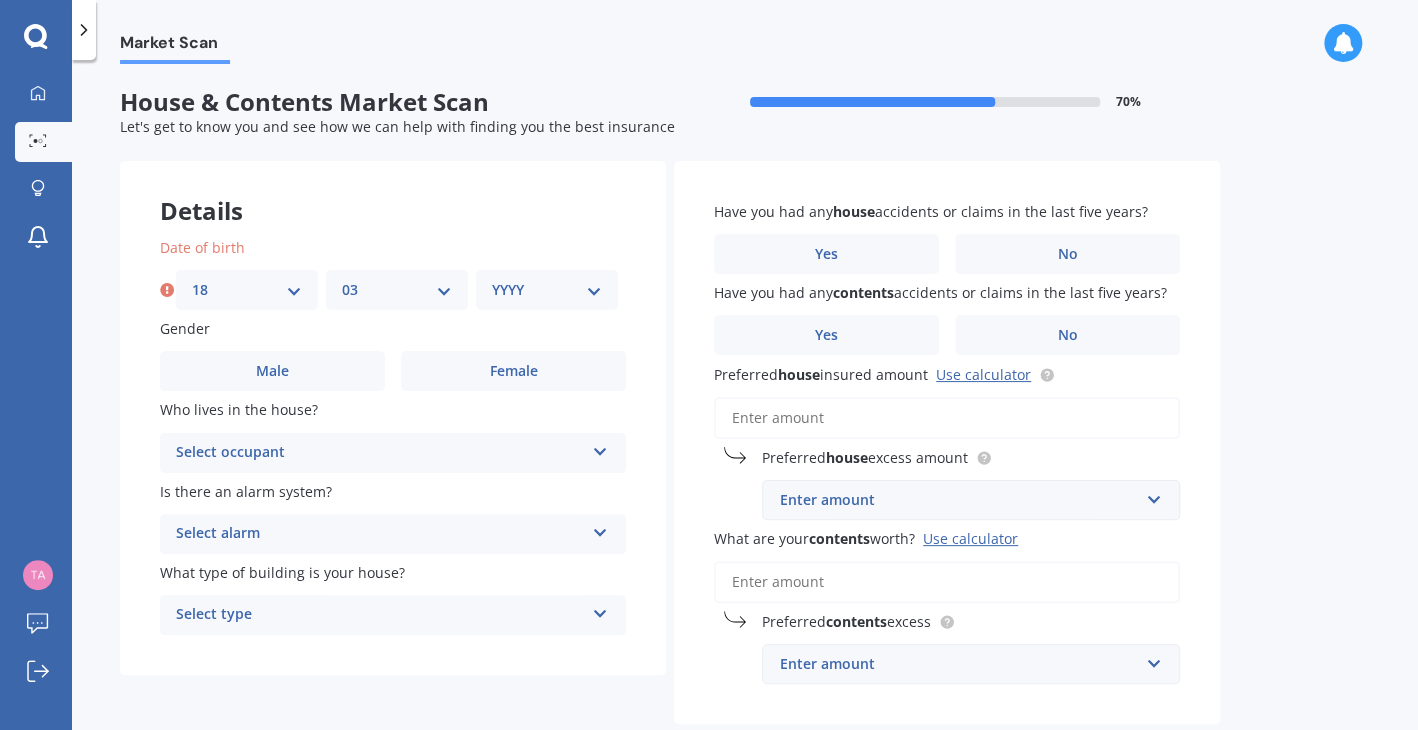click on "MM 01 02 03 04 05 06 07 08 09 10 11 12" at bounding box center [397, 290] 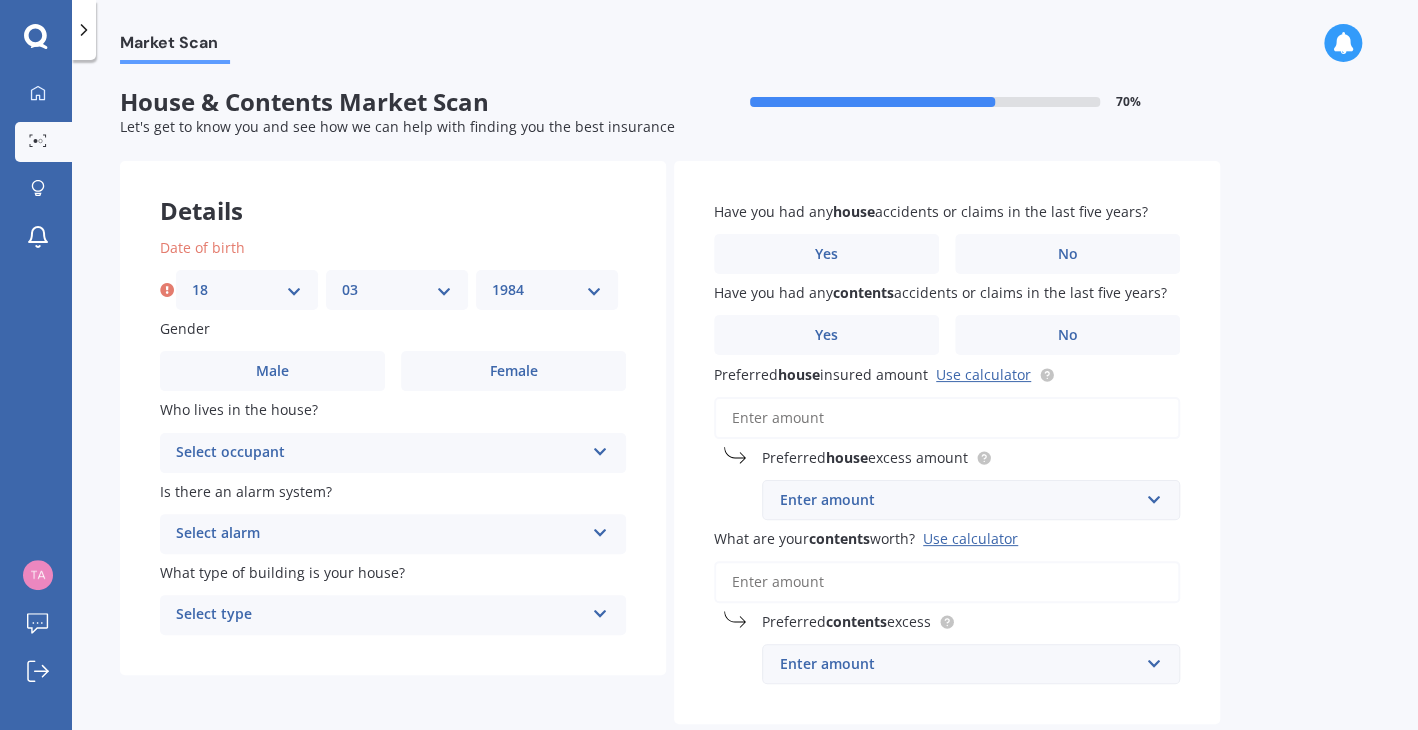 click on "YYYY 2009 2008 2007 2006 2005 2004 2003 2002 2001 2000 1999 1998 1997 1996 1995 1994 1993 1992 1991 1990 1989 1988 1987 1986 1985 1984 1983 1982 1981 1980 1979 1978 1977 1976 1975 1974 1973 1972 1971 1970 1969 1968 1967 1966 1965 1964 1963 1962 1961 1960 1959 1958 1957 1956 1955 1954 1953 1952 1951 1950 1949 1948 1947 1946 1945 1944 1943 1942 1941 1940 1939 1938 1937 1936 1935 1934 1933 1932 1931 1930 1929 1928 1927 1926 1925 1924 1923 1922 1921 1920 1919 1918 1917 1916 1915 1914 1913 1912 1911 1910" at bounding box center [547, 290] 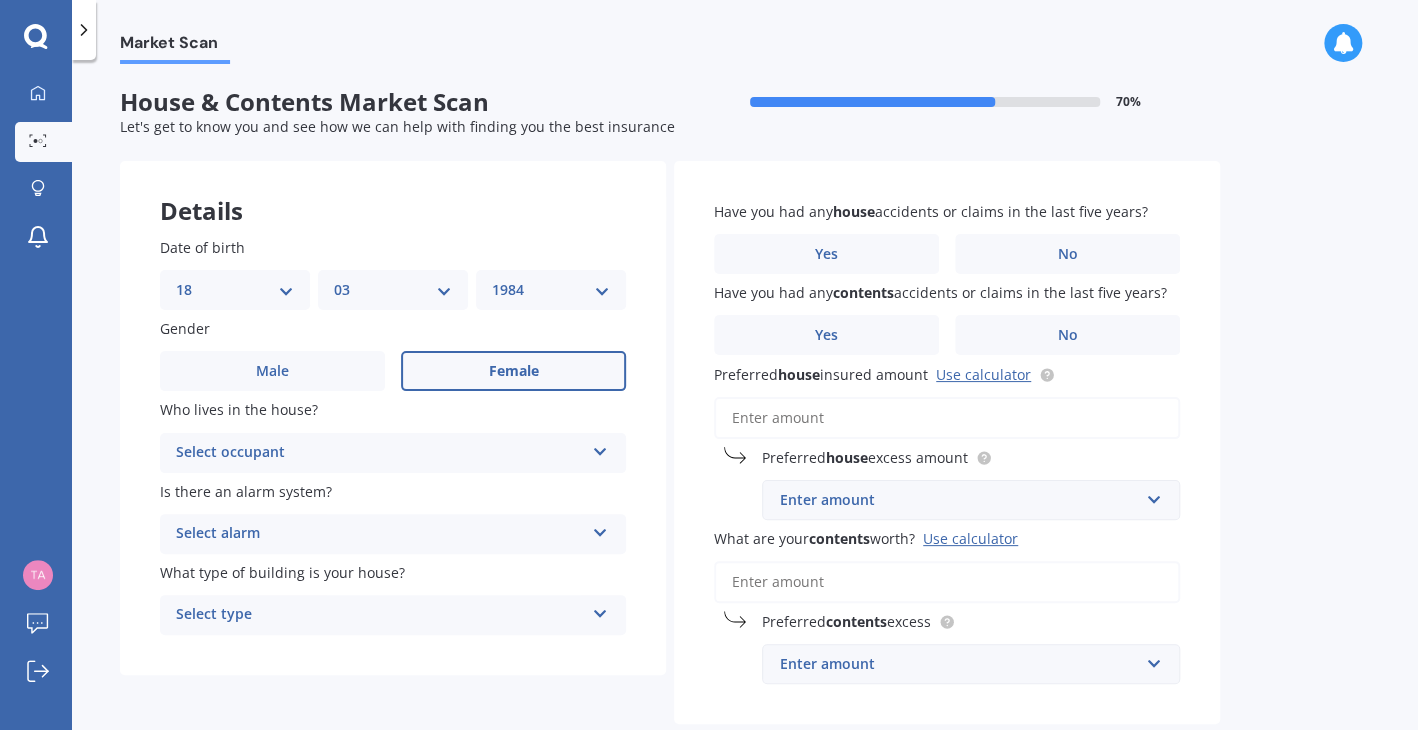 click on "Female" at bounding box center [513, 371] 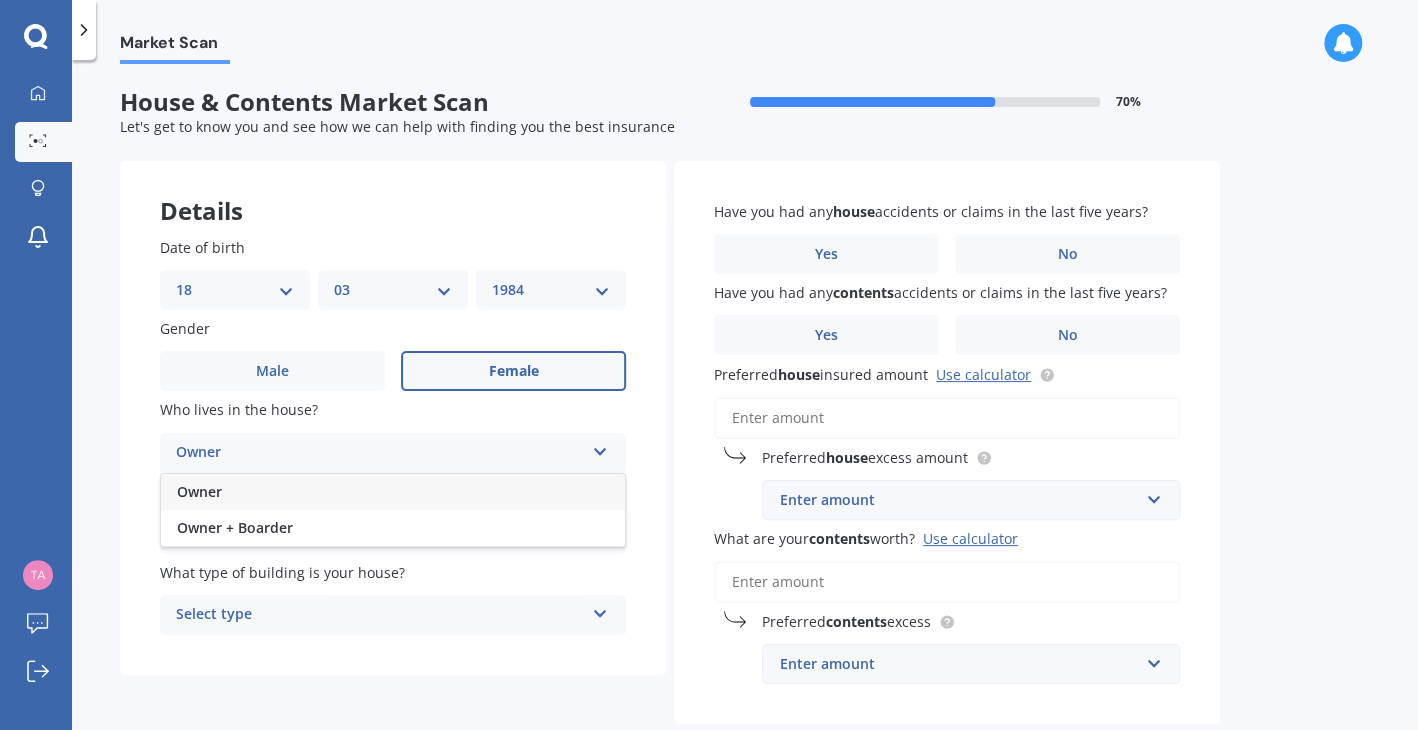 click on "Owner" at bounding box center (393, 492) 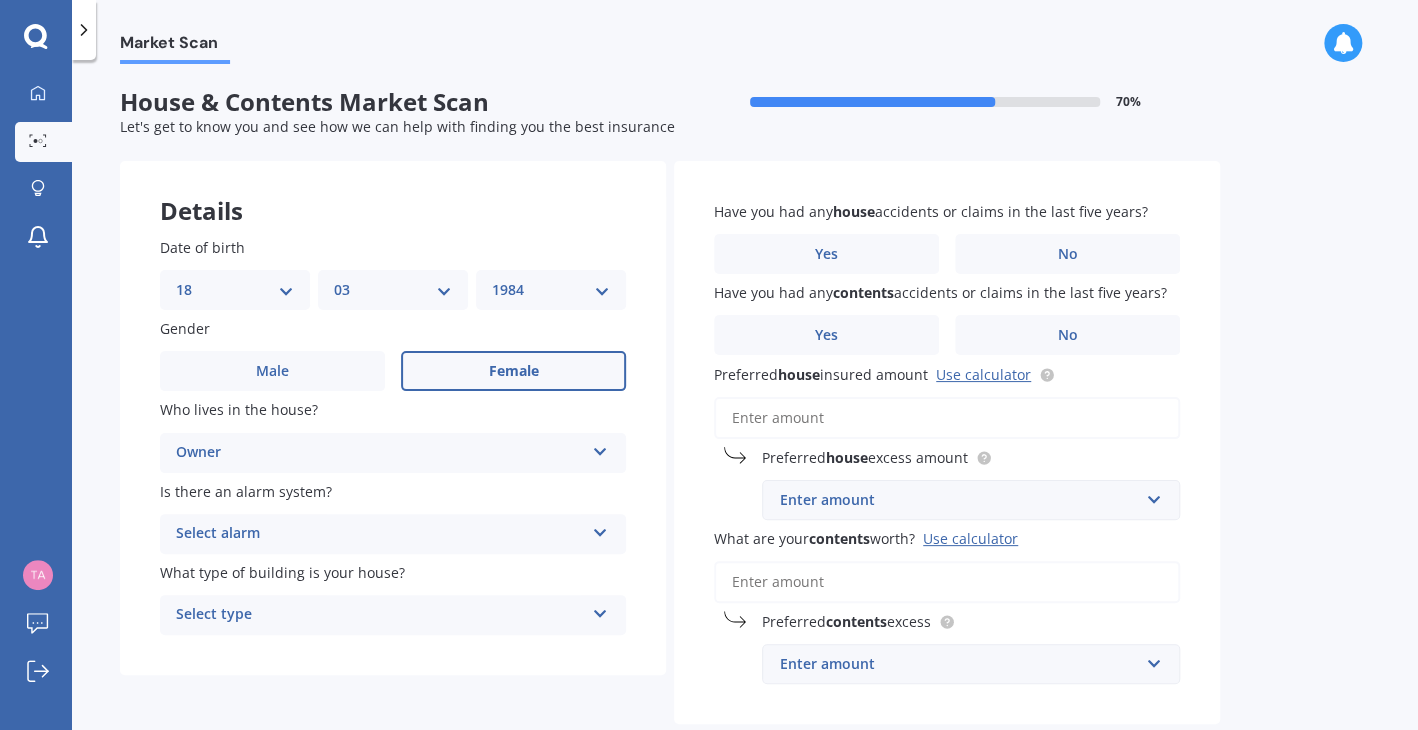click on "Select alarm" at bounding box center (380, 534) 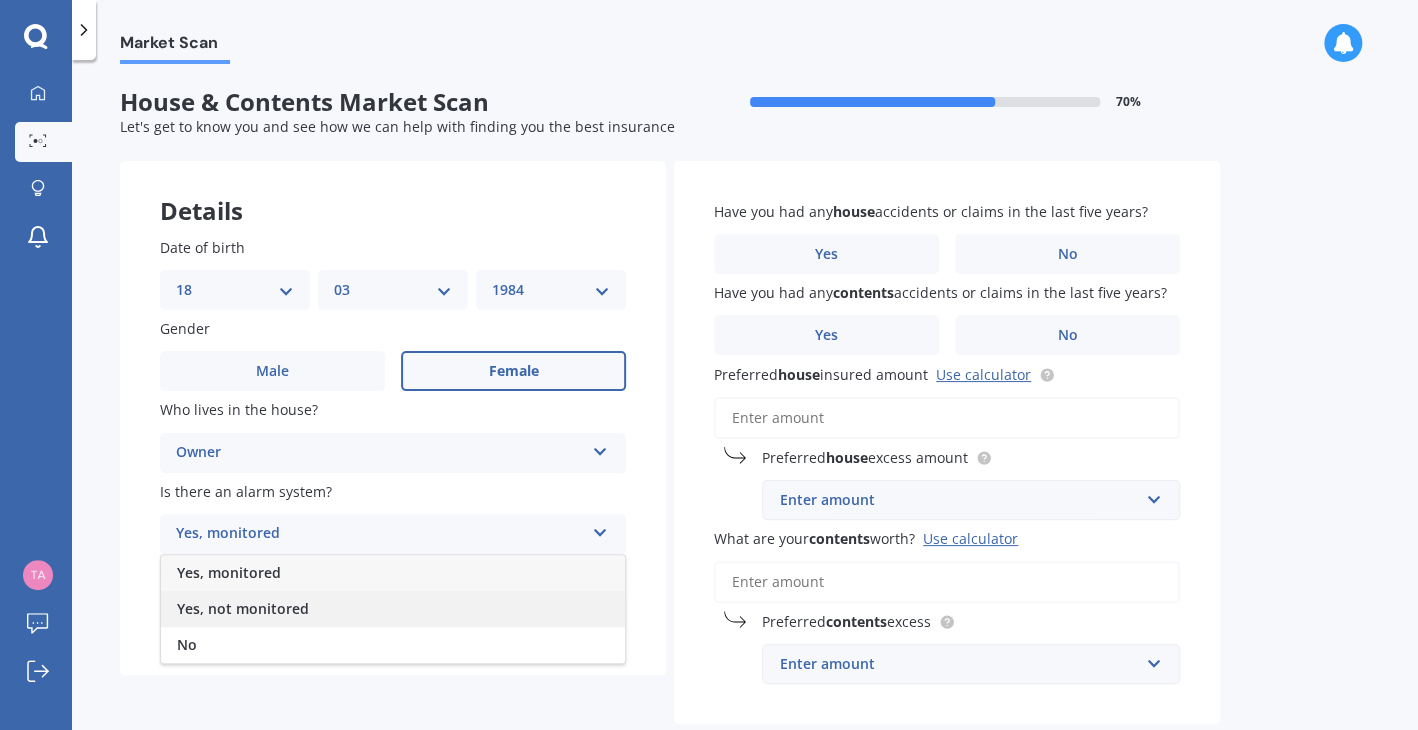 click on "Yes, not monitored" at bounding box center [229, 572] 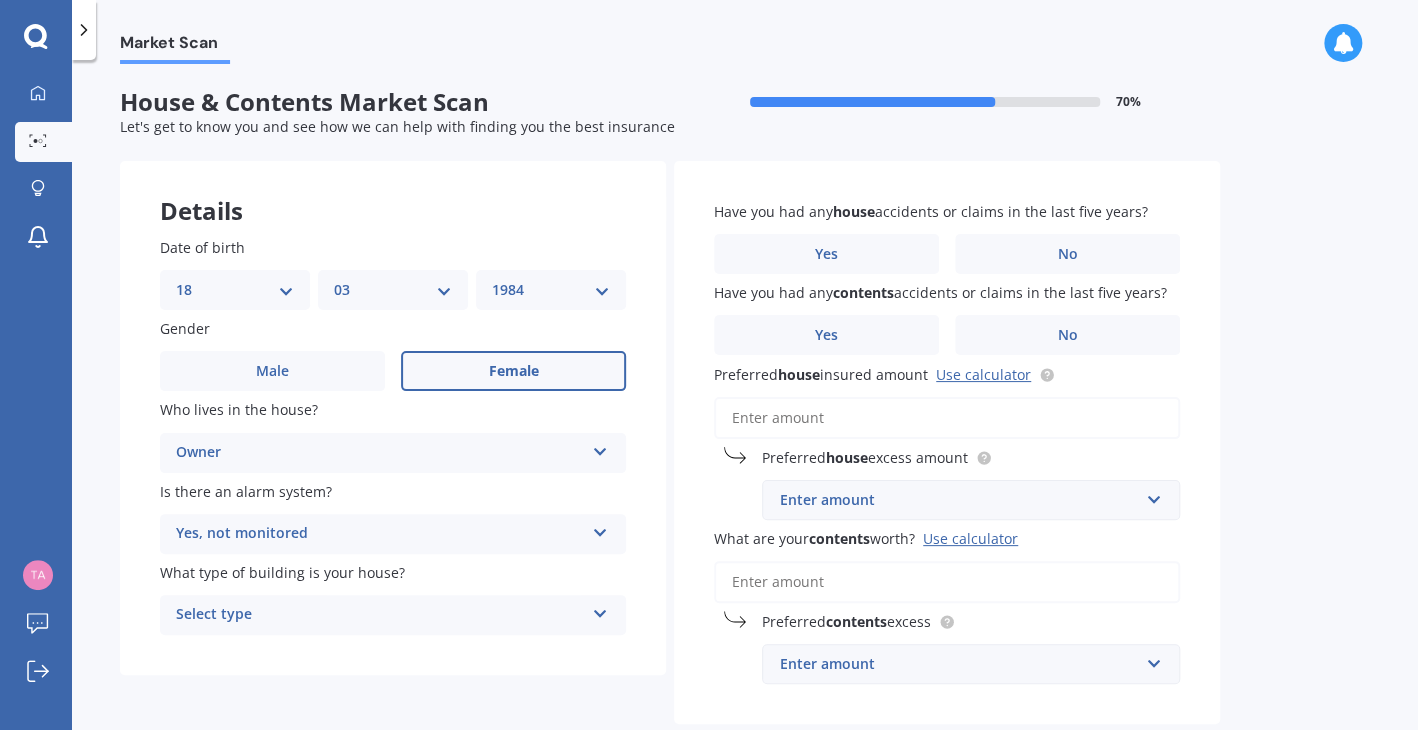 click on "Select type" at bounding box center [380, 615] 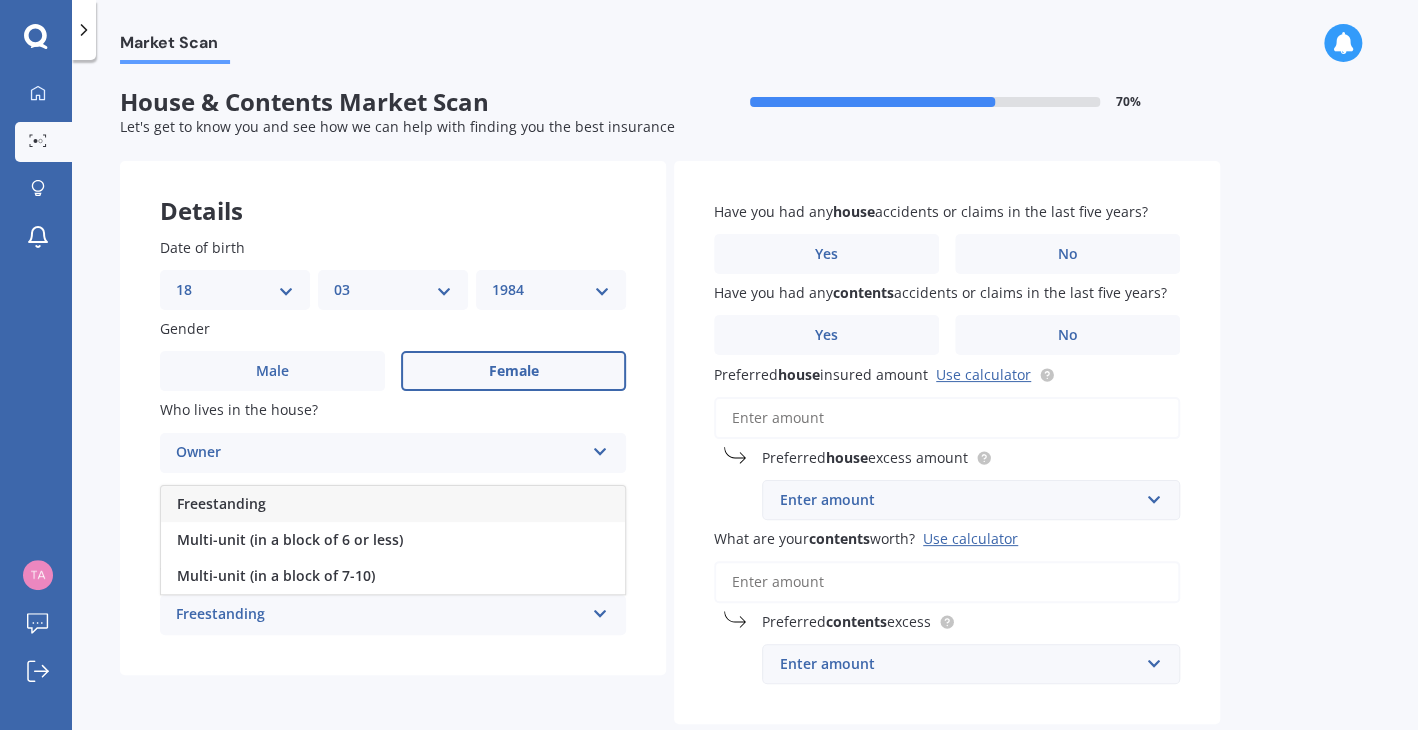 click on "Freestanding" at bounding box center (221, 503) 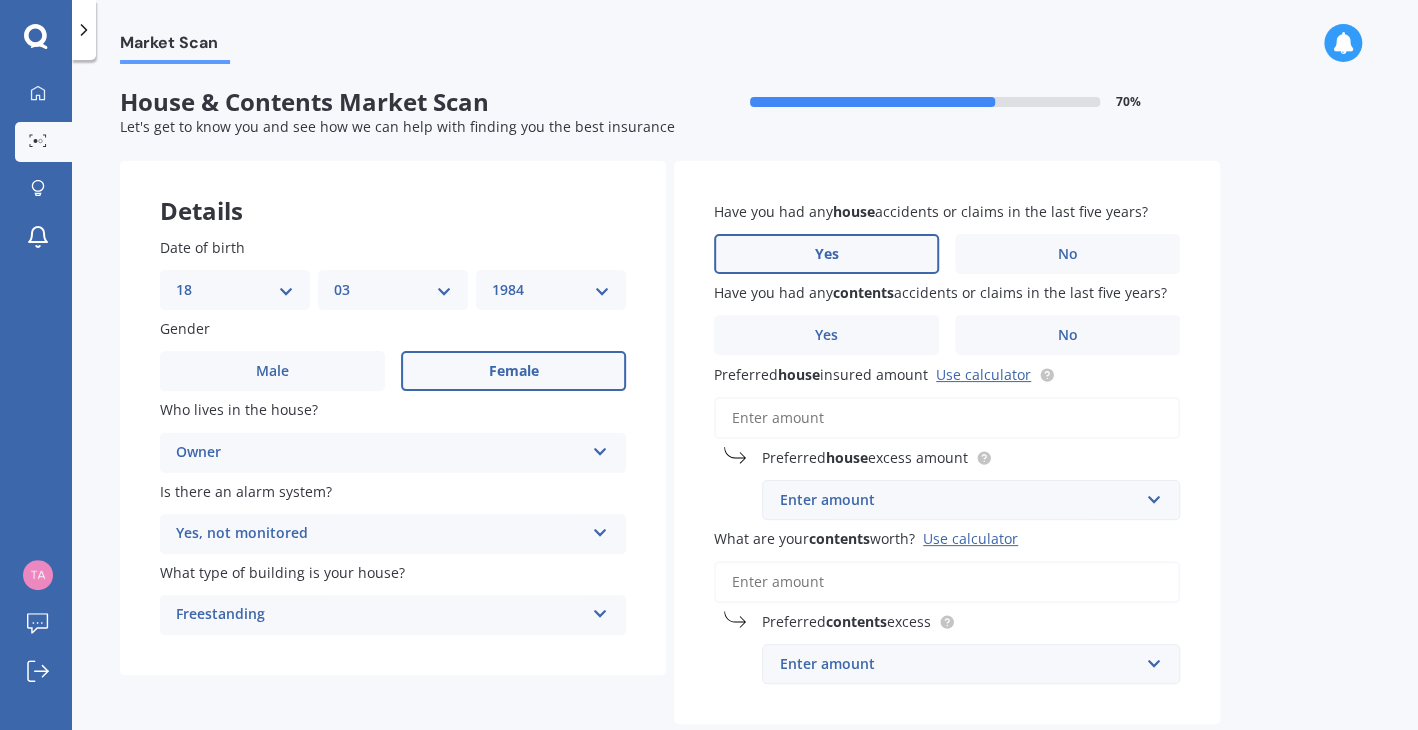 click on "Yes" at bounding box center [272, 371] 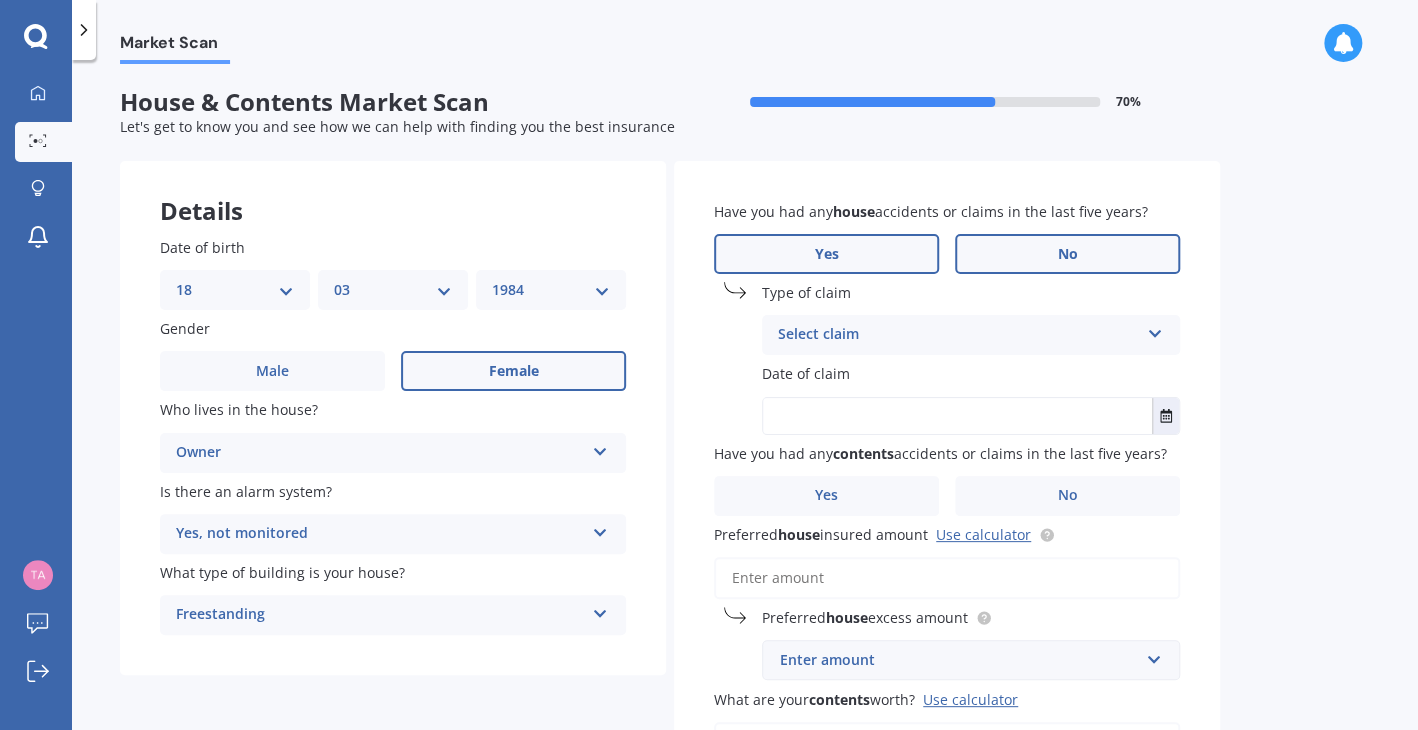 click on "No" at bounding box center (513, 371) 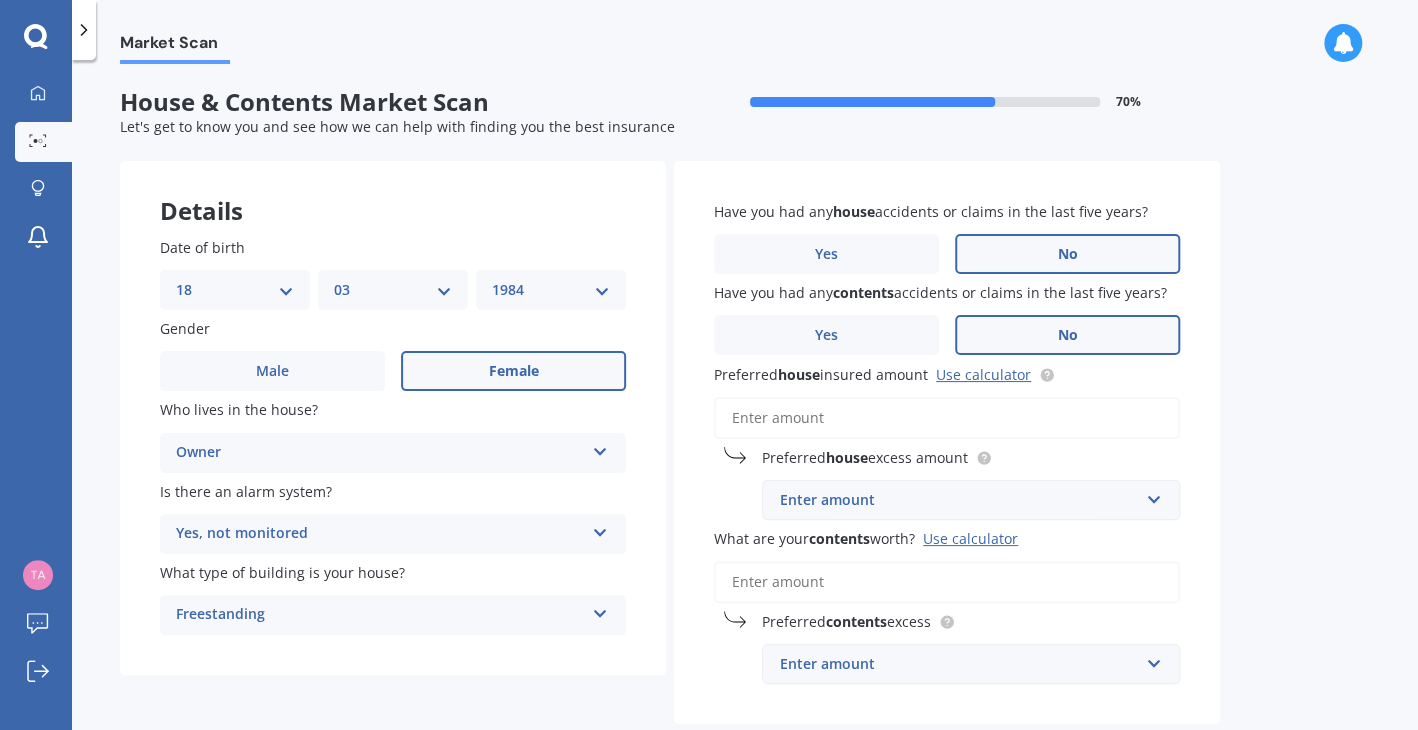 click on "No" at bounding box center [272, 371] 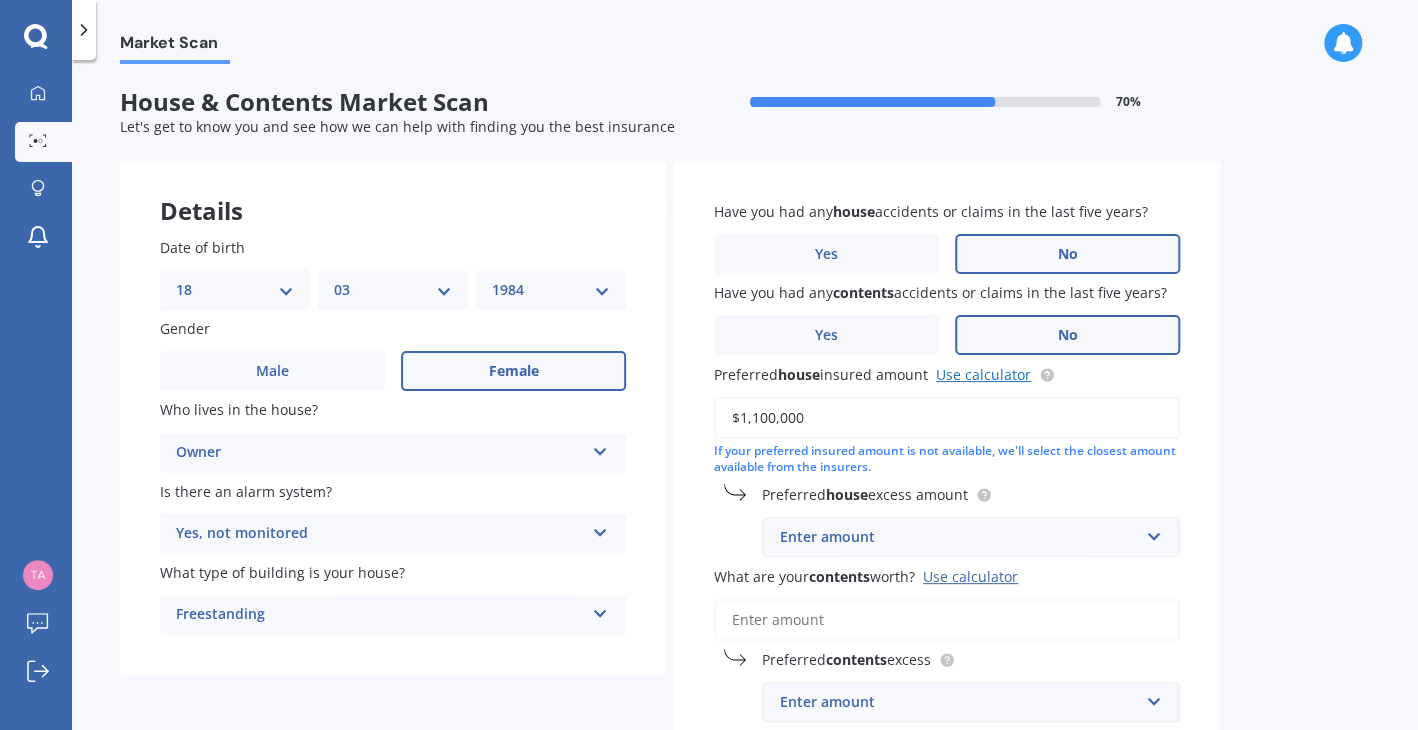 type on "$1,100,000" 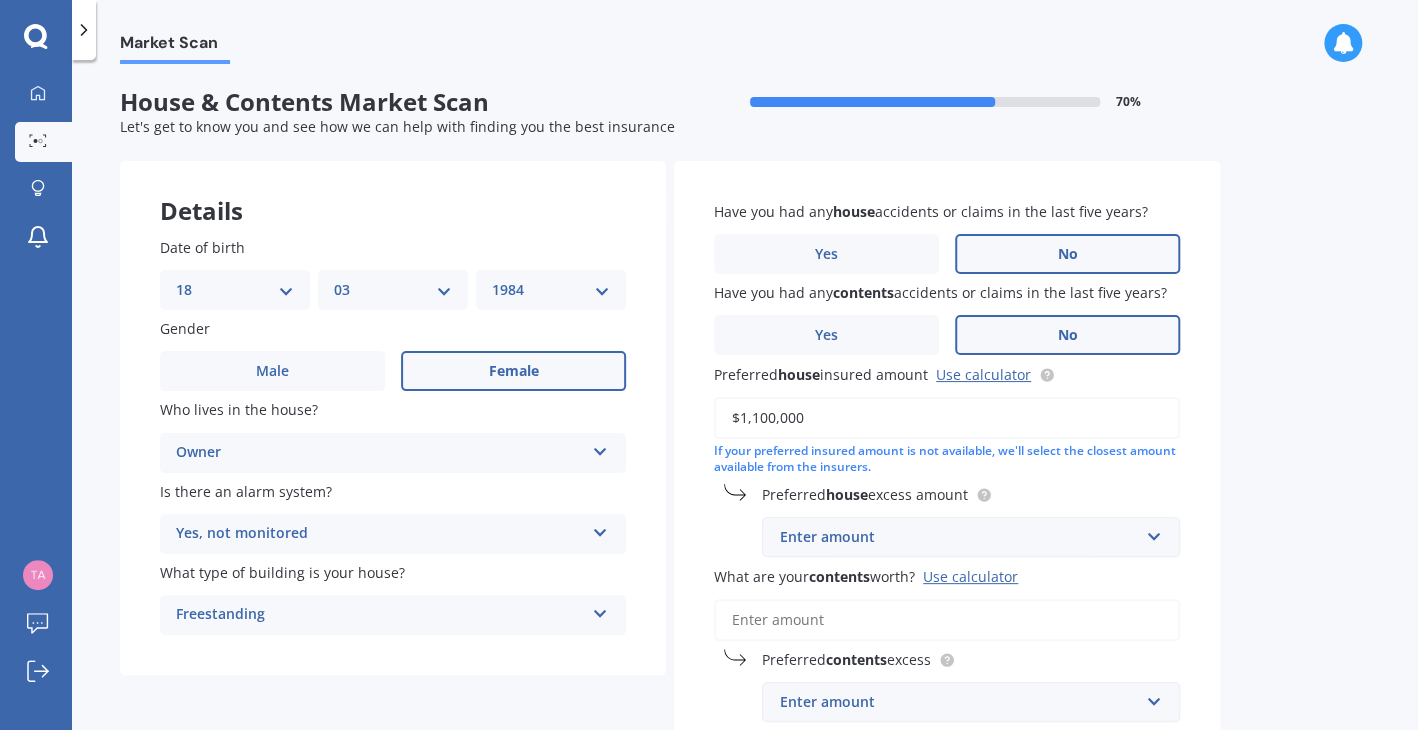 click on "$1,100,000" at bounding box center [947, 418] 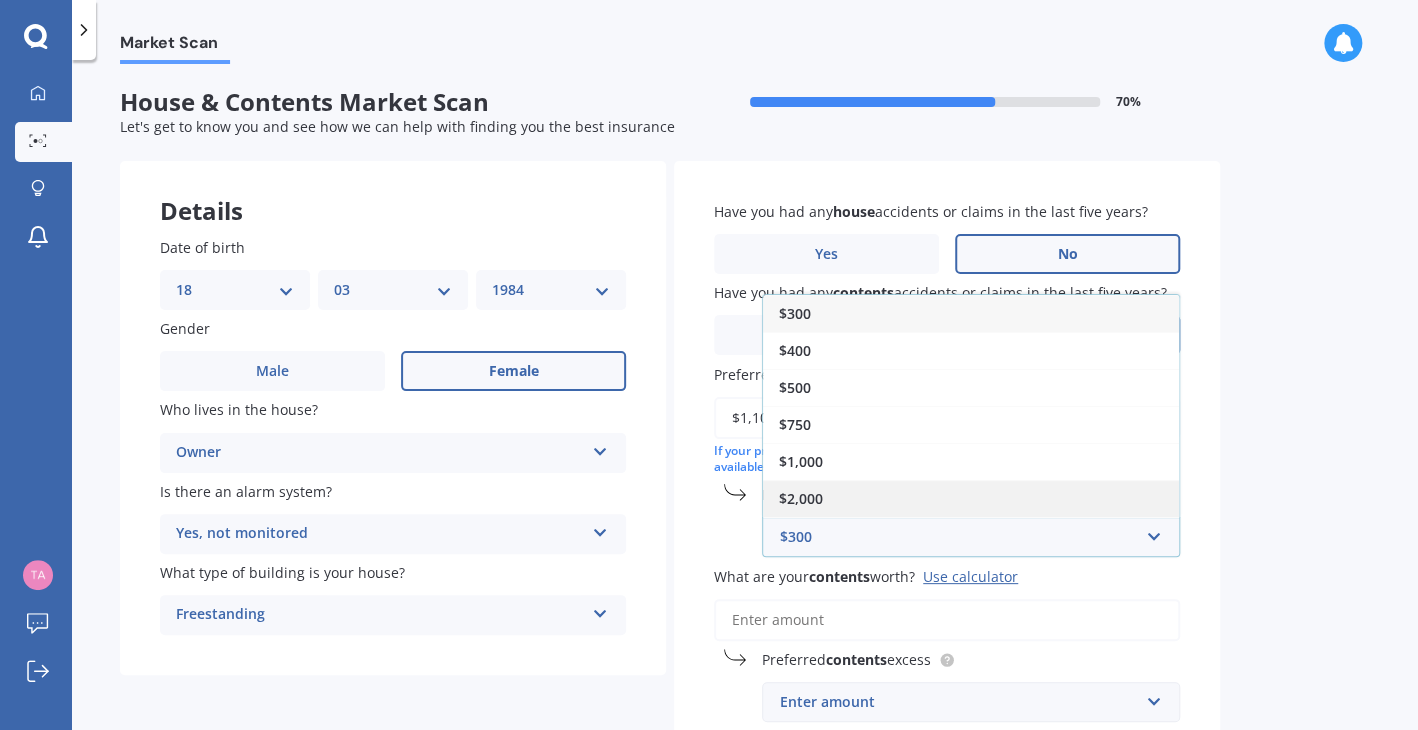 click on "$2,000" at bounding box center (795, 313) 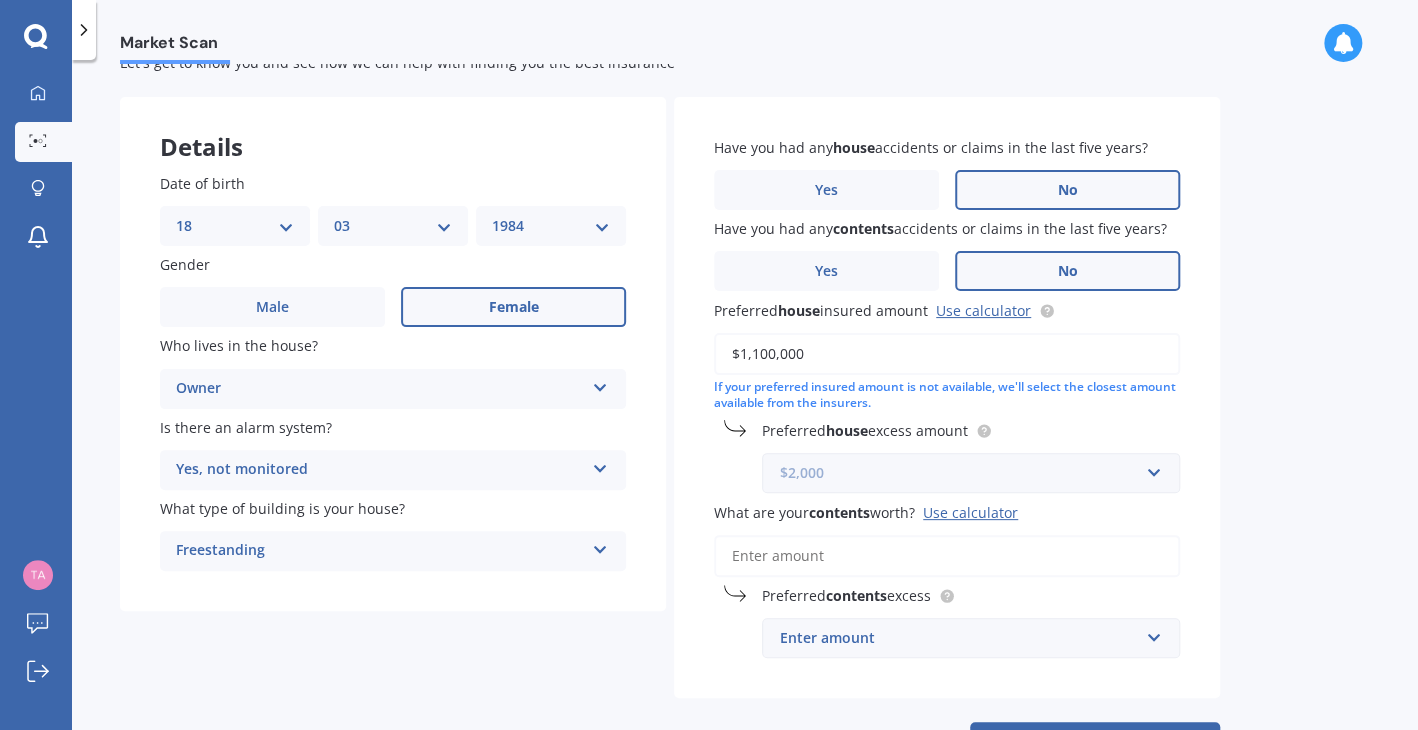 scroll, scrollTop: 100, scrollLeft: 0, axis: vertical 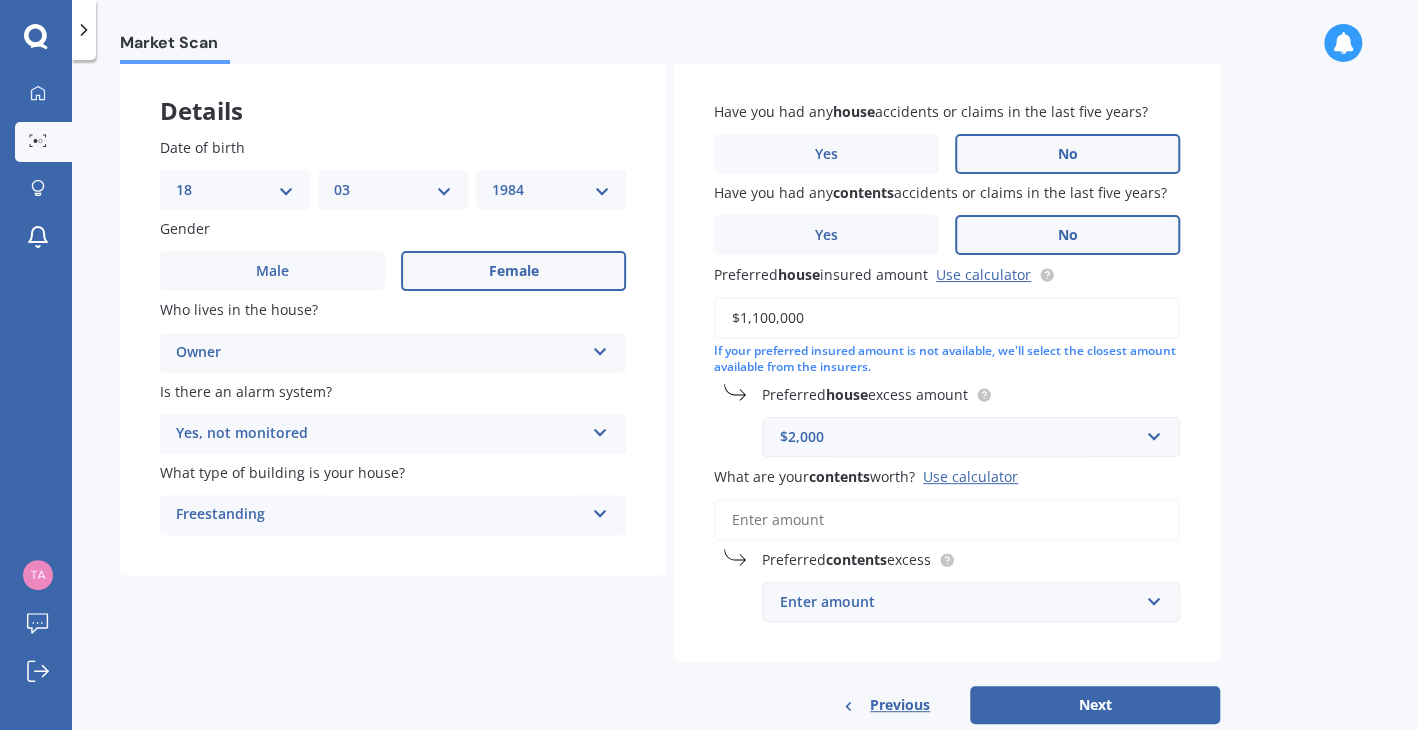 click on "What are your  contents  worth? Use calculator" at bounding box center (947, 520) 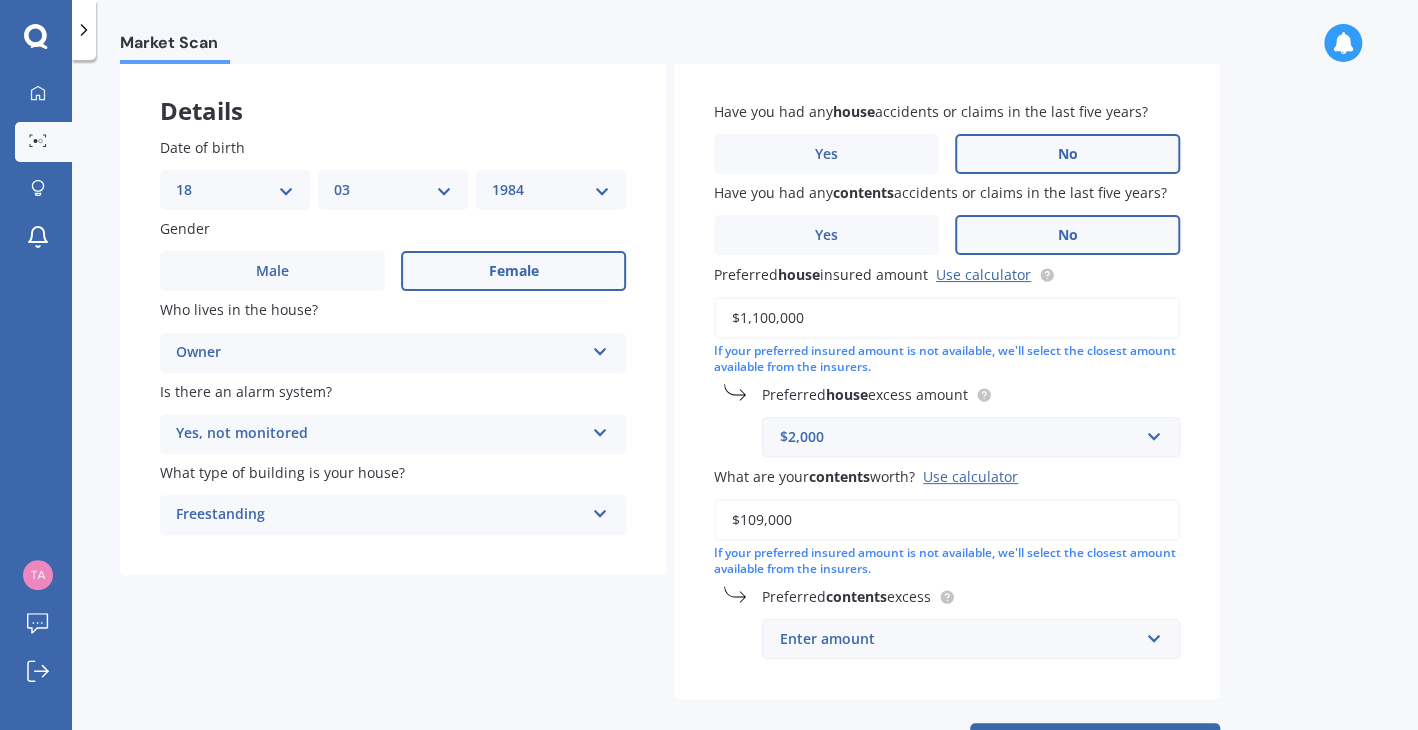 type on "$109,000" 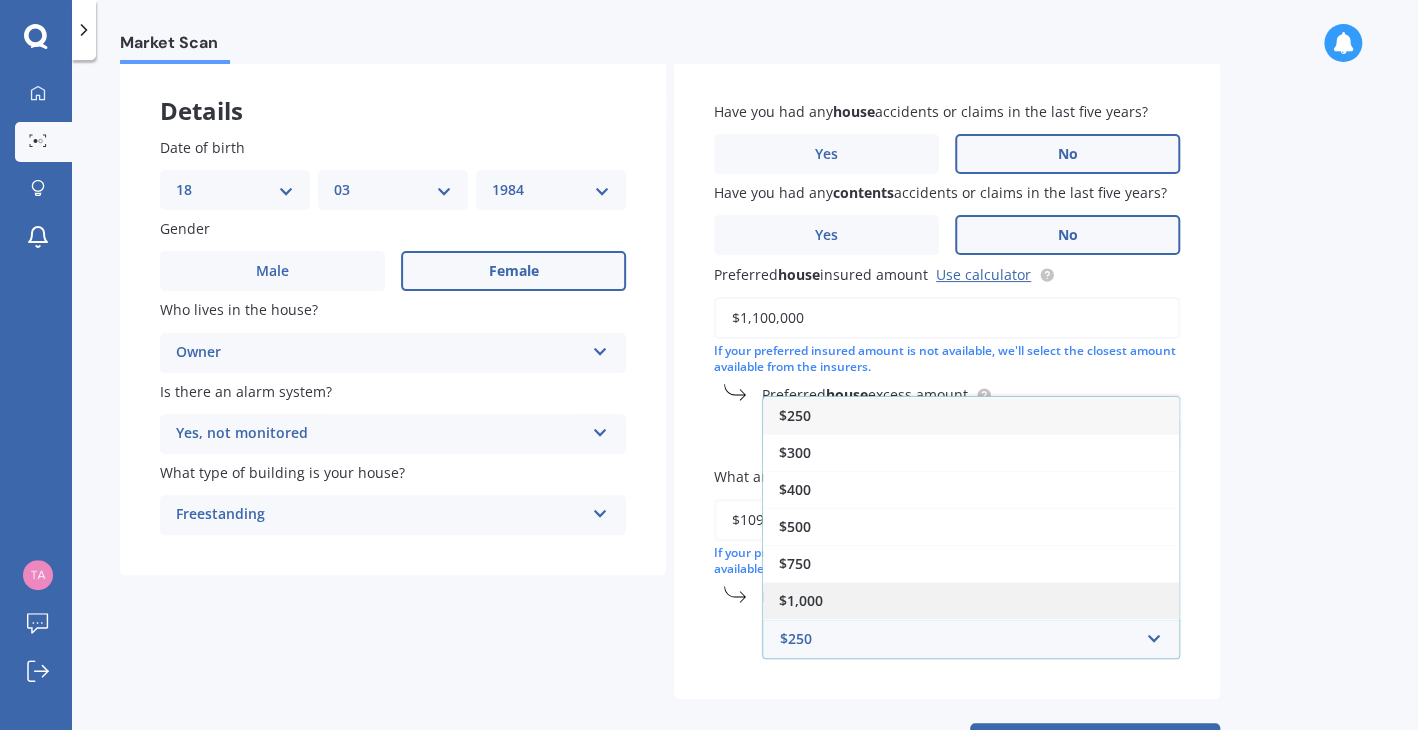 click on "$1,000" at bounding box center (971, 600) 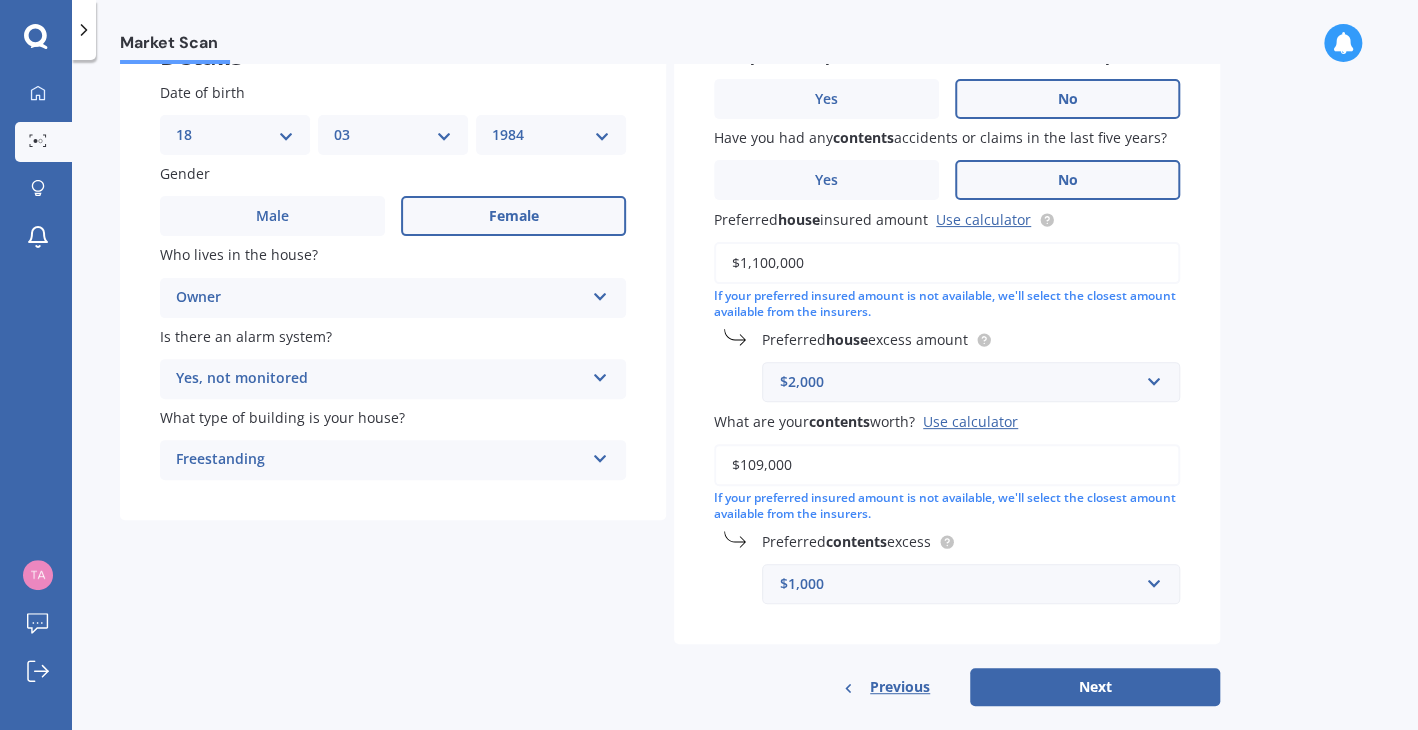 scroll, scrollTop: 183, scrollLeft: 0, axis: vertical 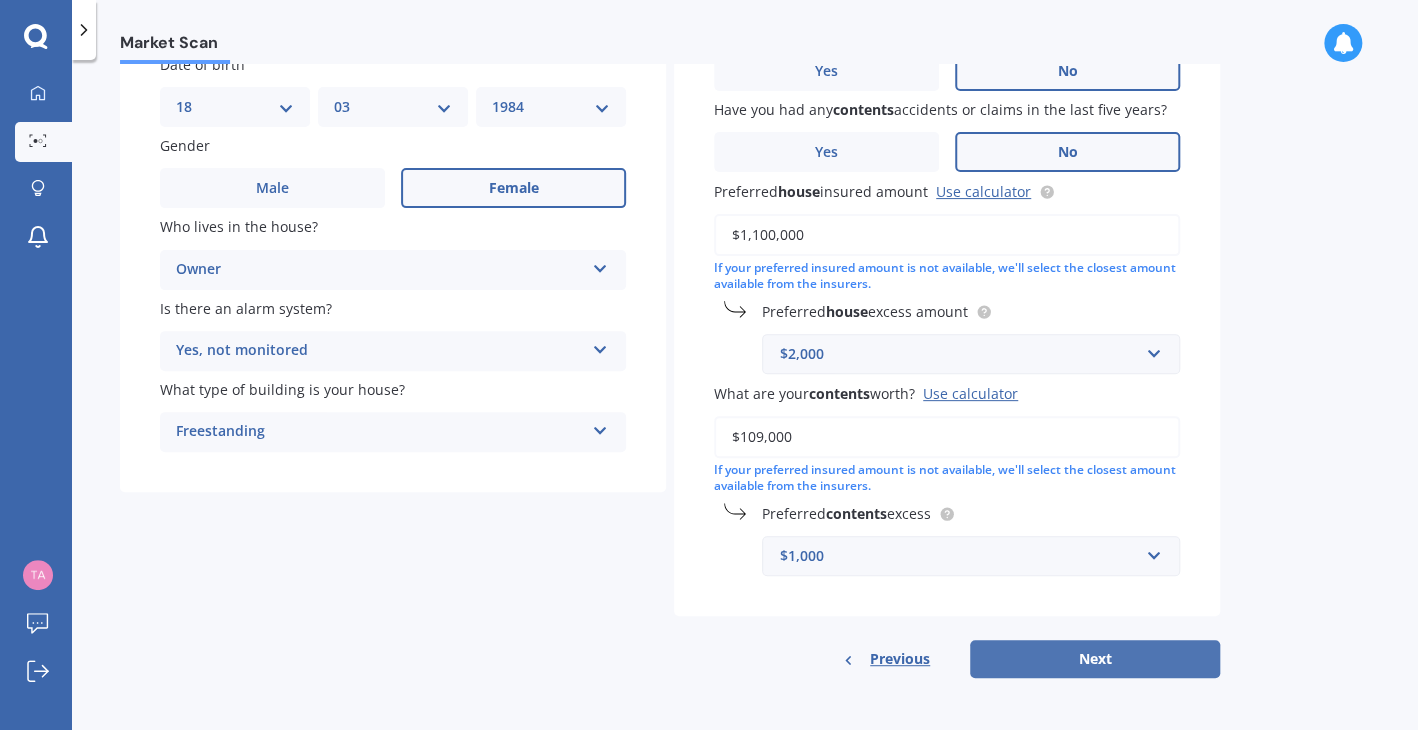 click on "Next" at bounding box center (1095, 659) 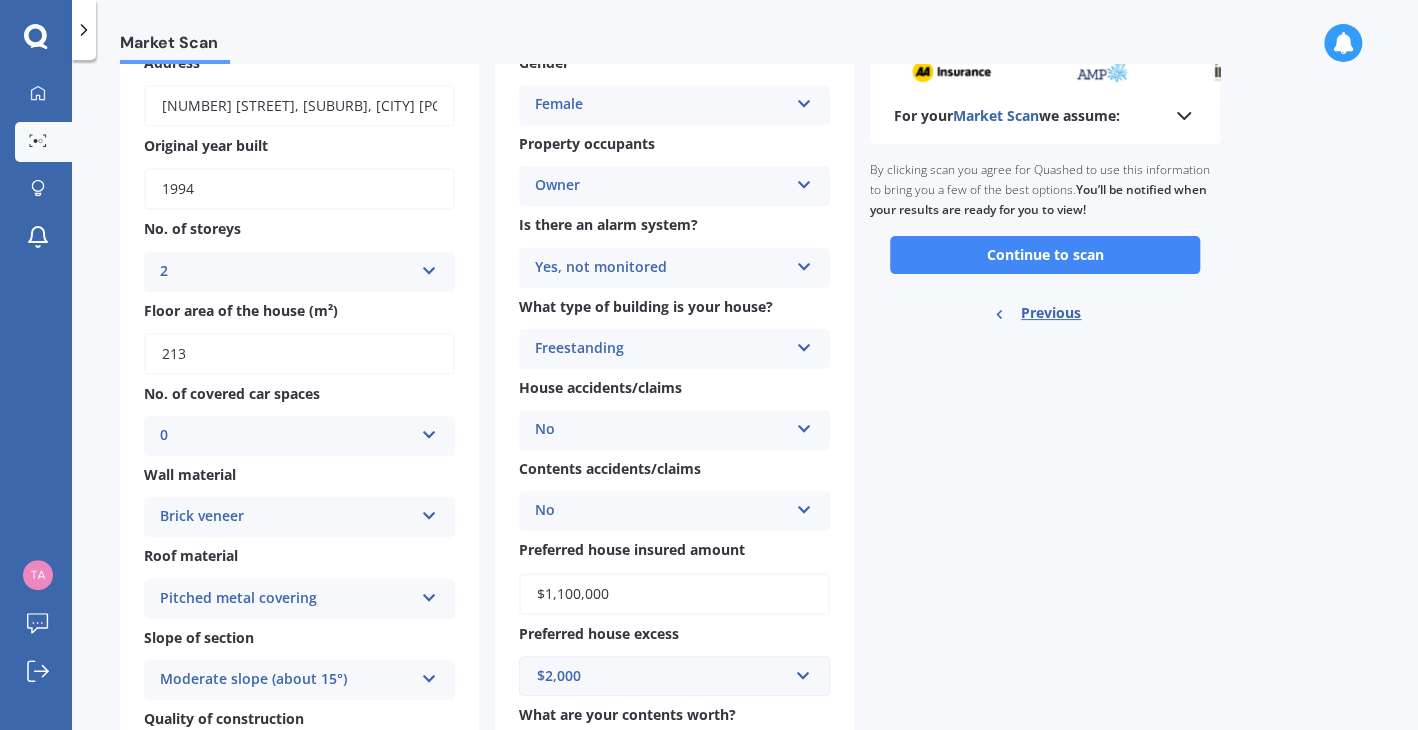 scroll, scrollTop: 0, scrollLeft: 0, axis: both 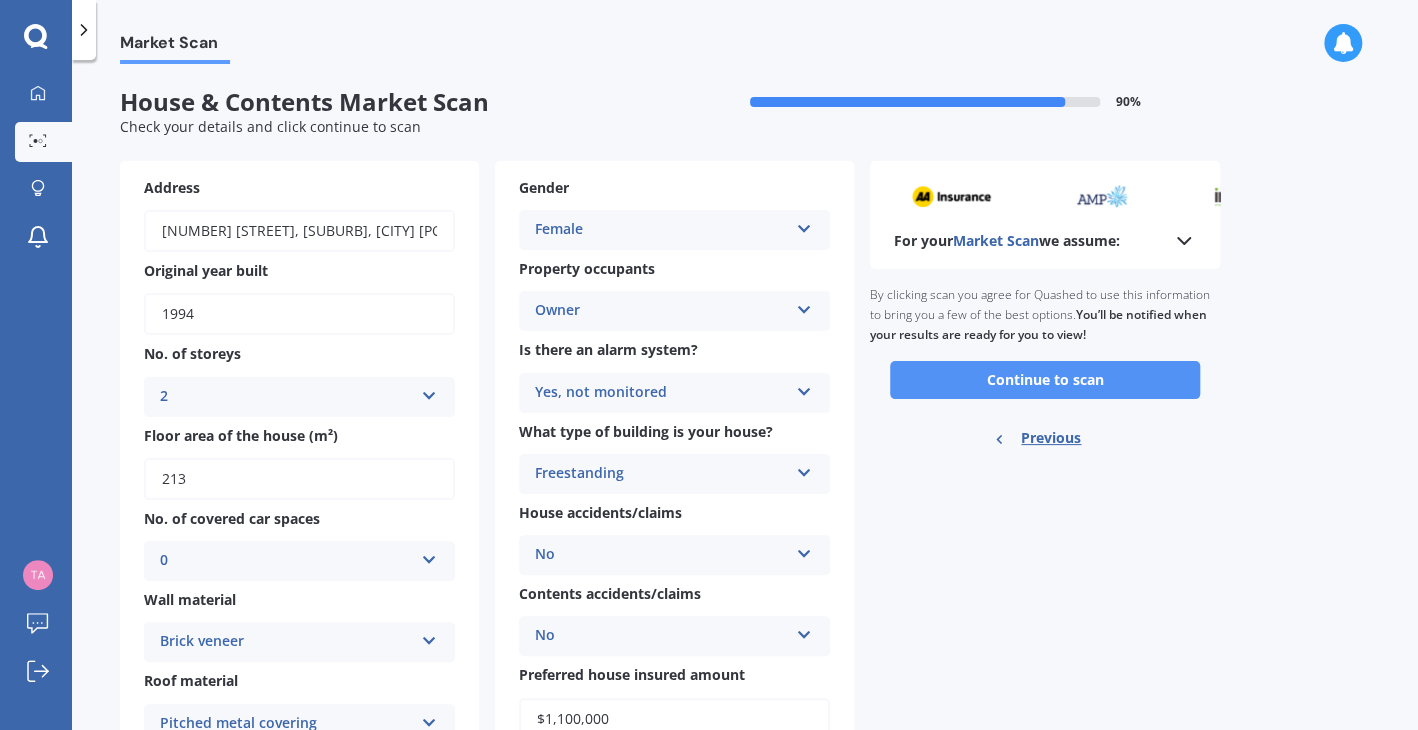 click on "Continue to scan" at bounding box center (1045, 380) 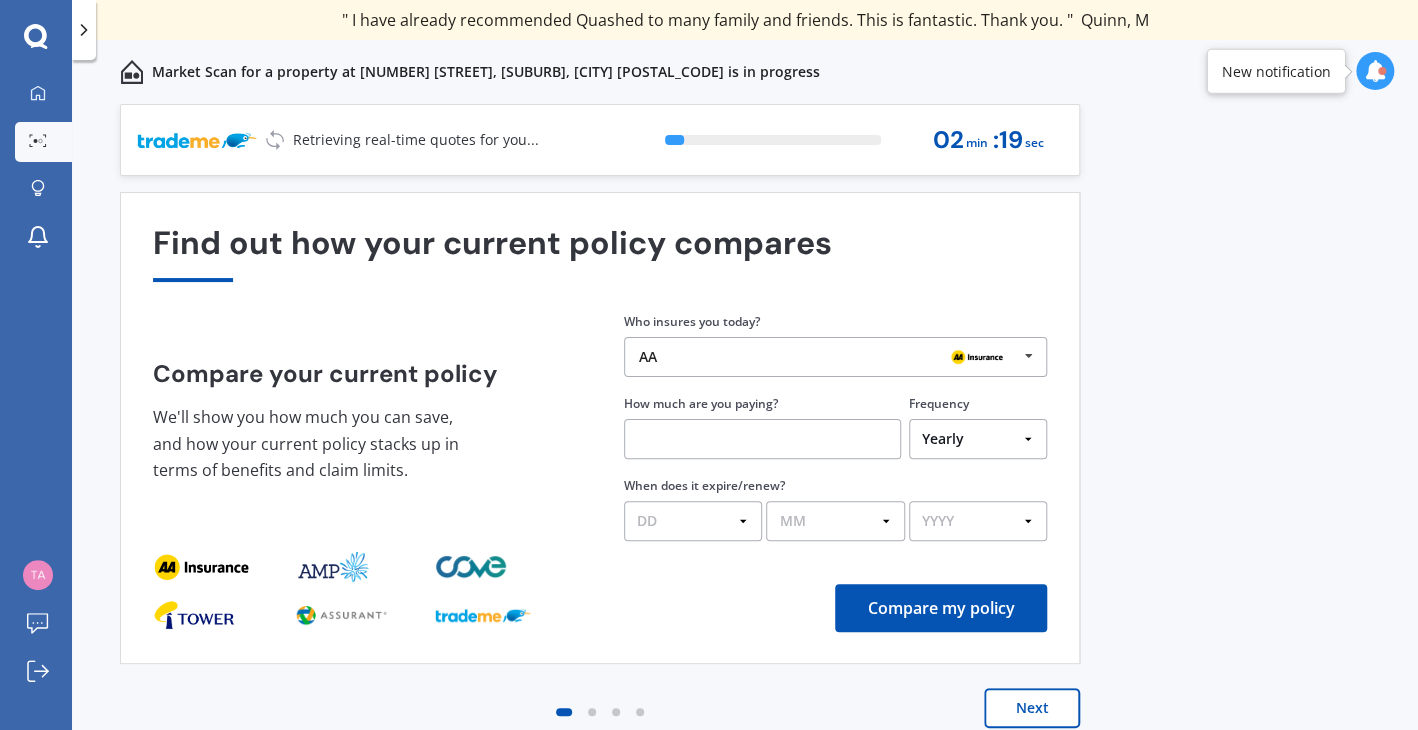 click on "Next" at bounding box center [1032, 708] 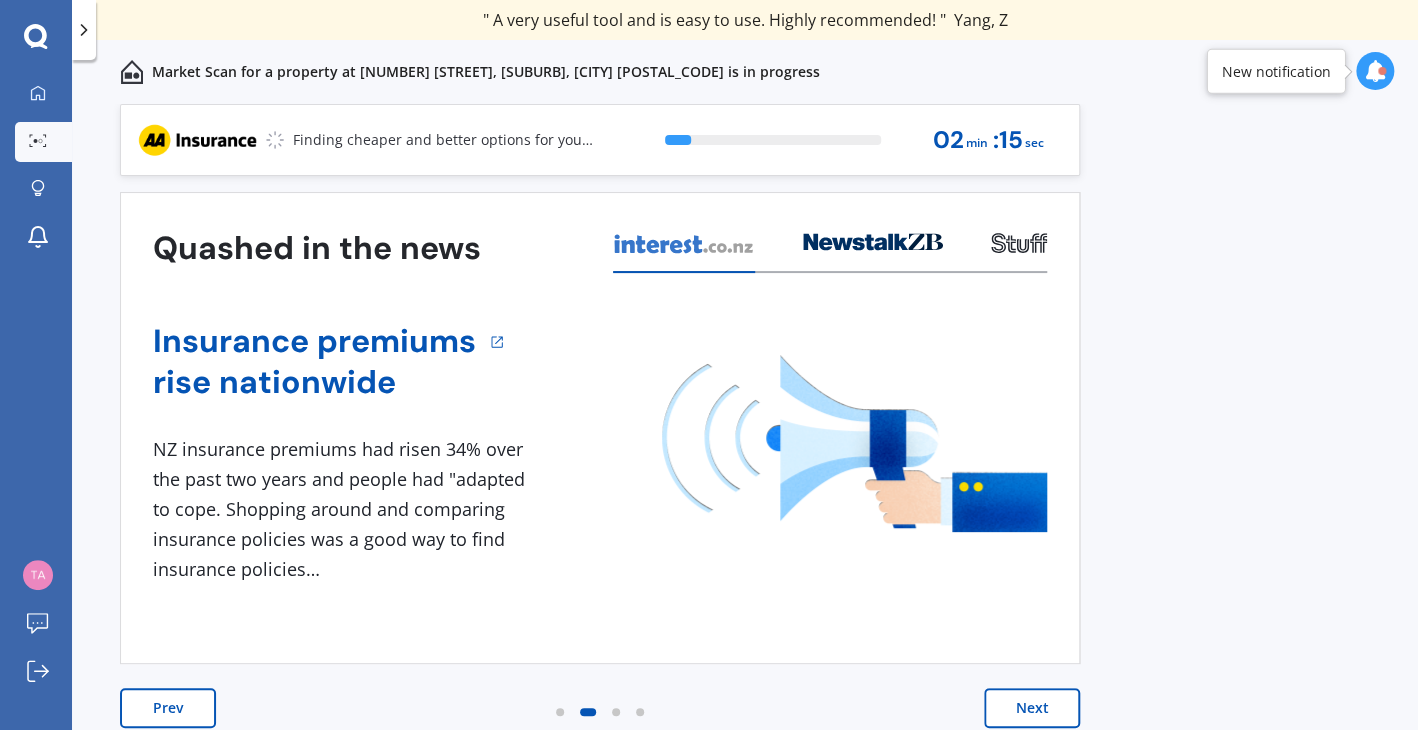 click on "Next" at bounding box center (1032, 708) 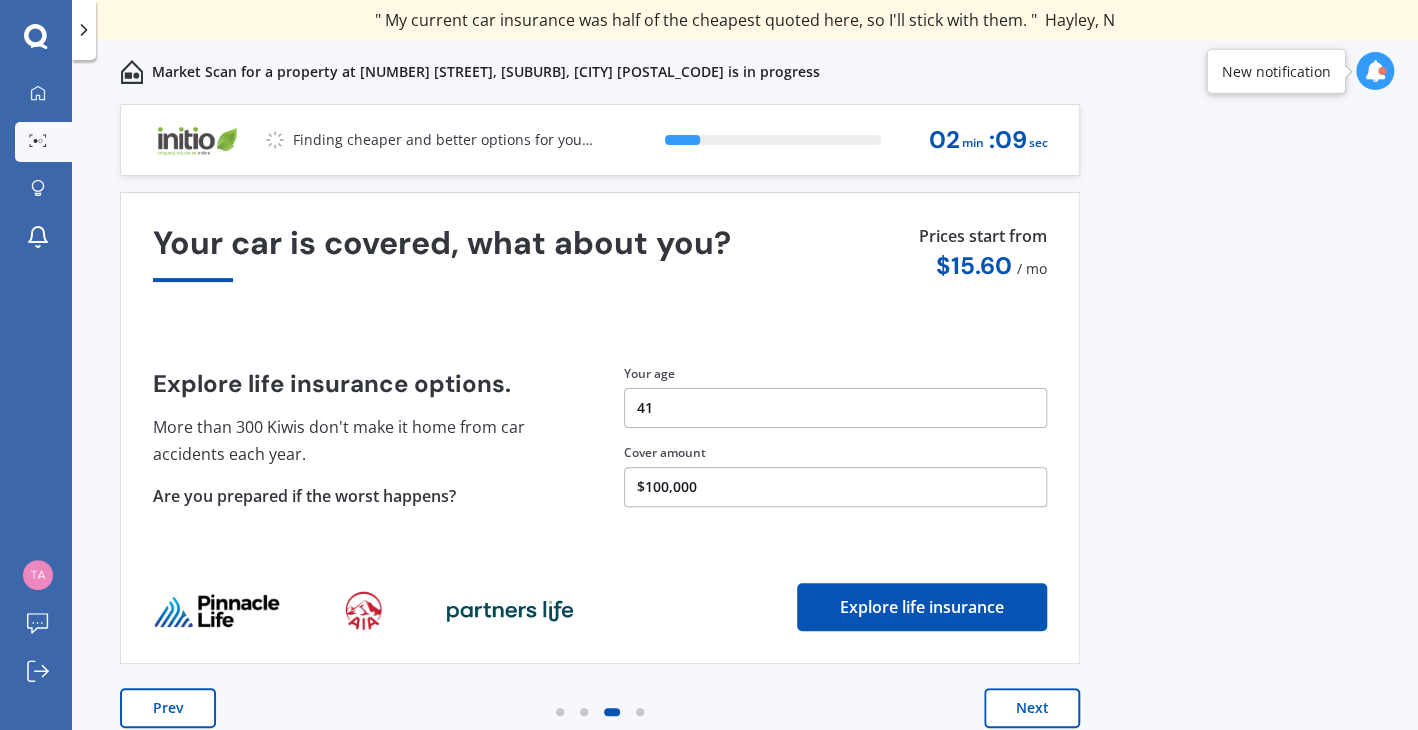 click on "Next" at bounding box center (1032, 708) 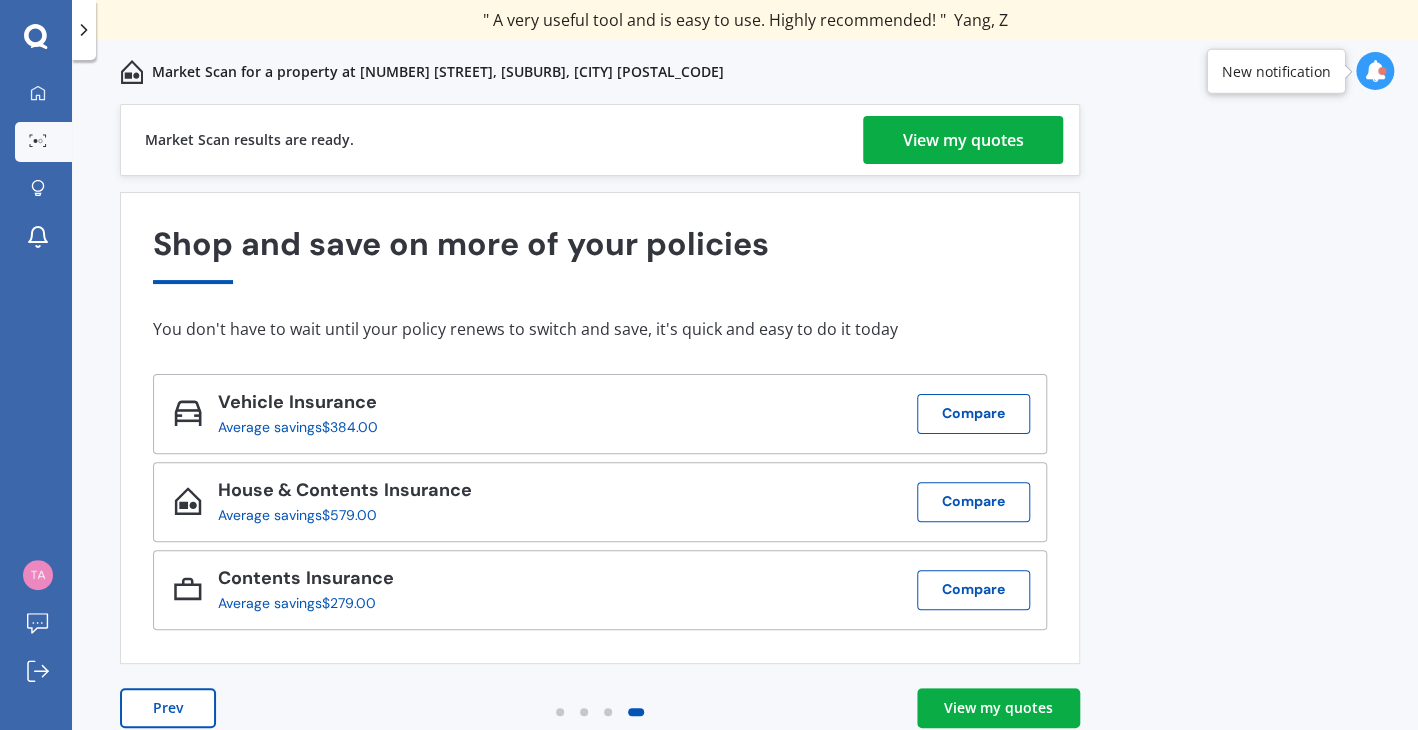 click on "View my quotes" at bounding box center [963, 140] 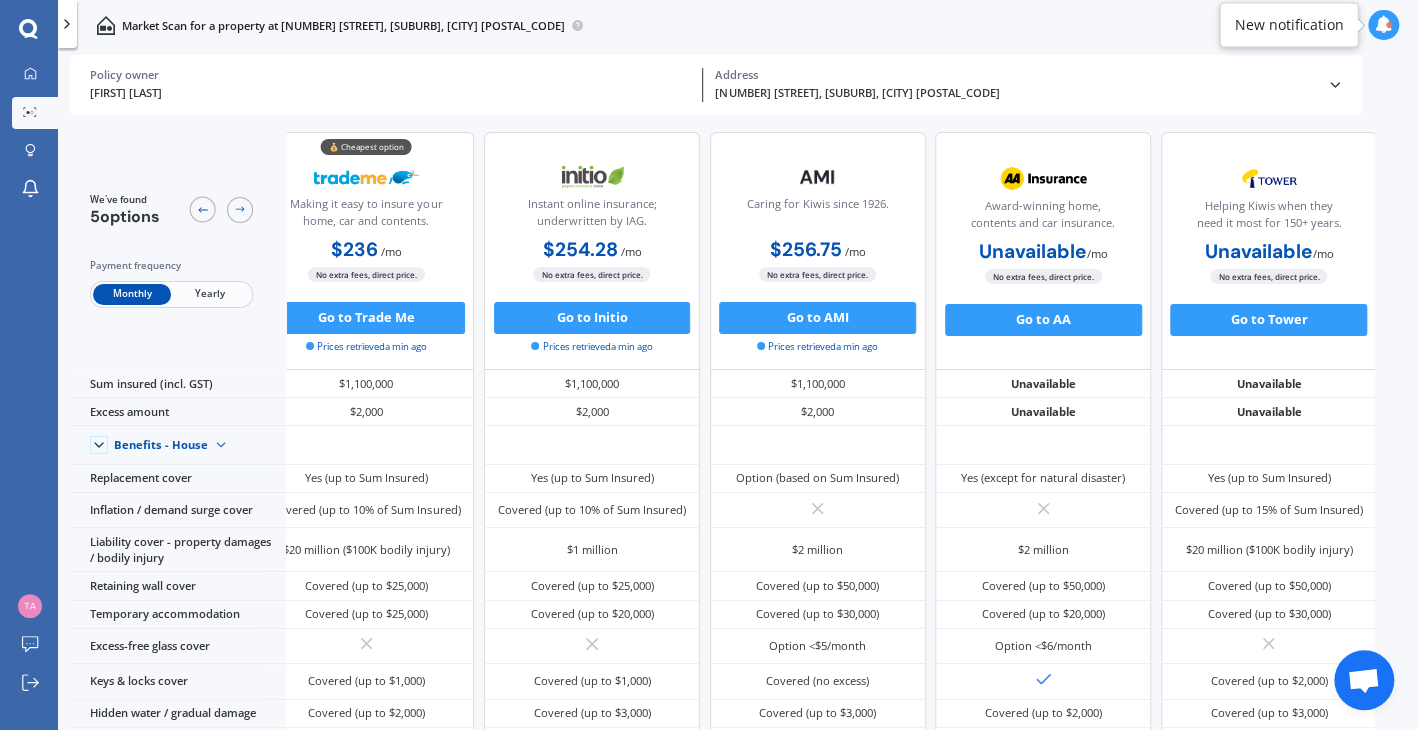 scroll, scrollTop: 0, scrollLeft: 48, axis: horizontal 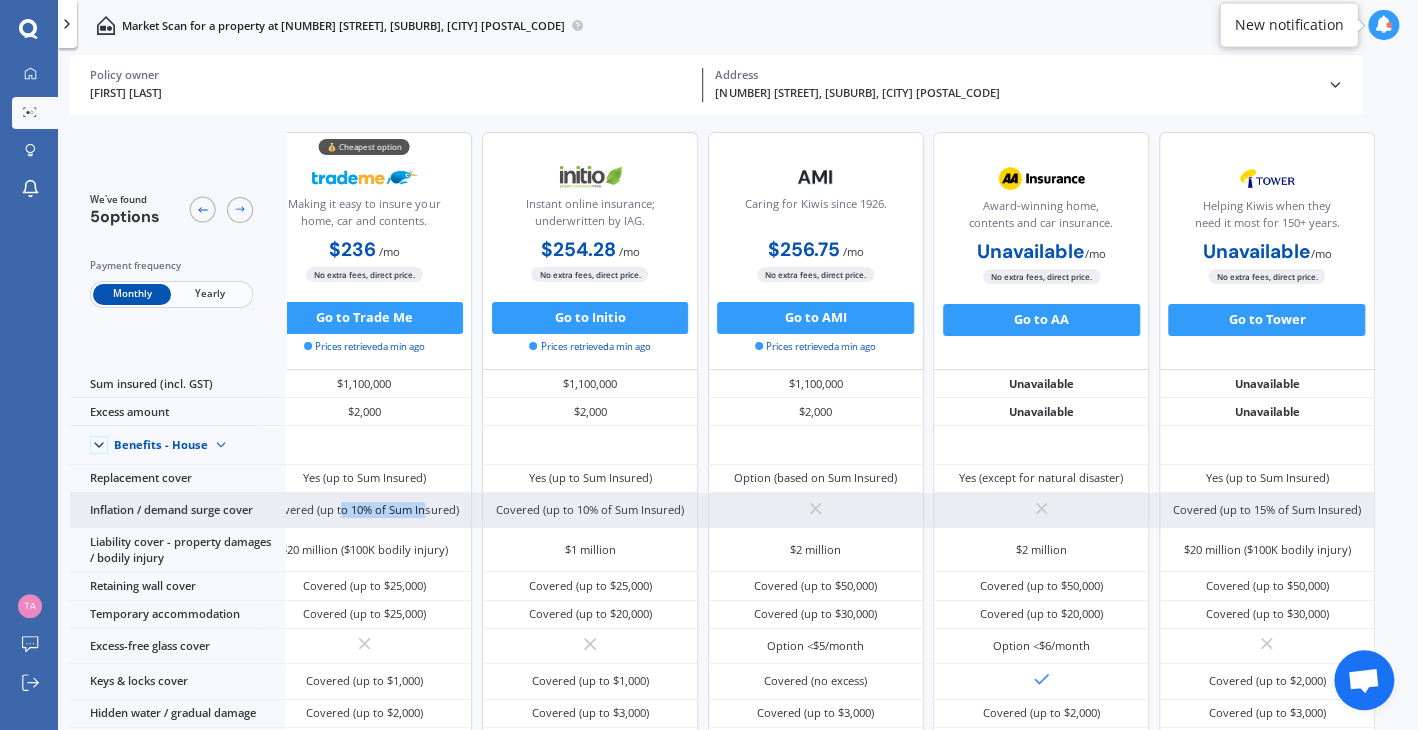 drag, startPoint x: 417, startPoint y: 521, endPoint x: 334, endPoint y: 515, distance: 83.21658 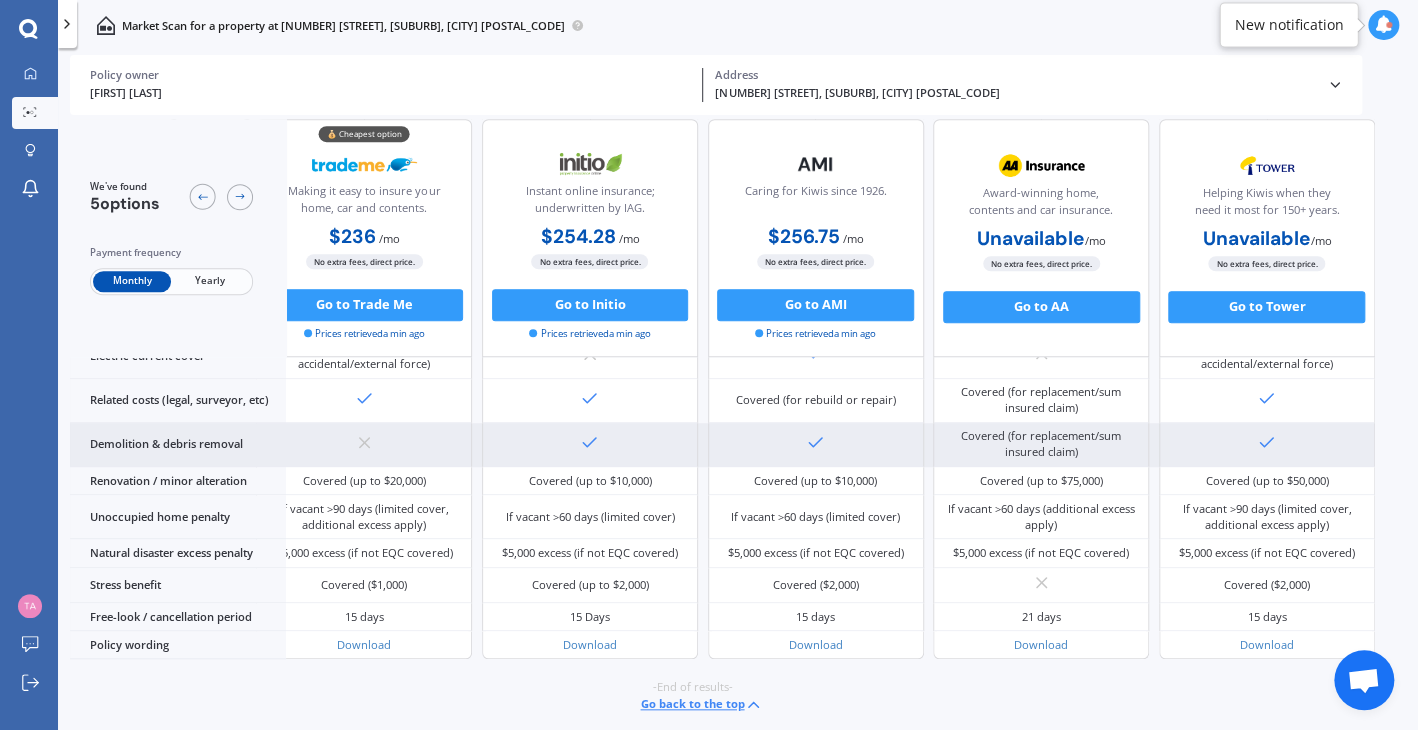 scroll, scrollTop: 768, scrollLeft: 48, axis: both 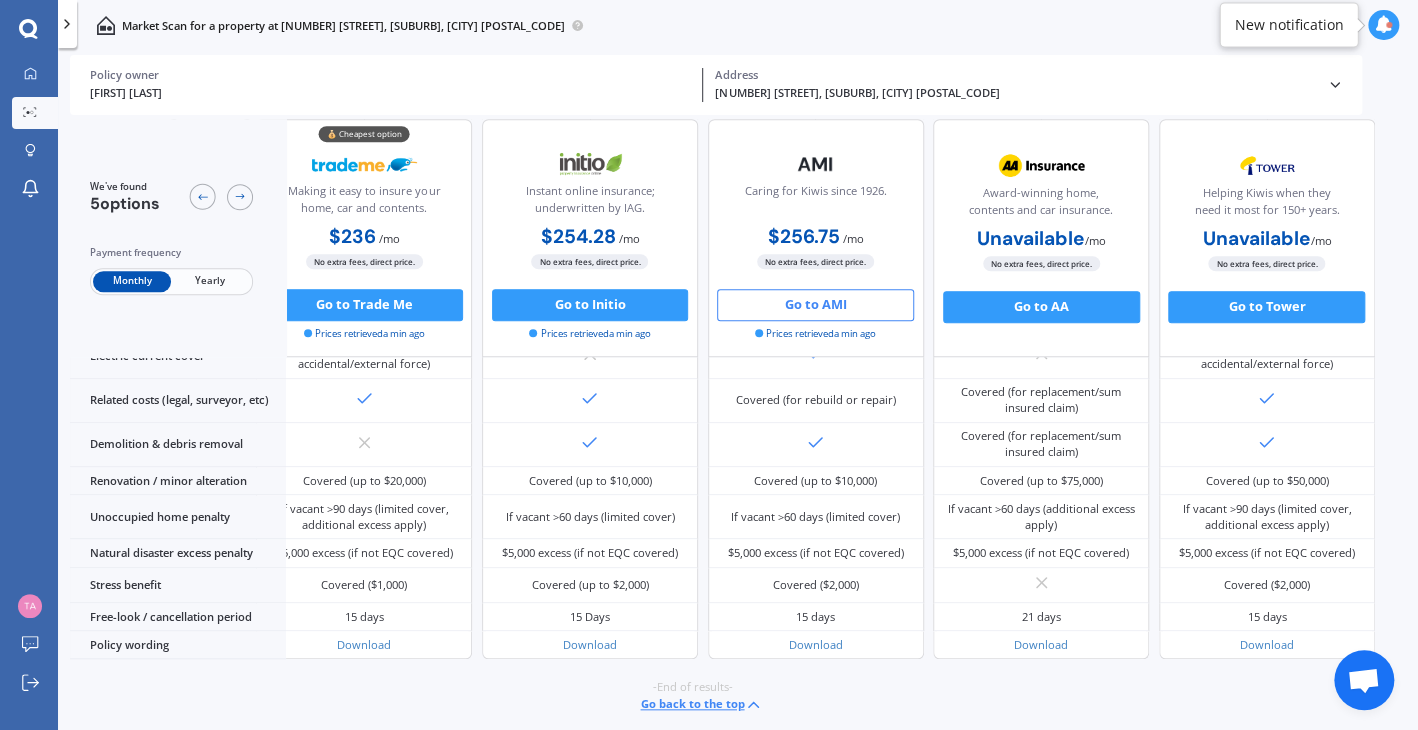 click on "Go to AMI" at bounding box center [364, 305] 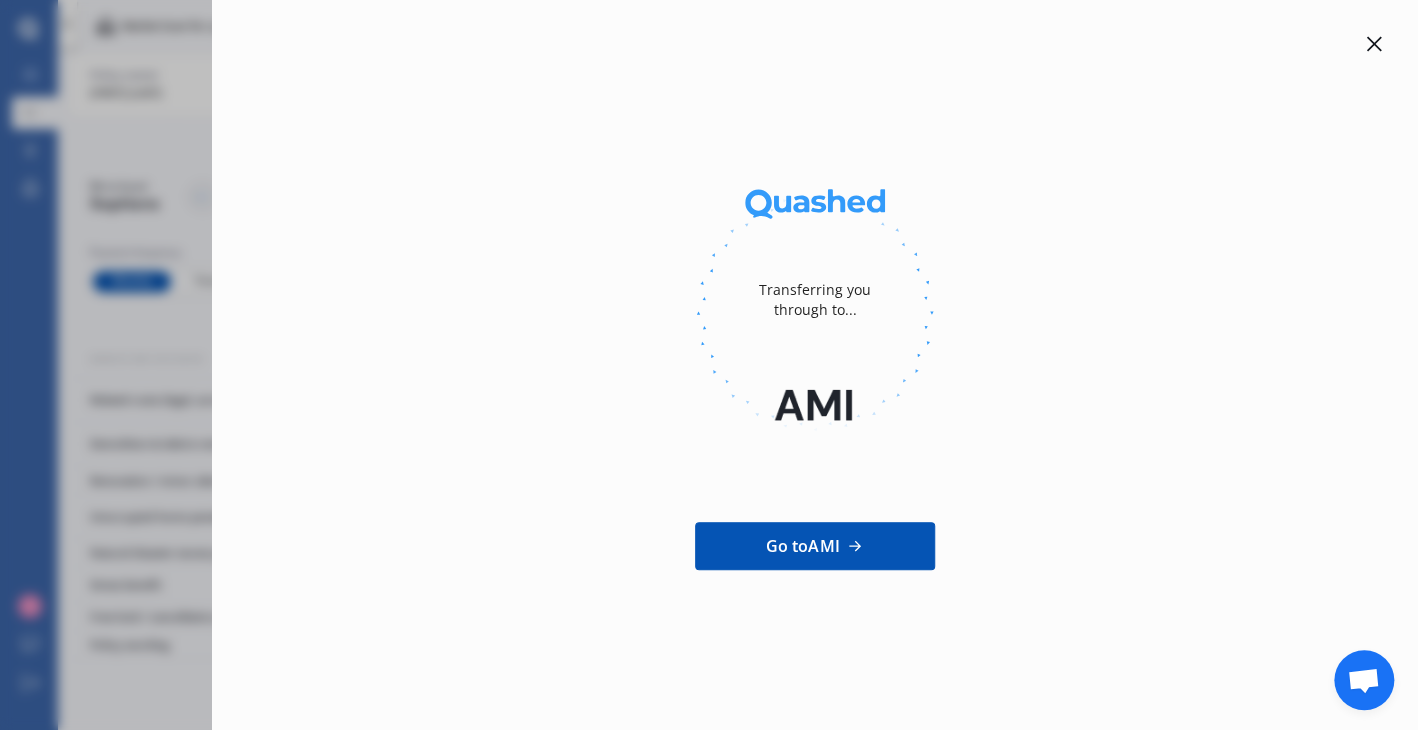 click at bounding box center [1374, 44] 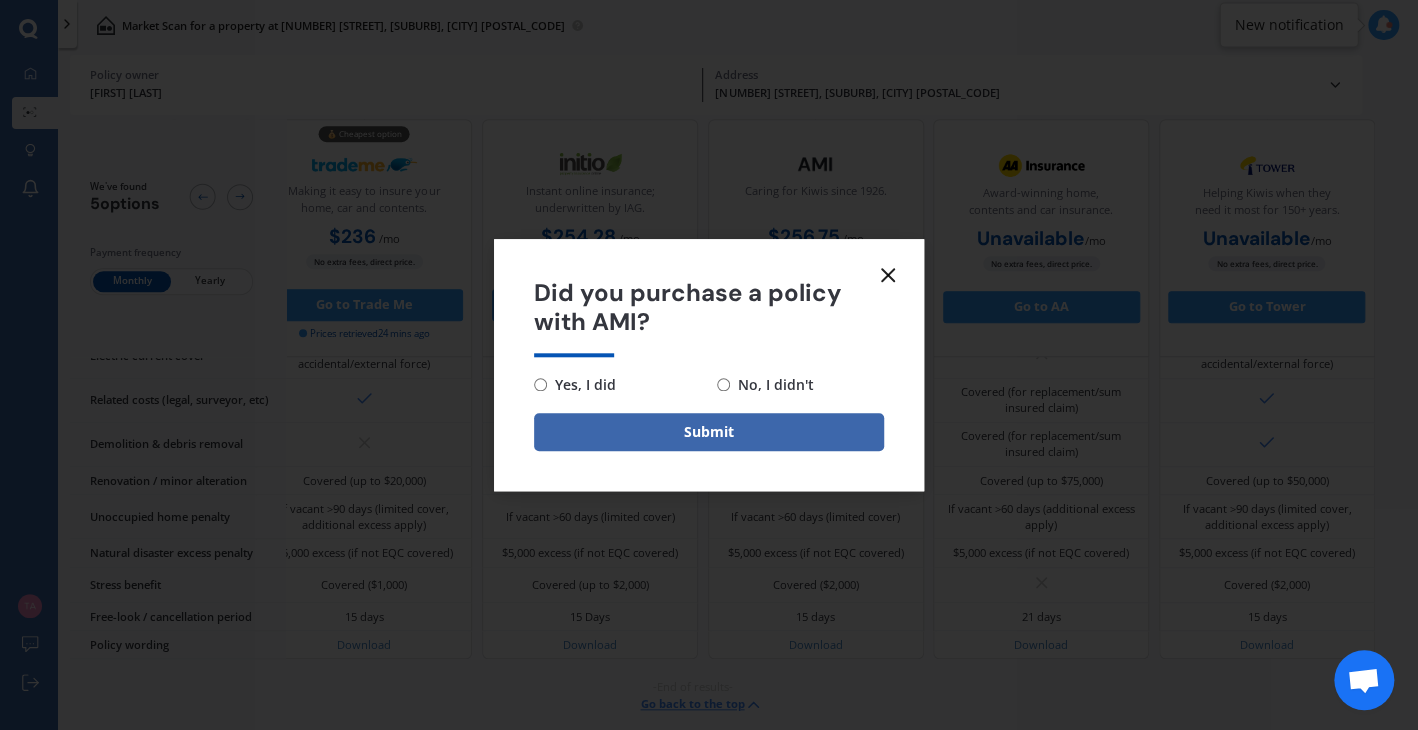 click at bounding box center (888, 275) 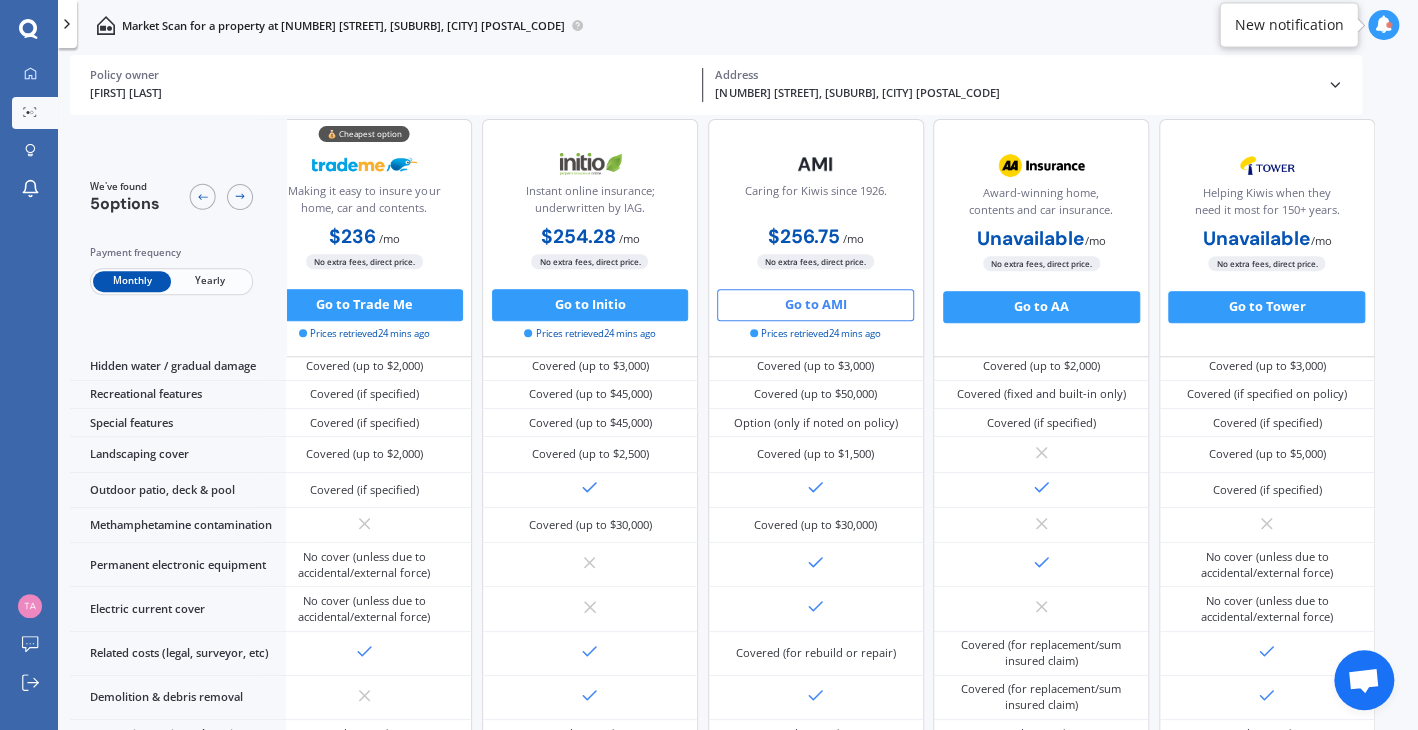 scroll, scrollTop: 393, scrollLeft: 48, axis: both 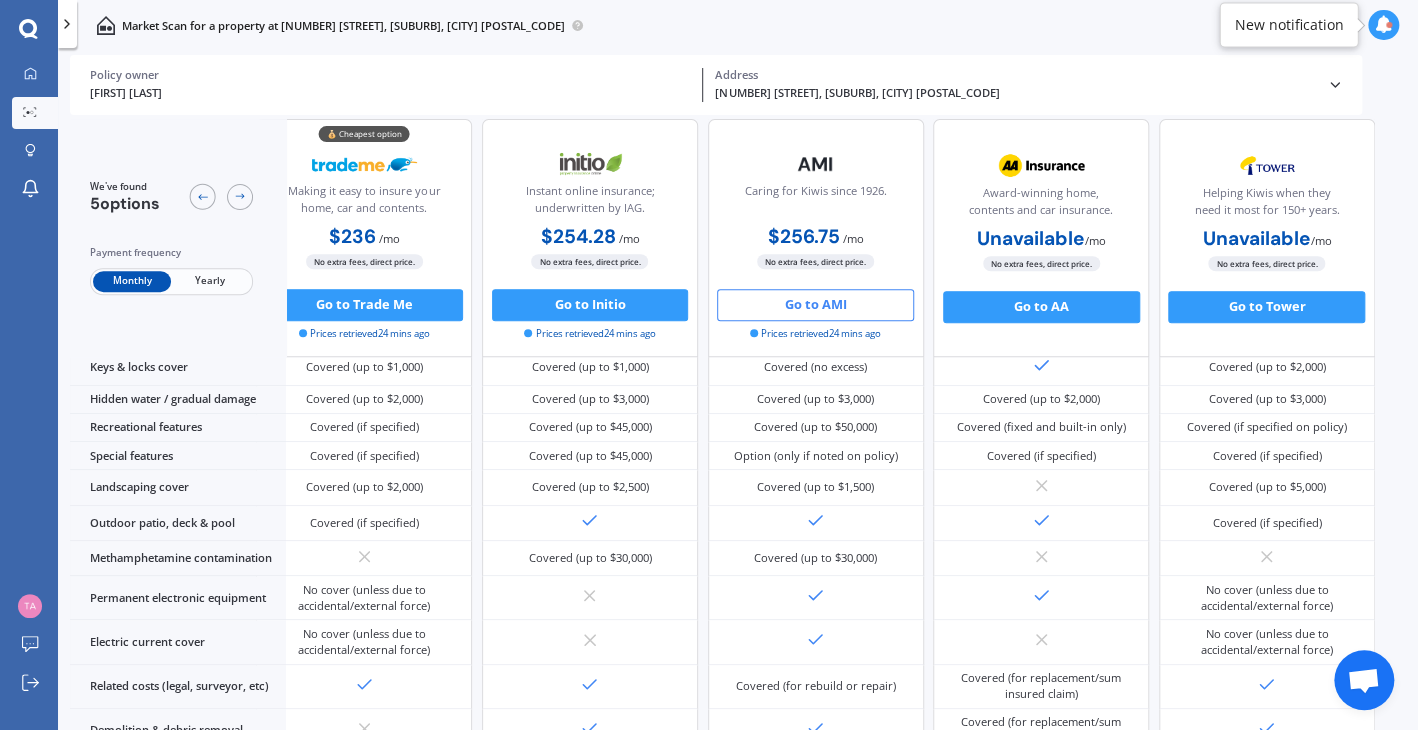 click at bounding box center (1335, 85) 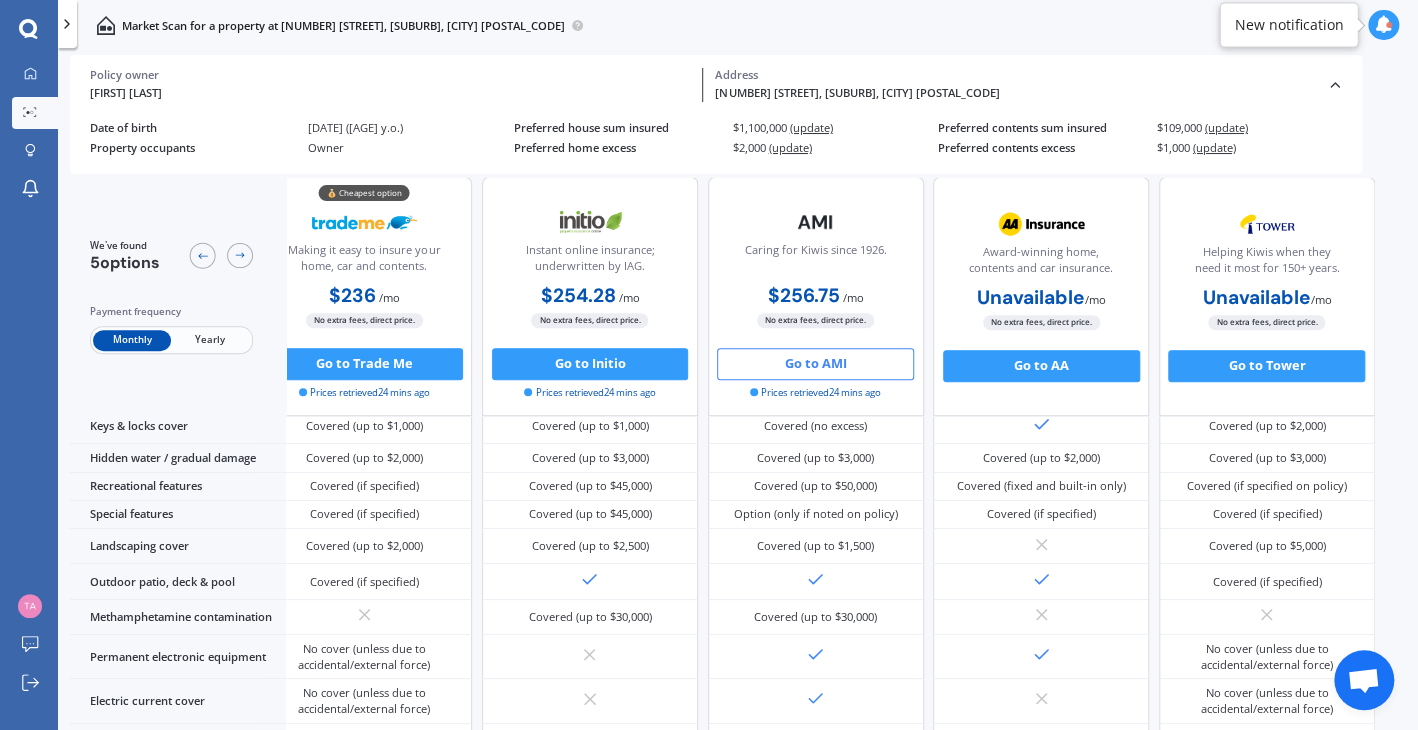 click at bounding box center (1335, 85) 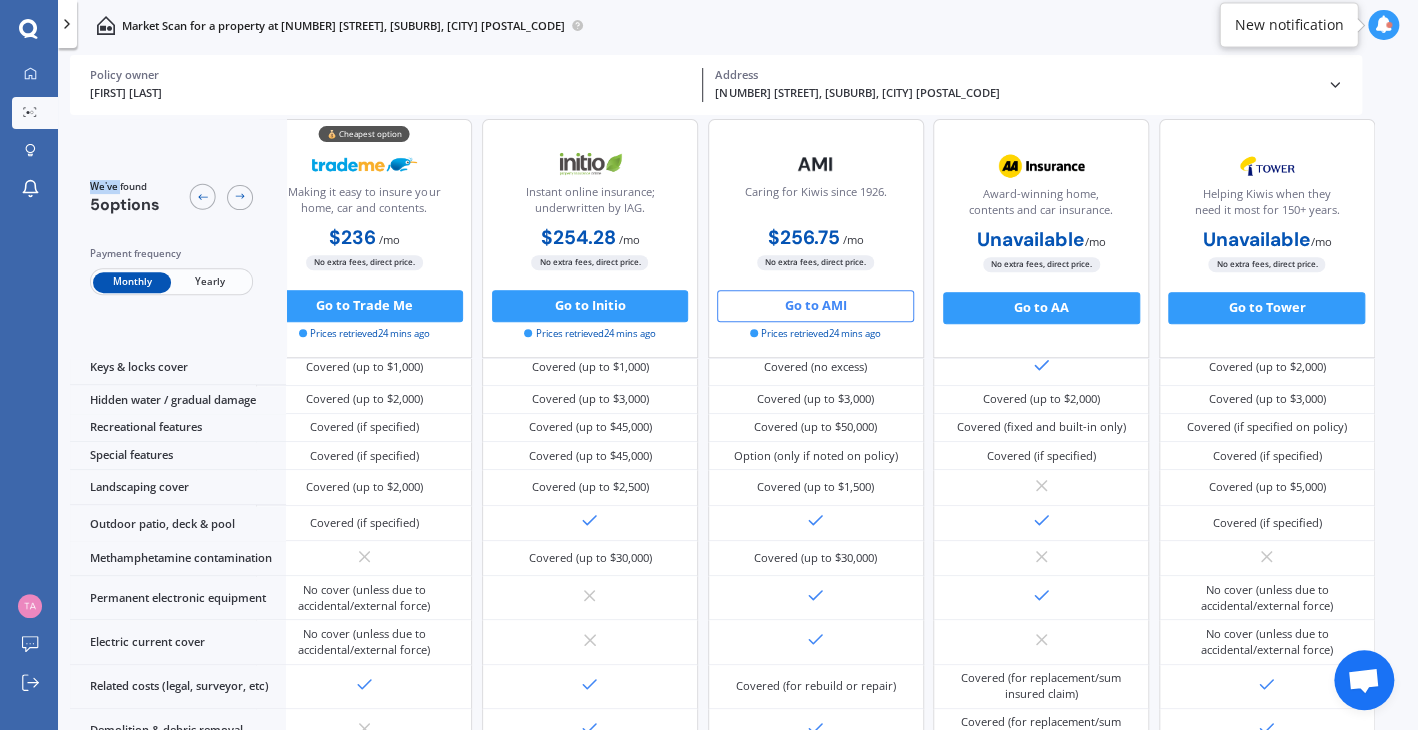click at bounding box center [1335, 85] 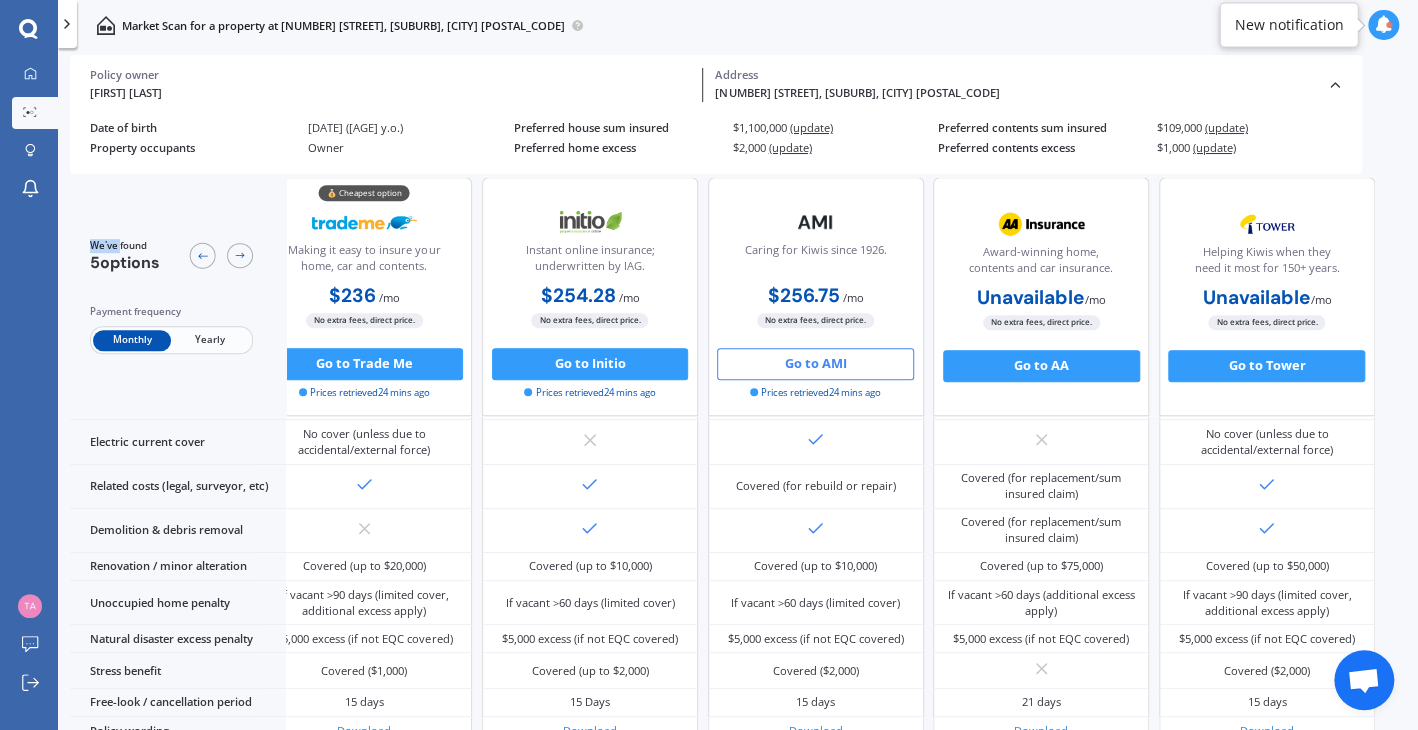 scroll, scrollTop: 842, scrollLeft: 48, axis: both 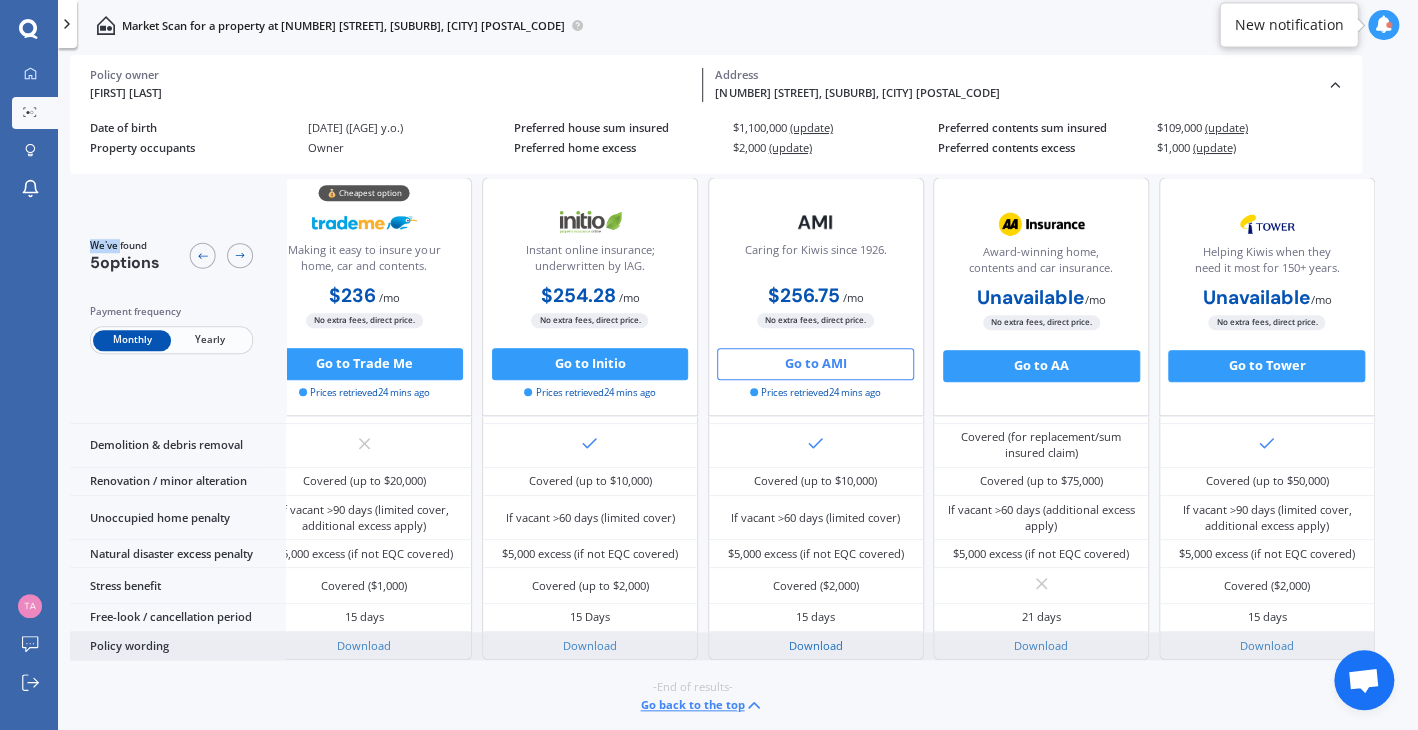 click on "Download" at bounding box center (816, 645) 